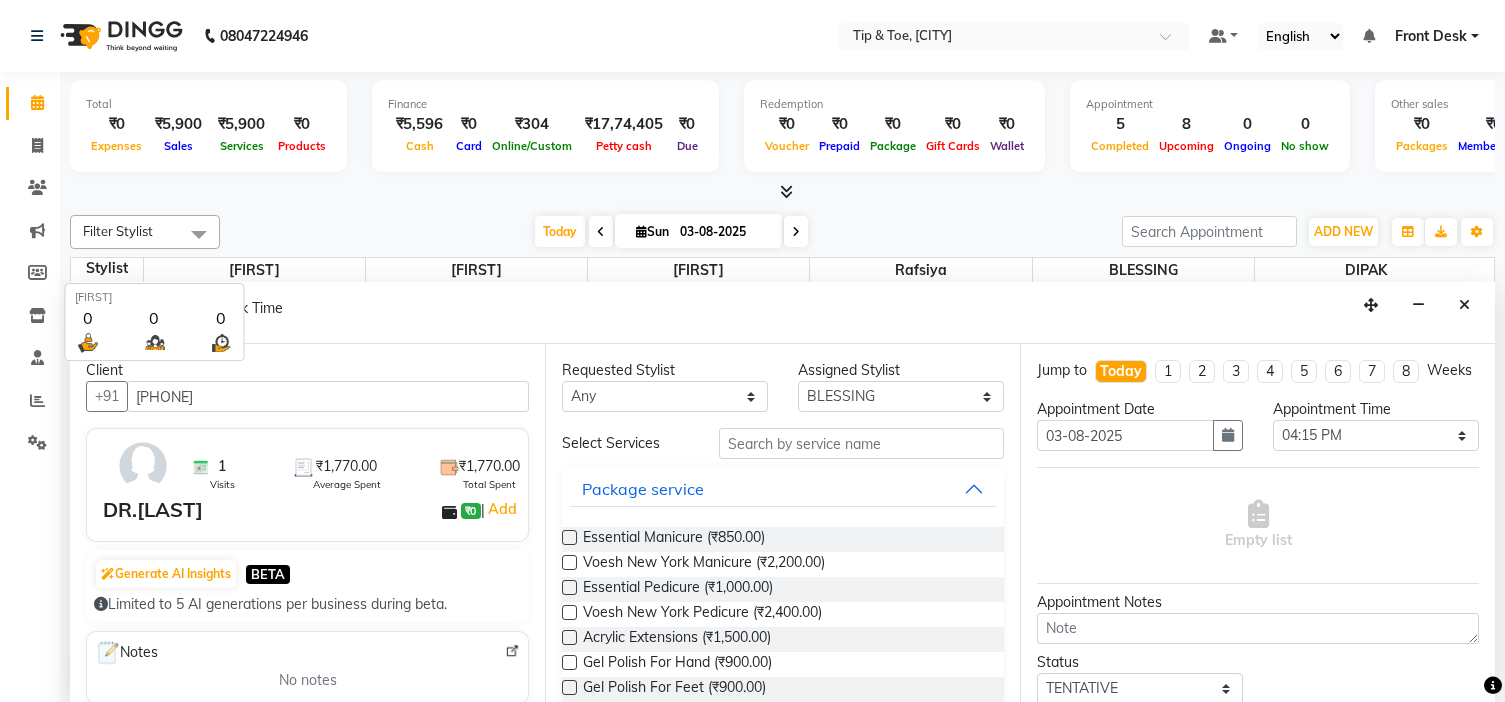 select on "50942" 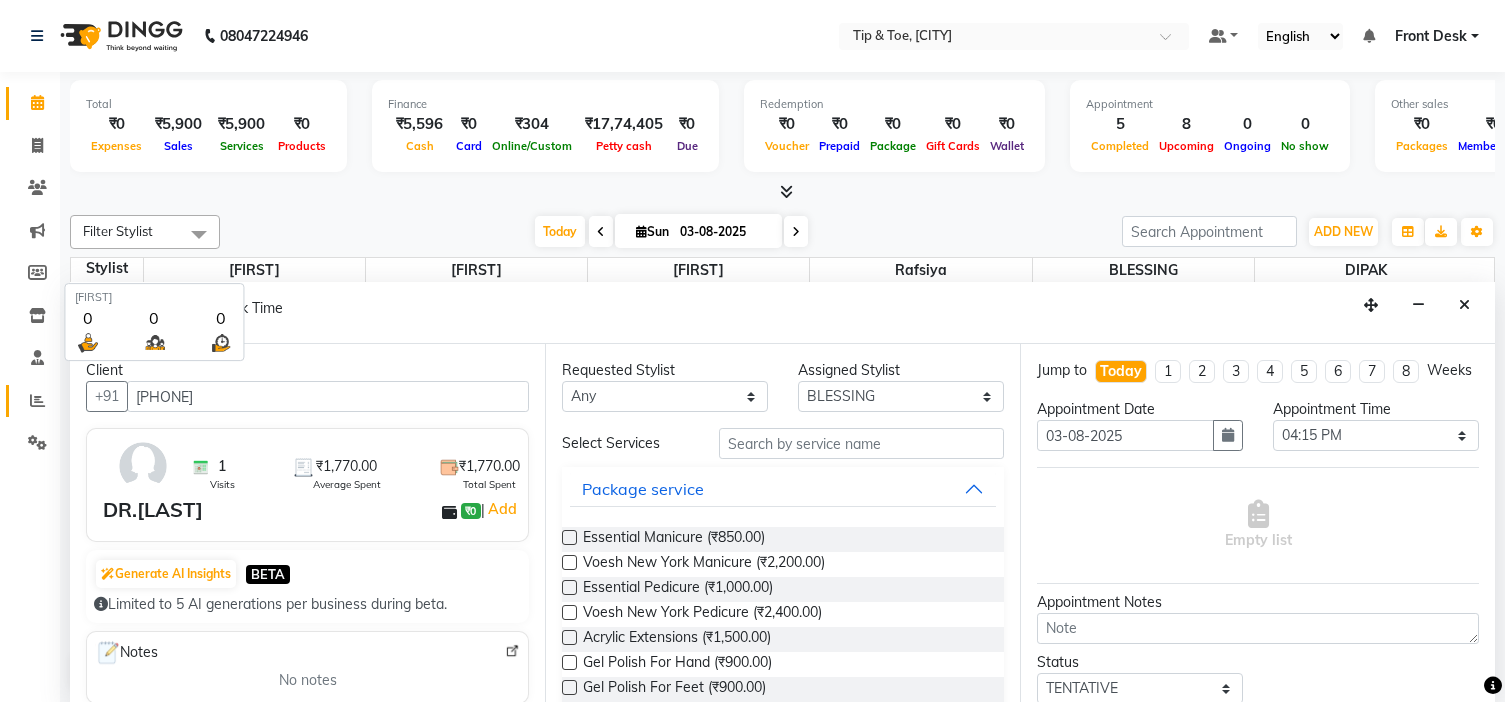 scroll, scrollTop: 1, scrollLeft: 0, axis: vertical 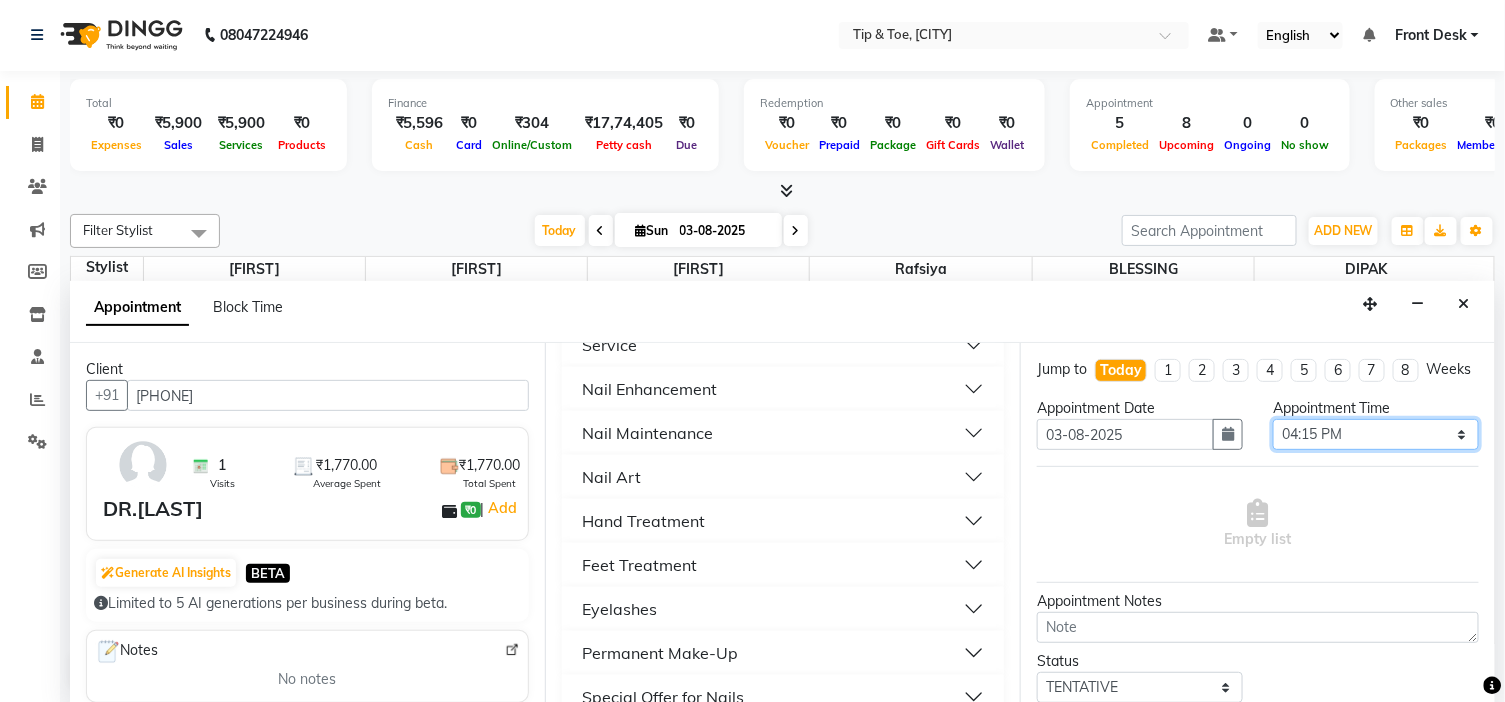 click on "Select 10:00 AM 10:15 AM 10:30 AM 10:45 AM 11:00 AM 11:15 AM 11:30 AM 11:45 AM 12:00 PM 12:15 PM 12:30 PM 12:45 PM 01:00 PM 01:15 PM 01:30 PM 01:45 PM 02:00 PM 02:15 PM 02:30 PM 02:45 PM 03:00 PM 03:15 PM 03:30 PM 03:45 PM 04:00 PM 04:15 PM 04:30 PM 04:45 PM 05:00 PM 05:15 PM 05:30 PM 05:45 PM 06:00 PM 06:15 PM 06:30 PM 06:45 PM 07:00 PM 07:15 PM 07:30 PM 07:45 PM 08:00 PM 08:15 PM 08:30 PM 08:45 PM 09:00 PM" at bounding box center (1376, 434) 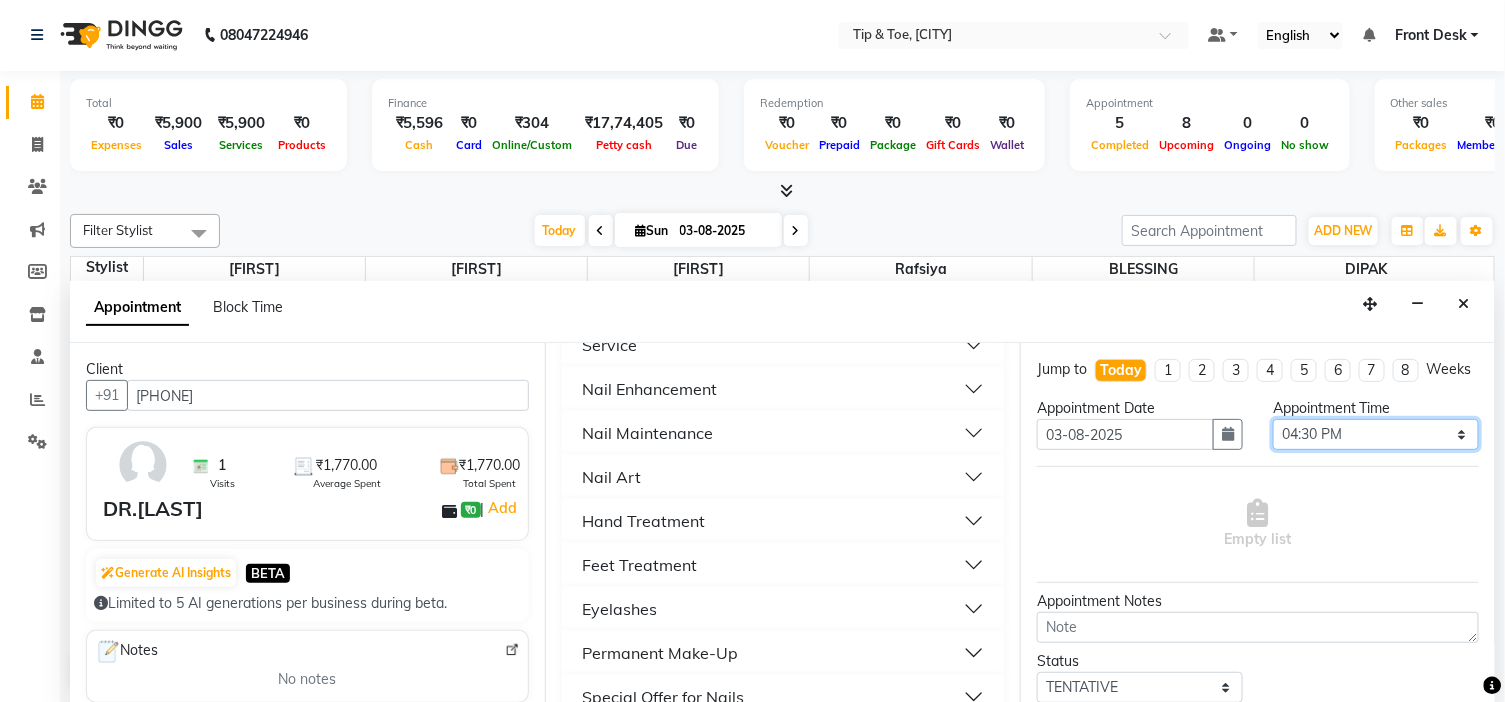 click on "Select 10:00 AM 10:15 AM 10:30 AM 10:45 AM 11:00 AM 11:15 AM 11:30 AM 11:45 AM 12:00 PM 12:15 PM 12:30 PM 12:45 PM 01:00 PM 01:15 PM 01:30 PM 01:45 PM 02:00 PM 02:15 PM 02:30 PM 02:45 PM 03:00 PM 03:15 PM 03:30 PM 03:45 PM 04:00 PM 04:15 PM 04:30 PM 04:45 PM 05:00 PM 05:15 PM 05:30 PM 05:45 PM 06:00 PM 06:15 PM 06:30 PM 06:45 PM 07:00 PM 07:15 PM 07:30 PM 07:45 PM 08:00 PM 08:15 PM 08:30 PM 08:45 PM 09:00 PM" at bounding box center [1376, 434] 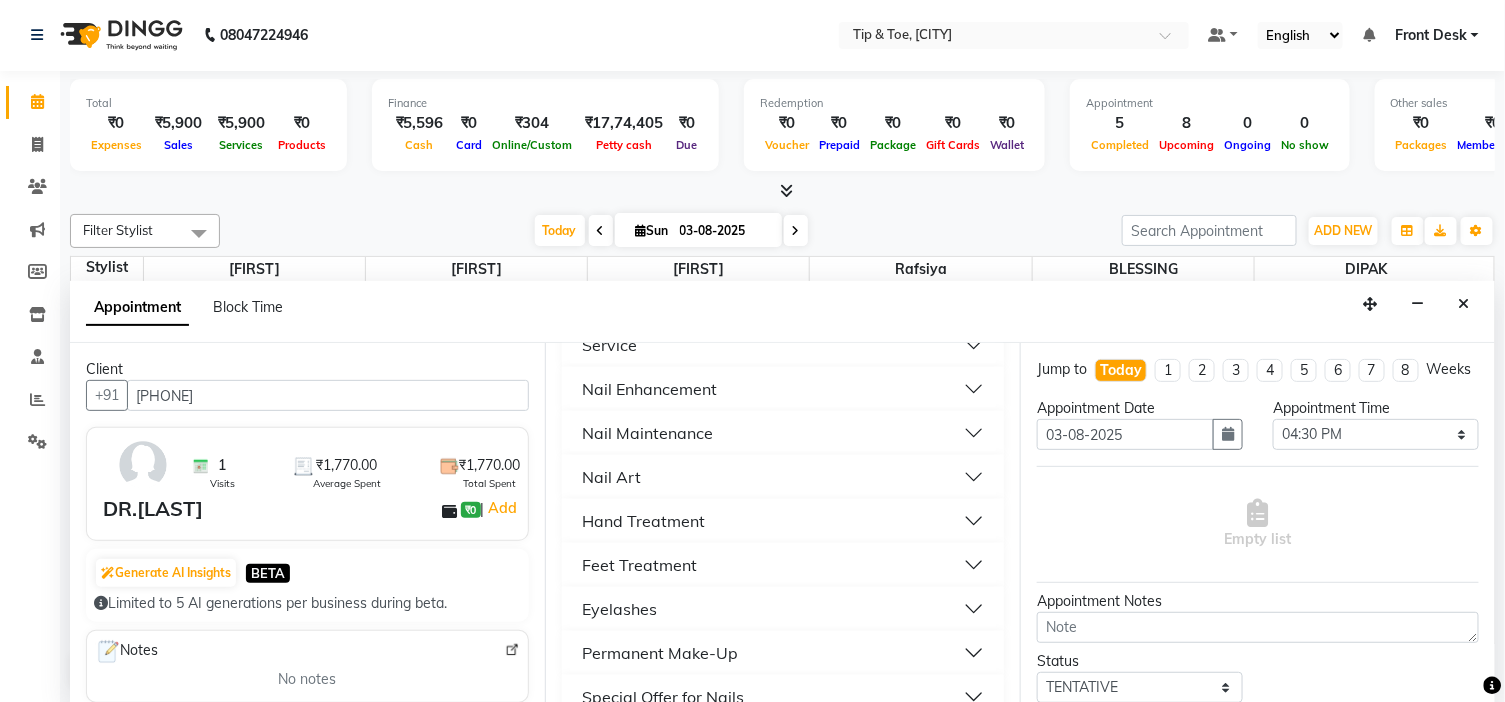 click on "Nail Enhancement" at bounding box center (783, 389) 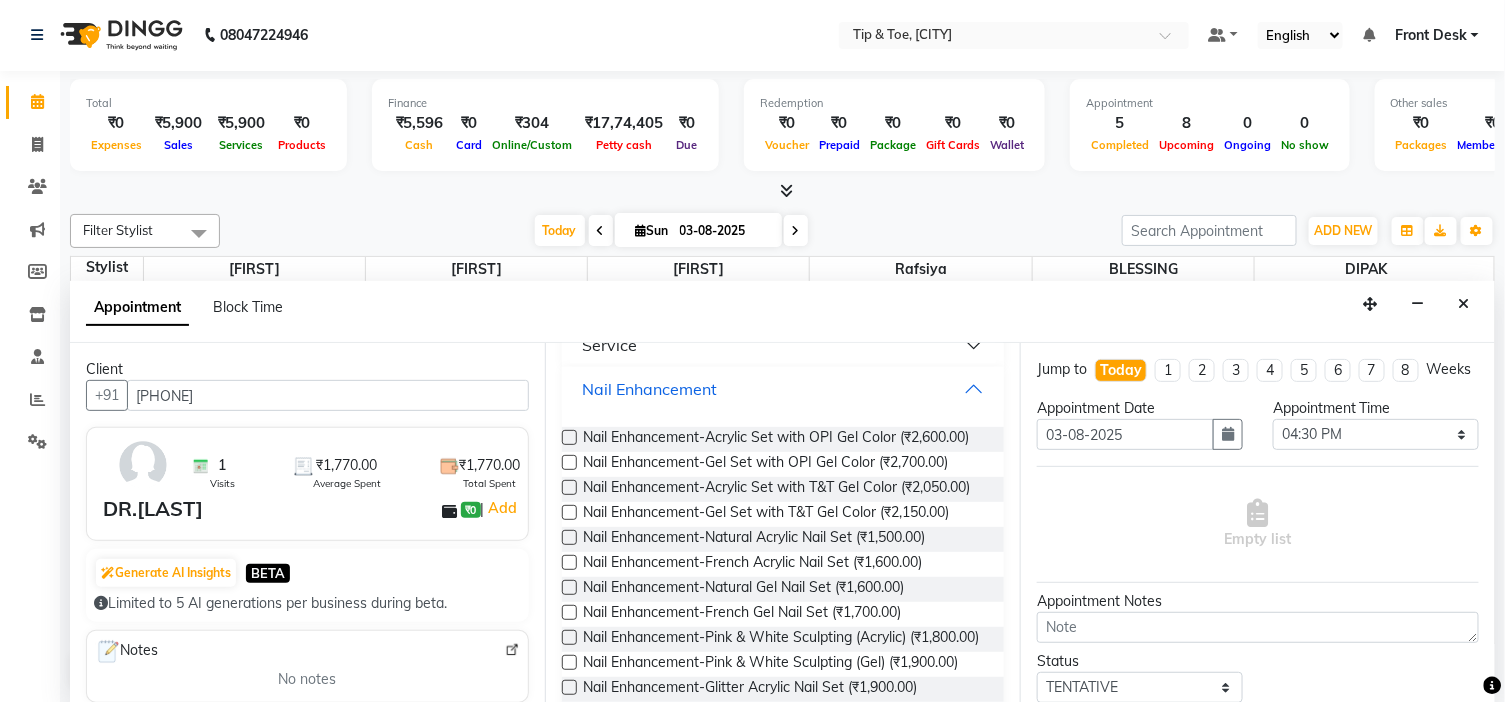 drag, startPoint x: 725, startPoint y: 374, endPoint x: 738, endPoint y: 378, distance: 13.601471 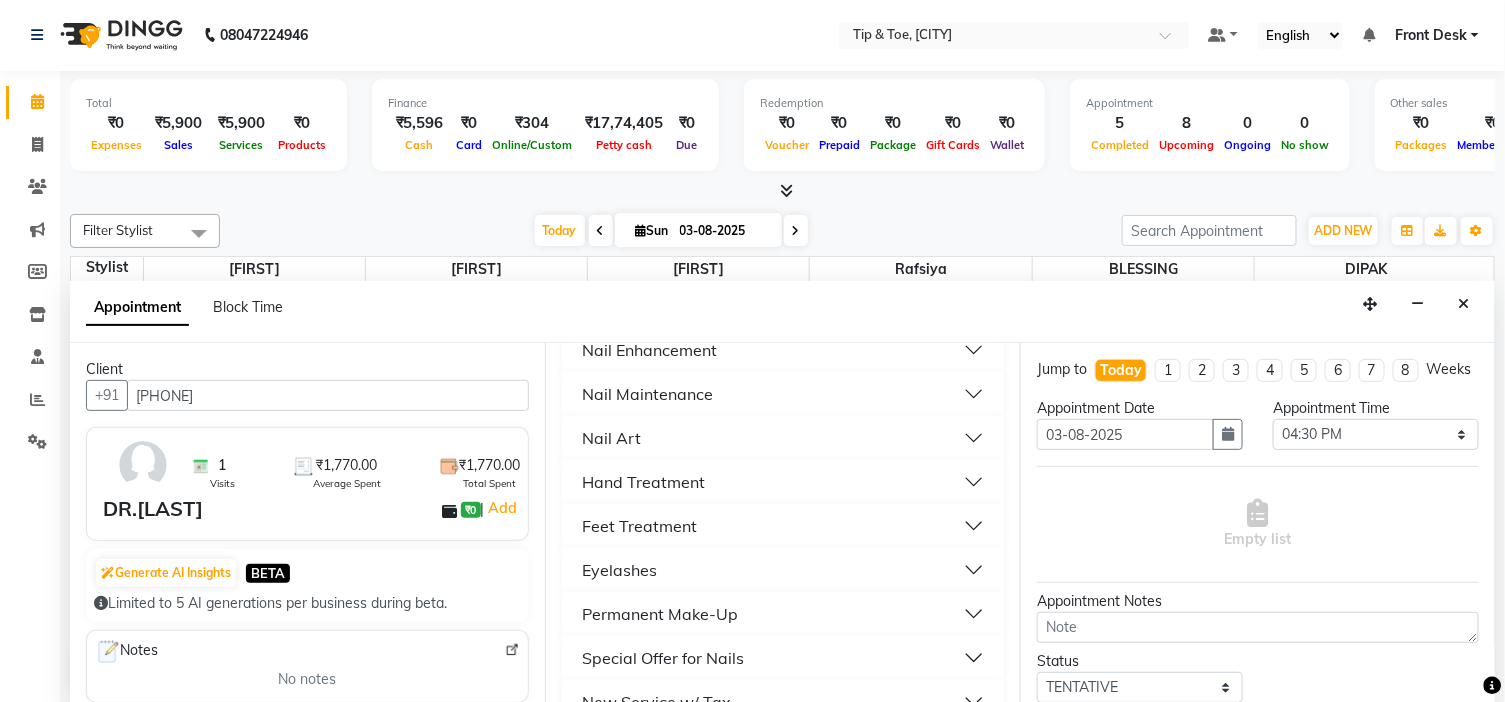 scroll, scrollTop: 520, scrollLeft: 0, axis: vertical 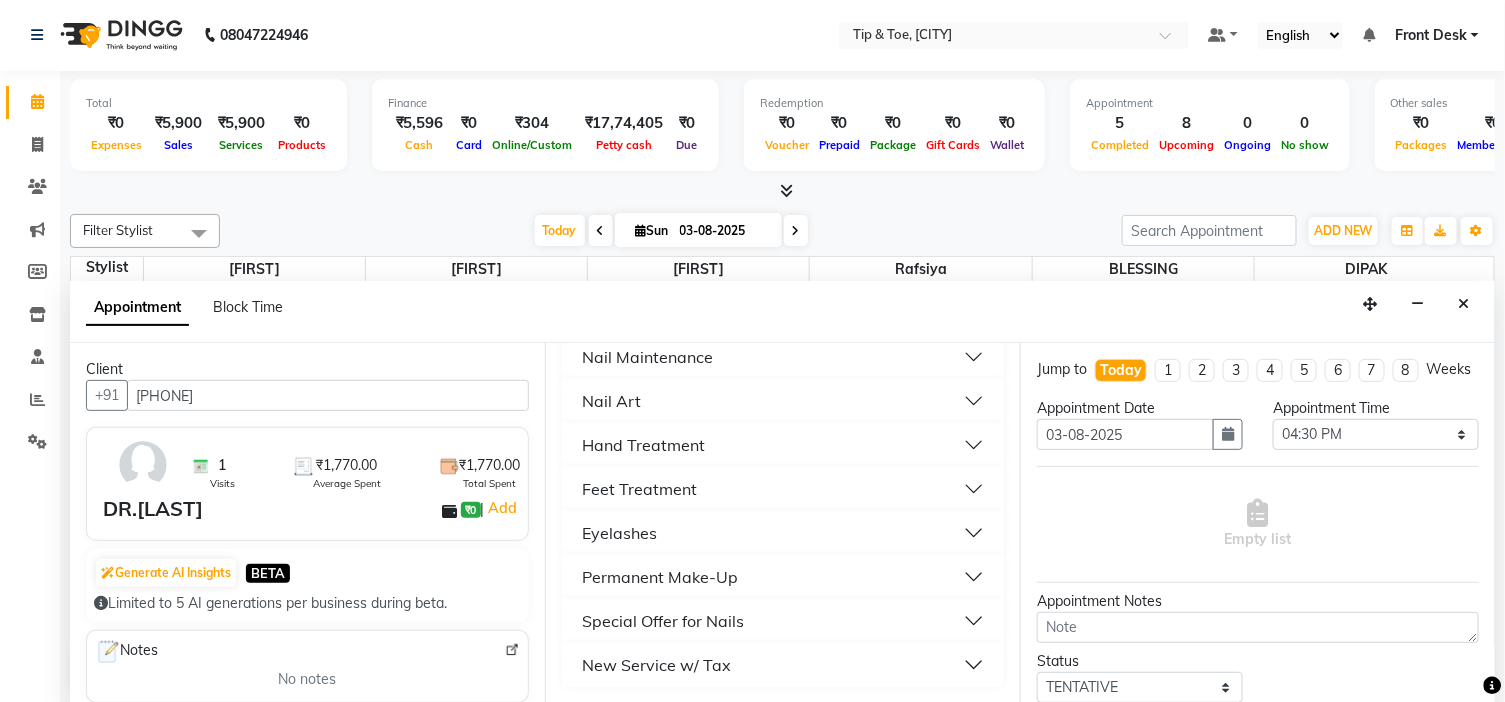 click on "Feet Treatment" at bounding box center [783, 489] 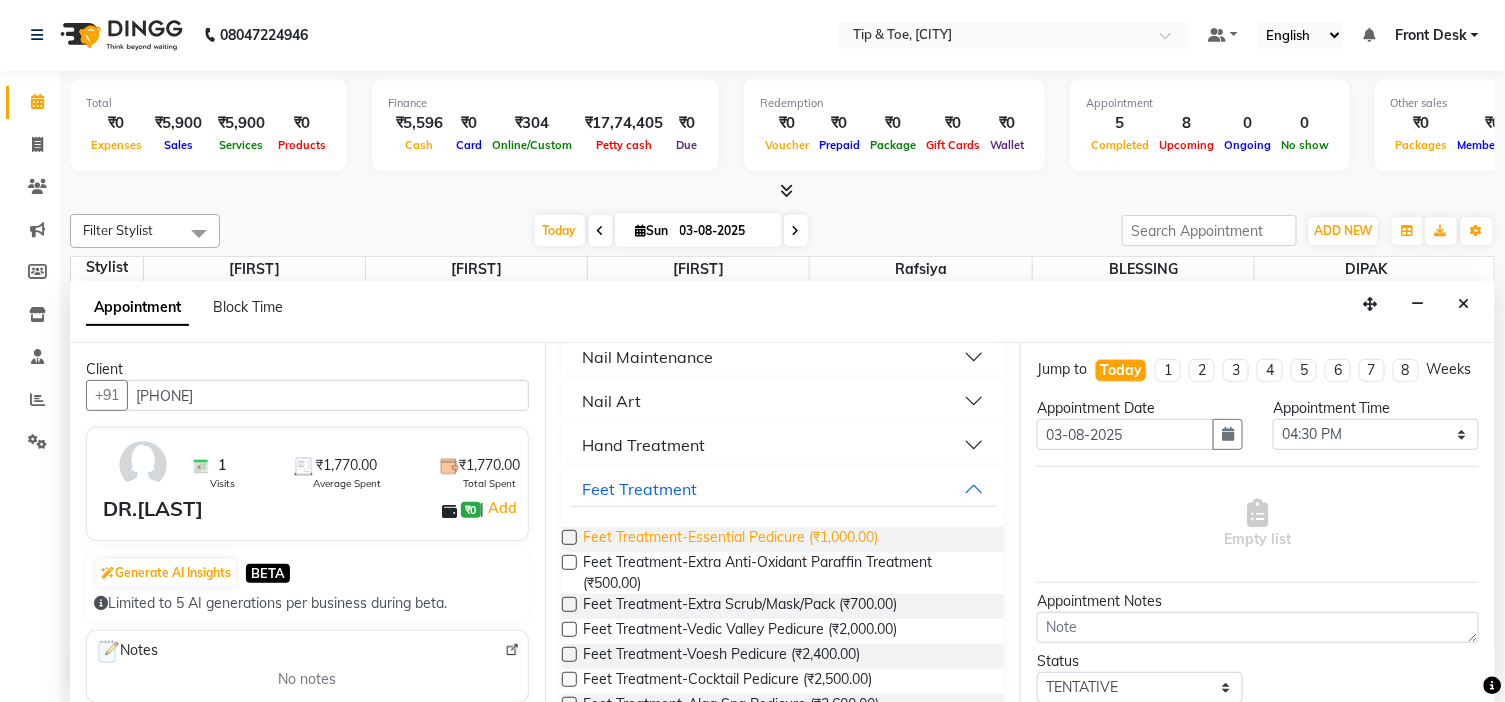 click on "Feet Treatment-Essential Pedicure (₹1,000.00)" at bounding box center [730, 539] 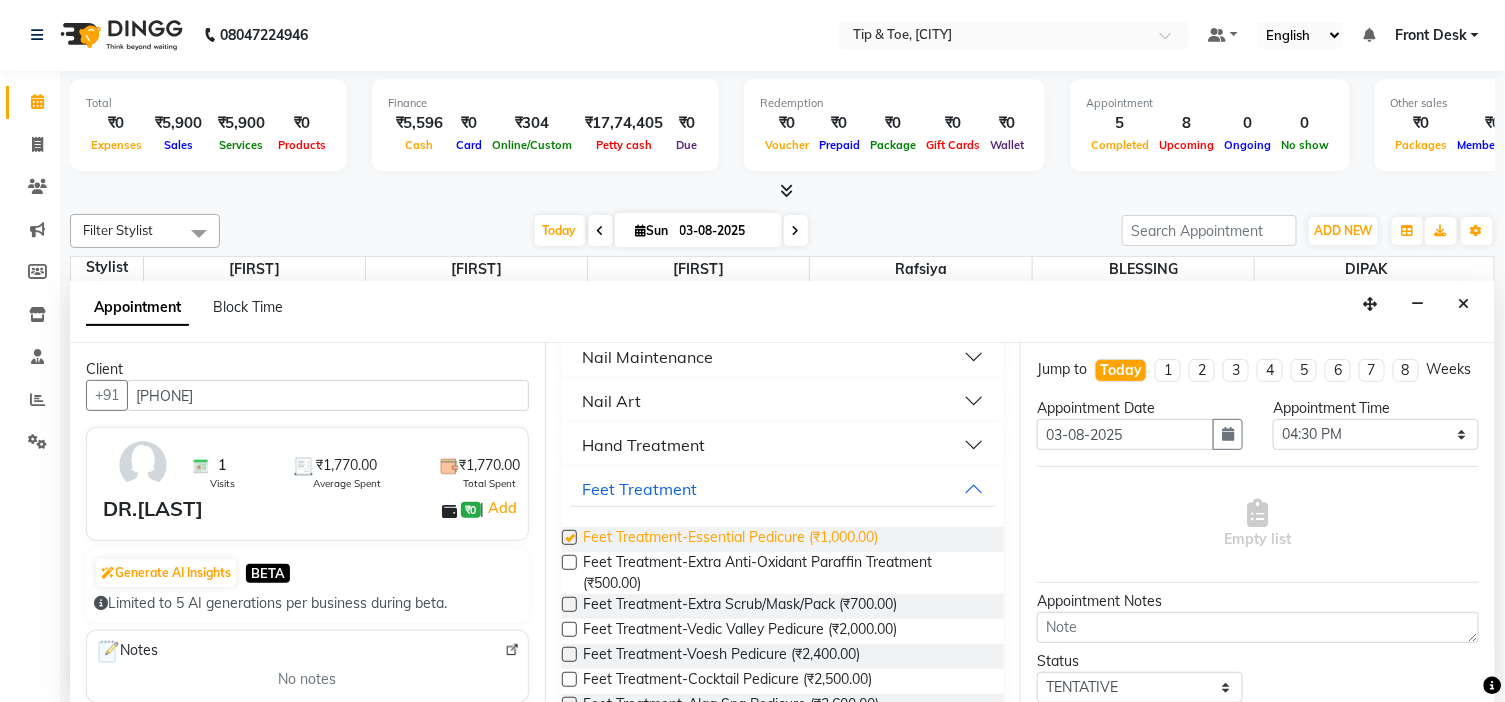 checkbox on "false" 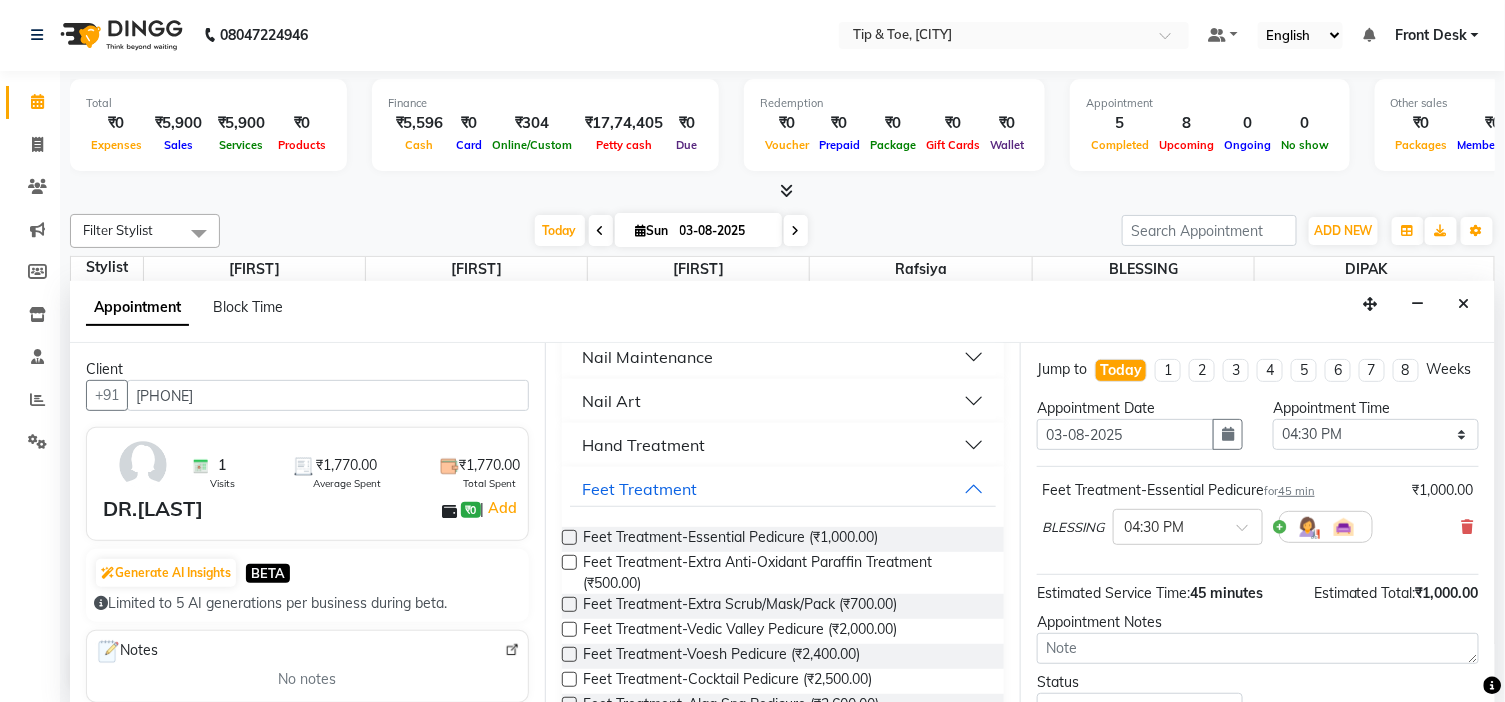 drag, startPoint x: 795, startPoint y: 596, endPoint x: 977, endPoint y: 597, distance: 182.00275 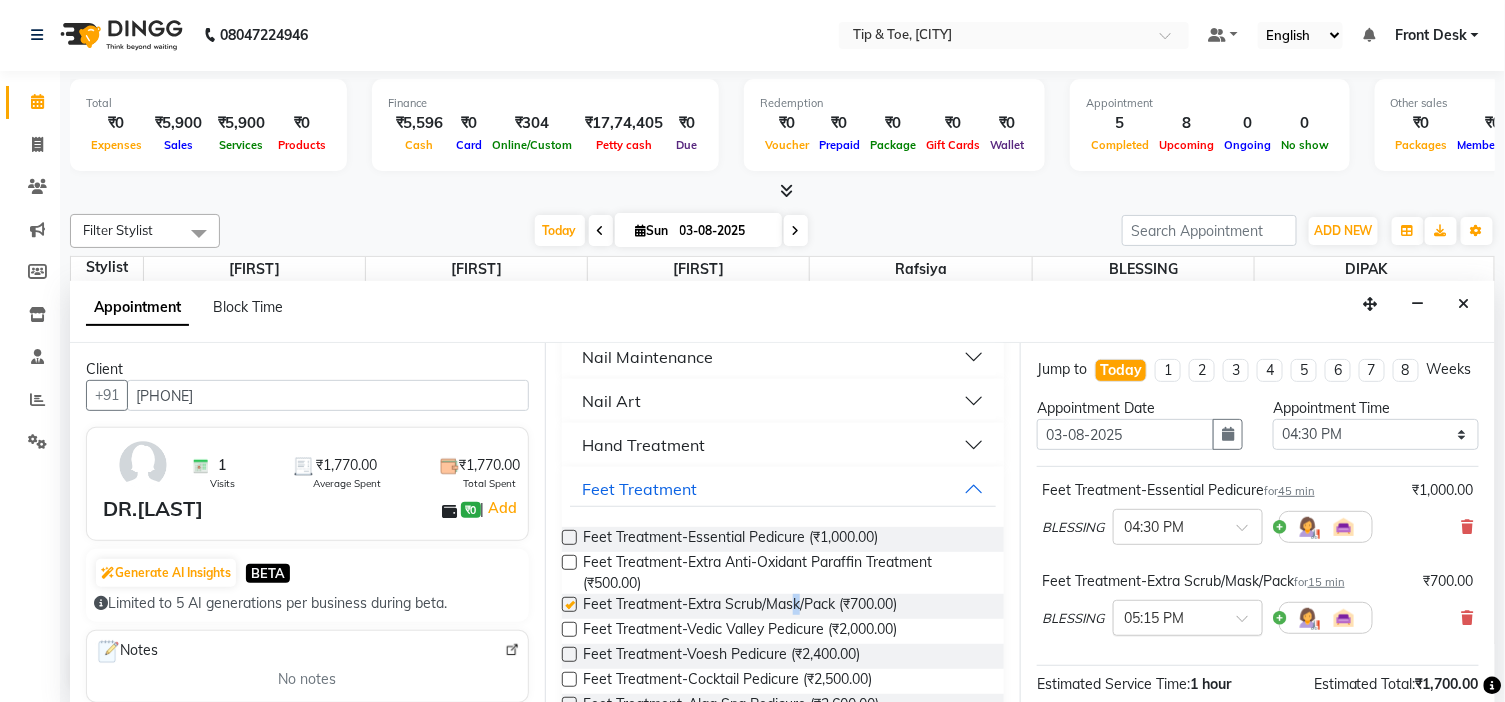 checkbox on "false" 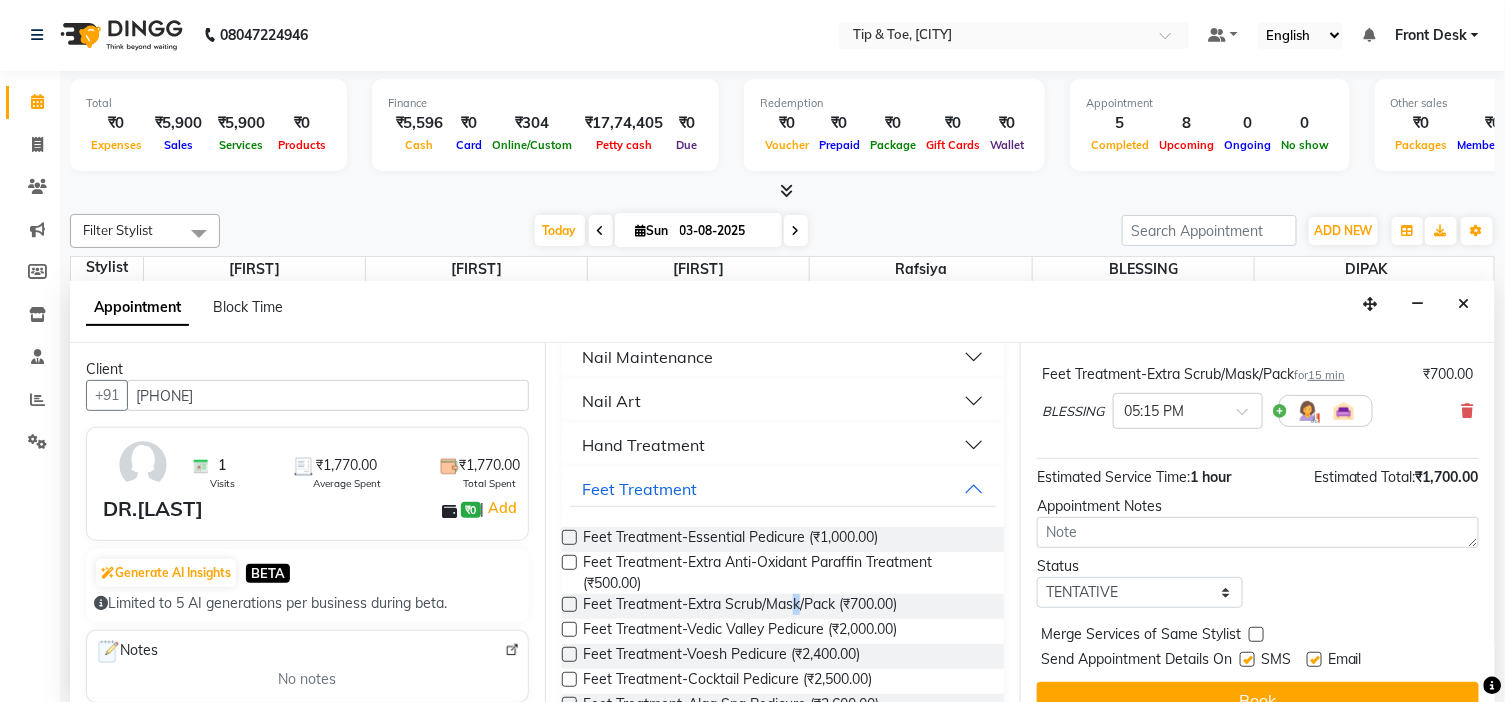 scroll, scrollTop: 257, scrollLeft: 0, axis: vertical 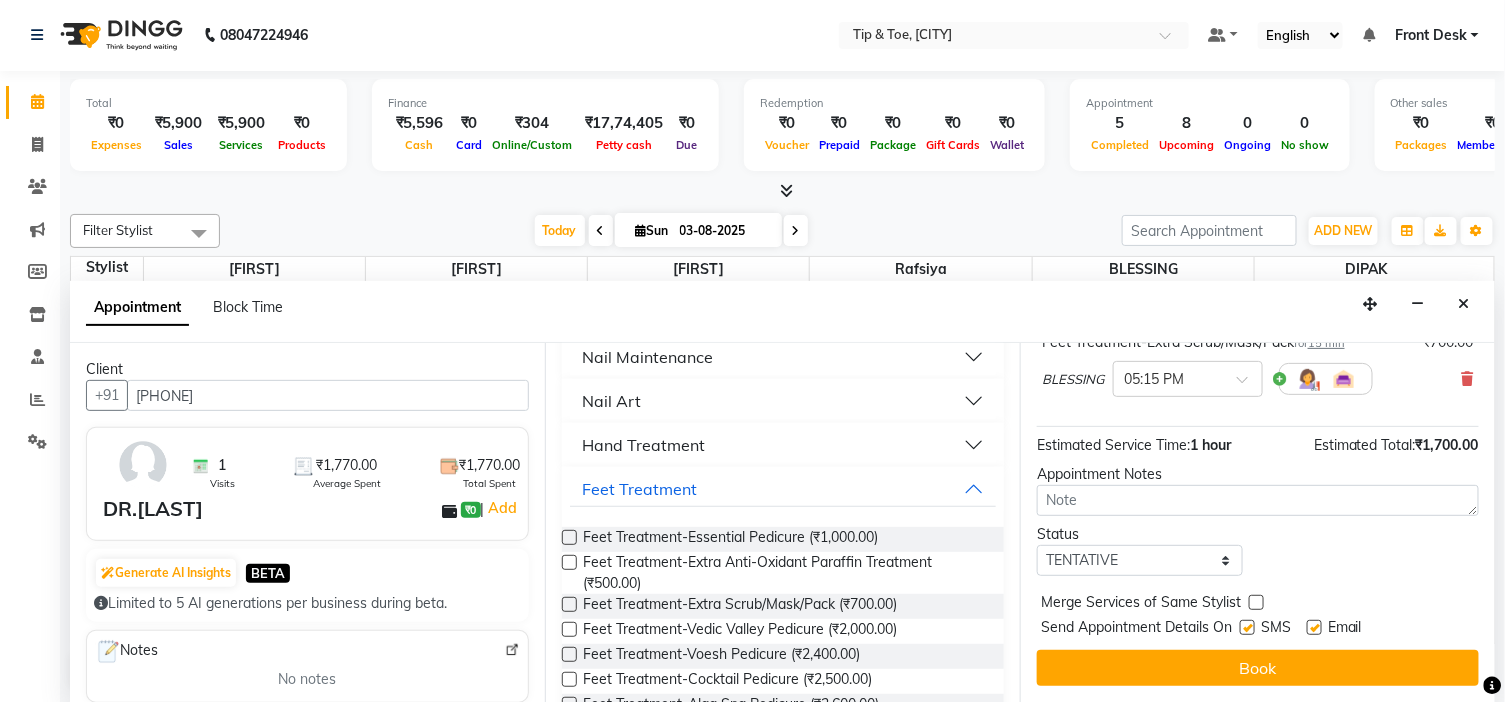 click at bounding box center (1314, 627) 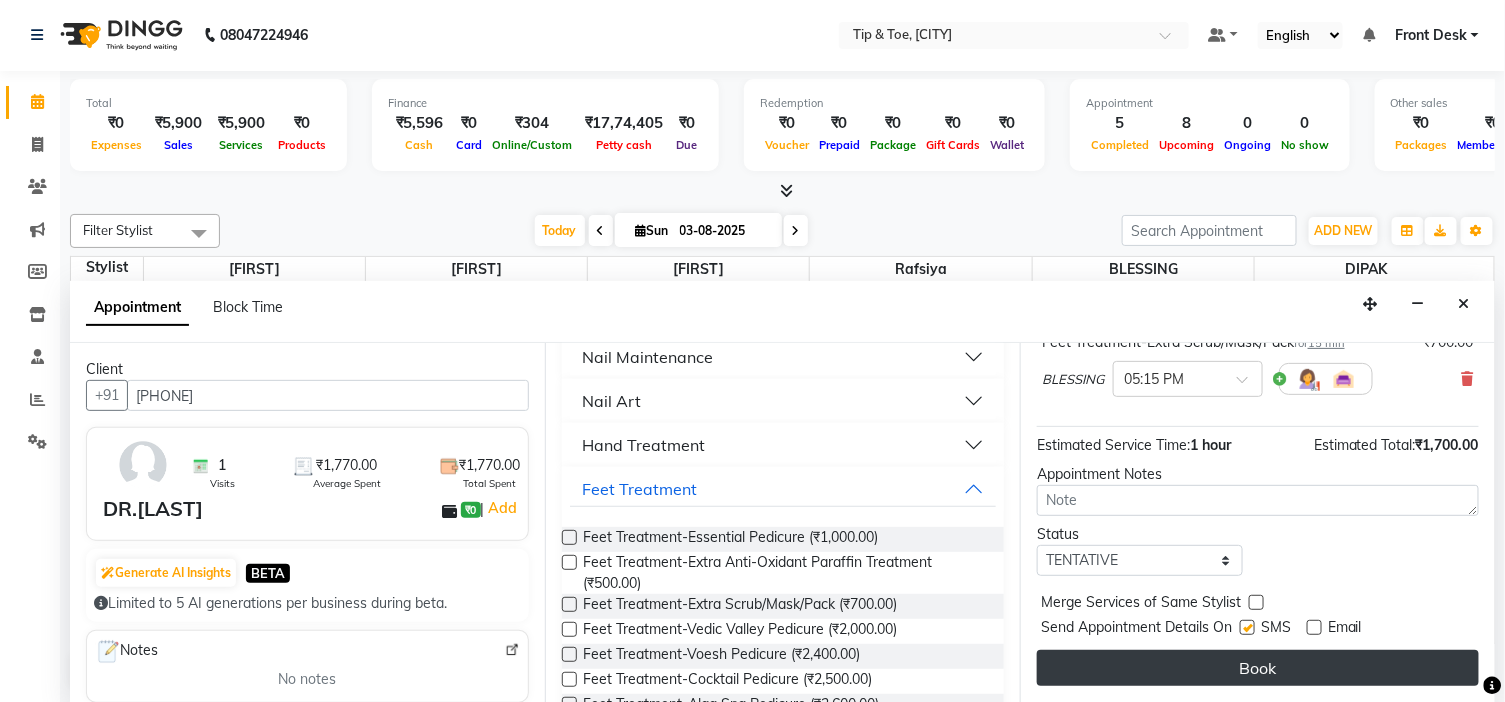 click on "Book" at bounding box center (1258, 668) 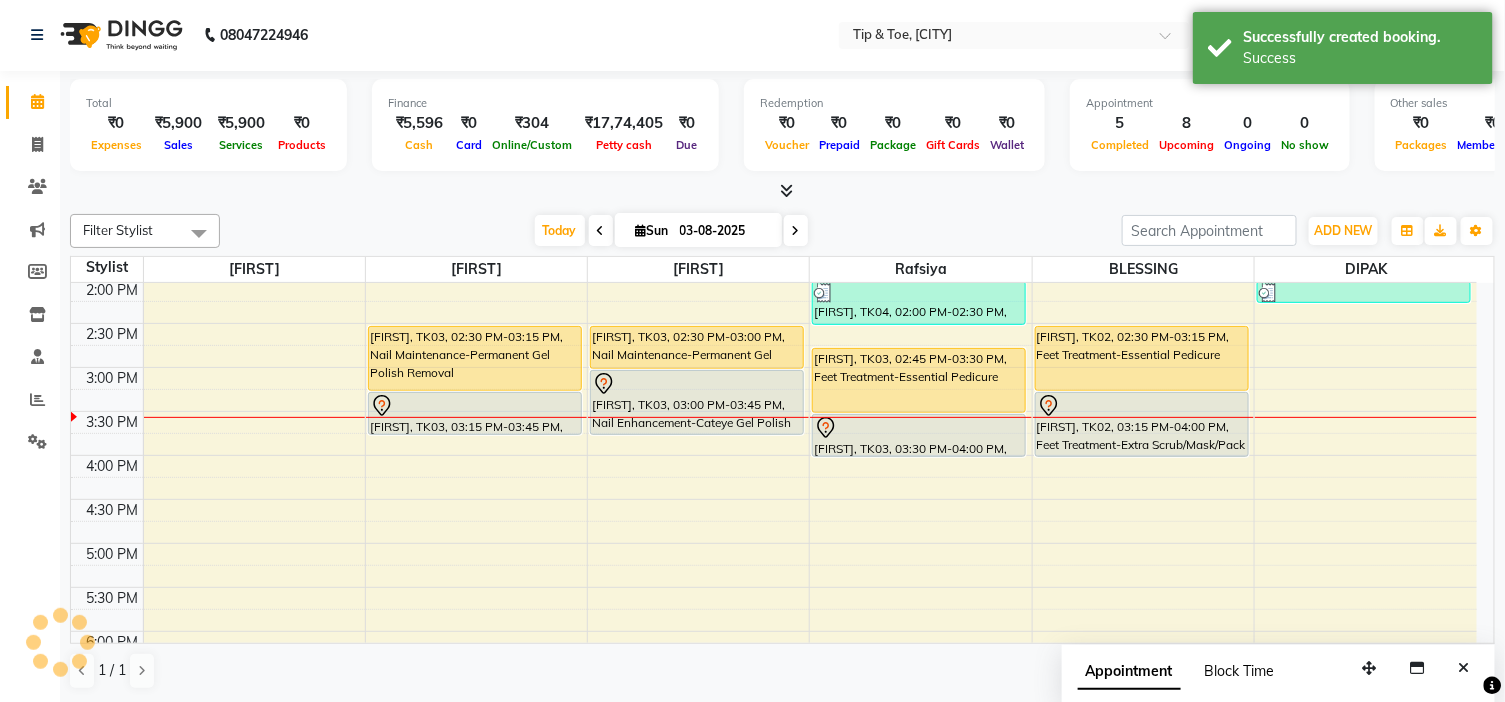 scroll, scrollTop: 0, scrollLeft: 0, axis: both 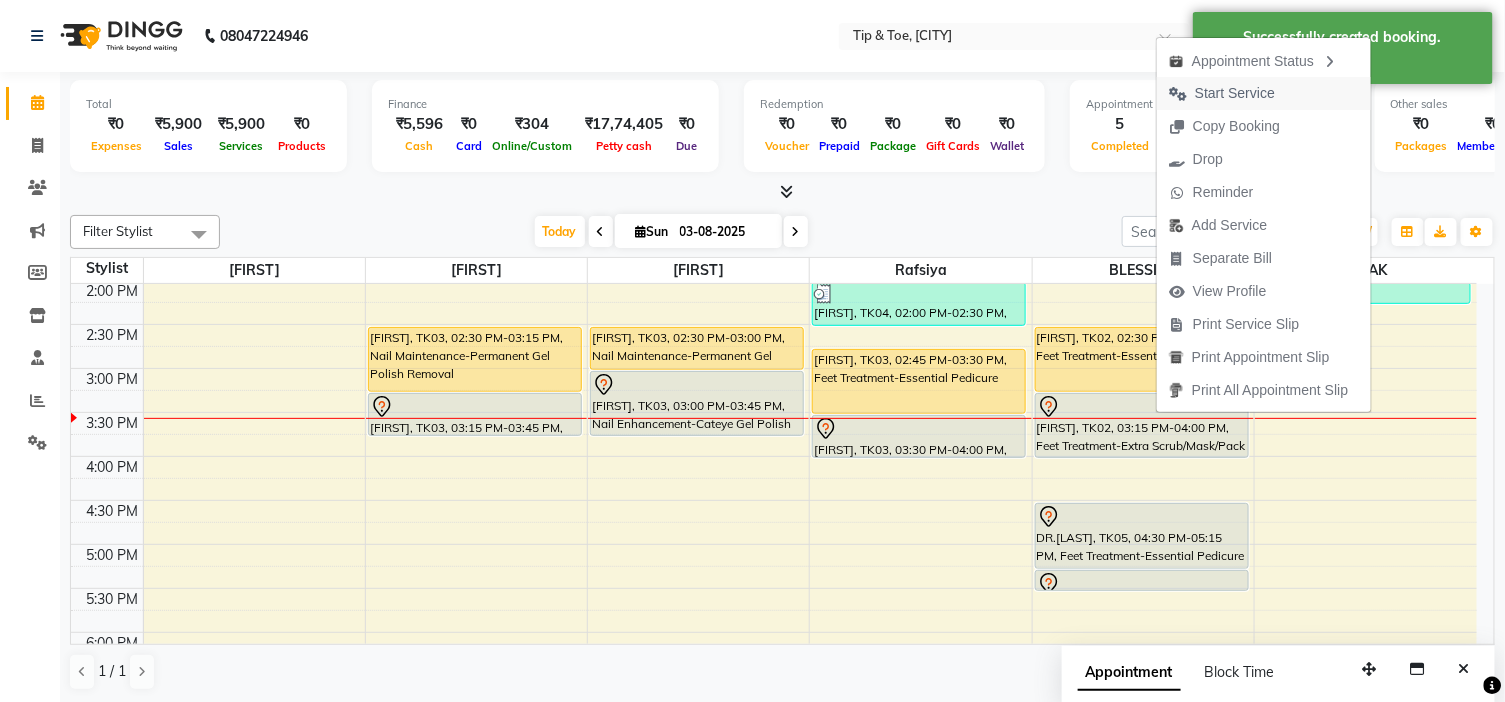 click on "Start Service" at bounding box center [1235, 93] 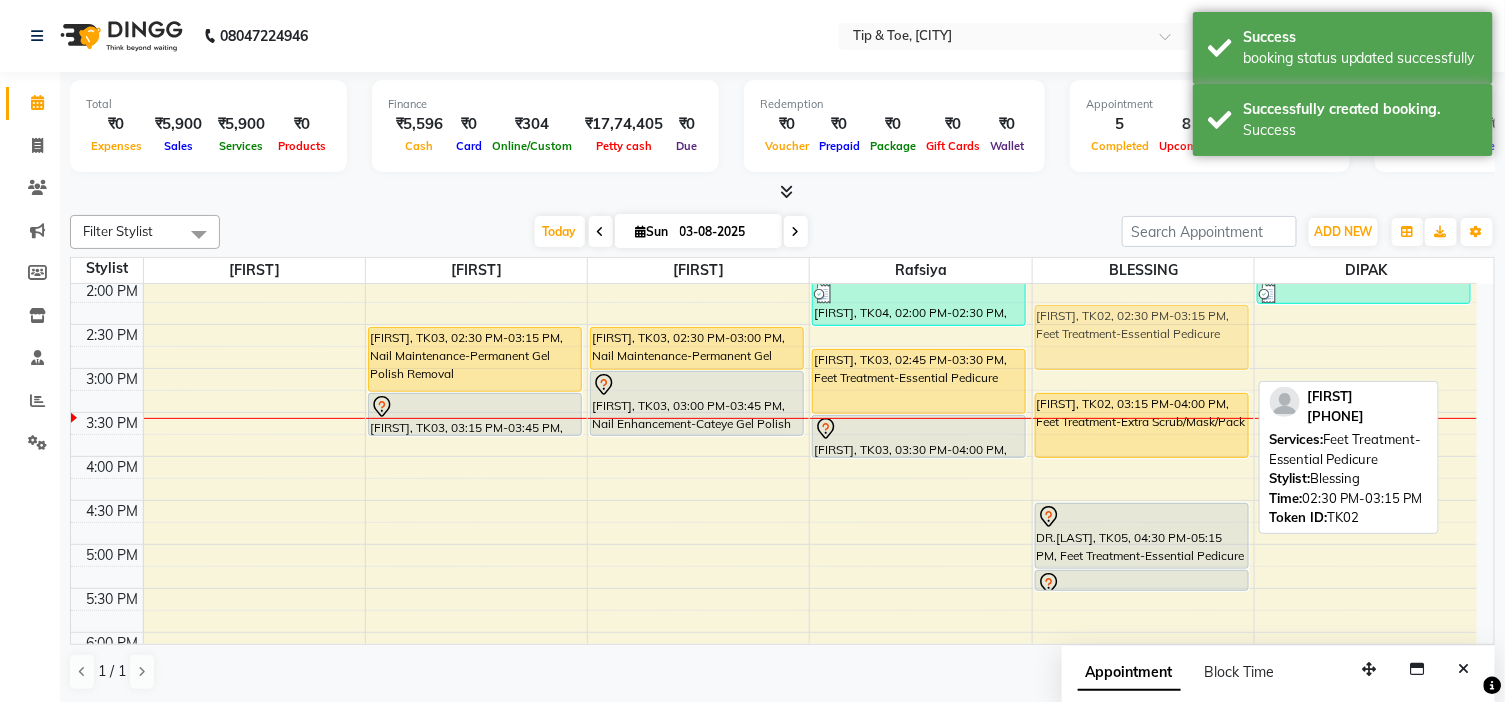 drag, startPoint x: 1122, startPoint y: 356, endPoint x: 1117, endPoint y: 343, distance: 13.928389 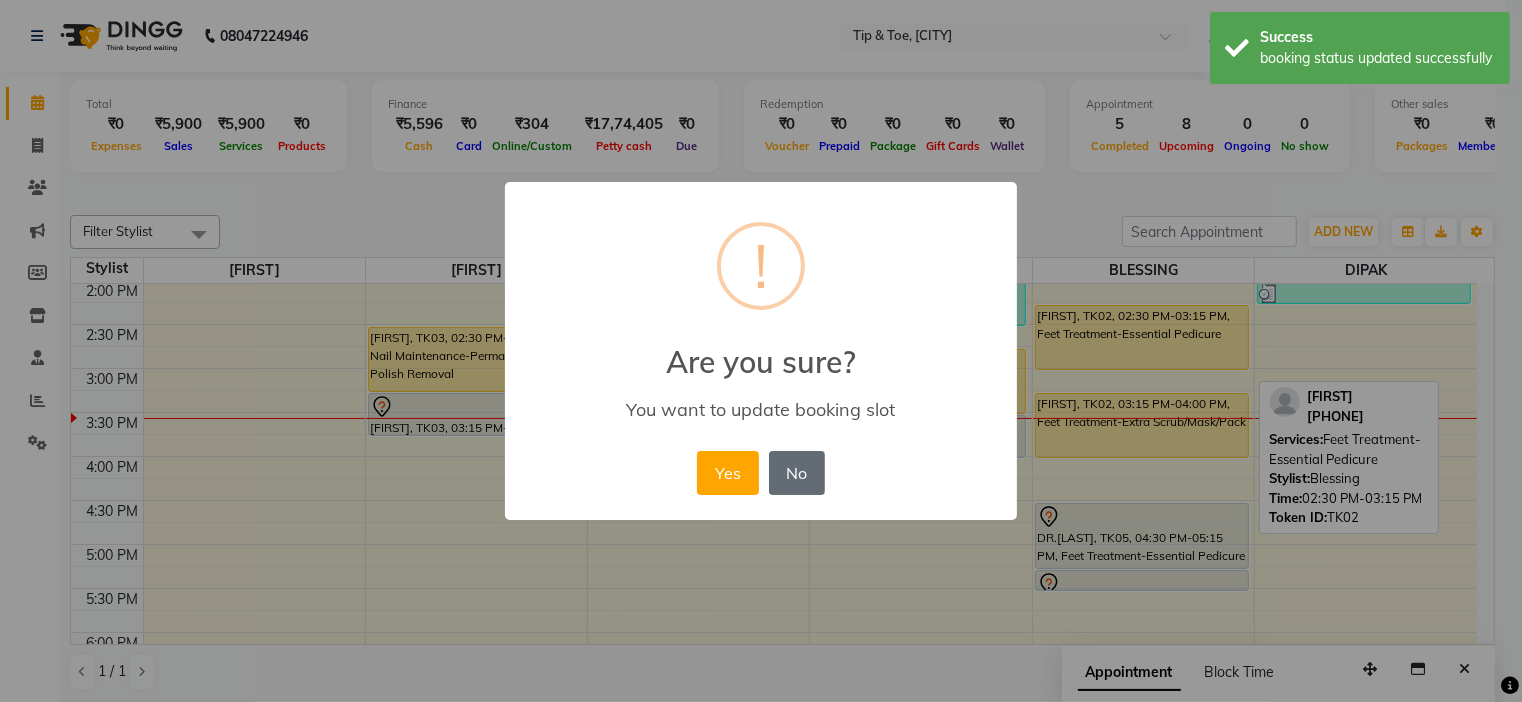 click on "No" at bounding box center [797, 473] 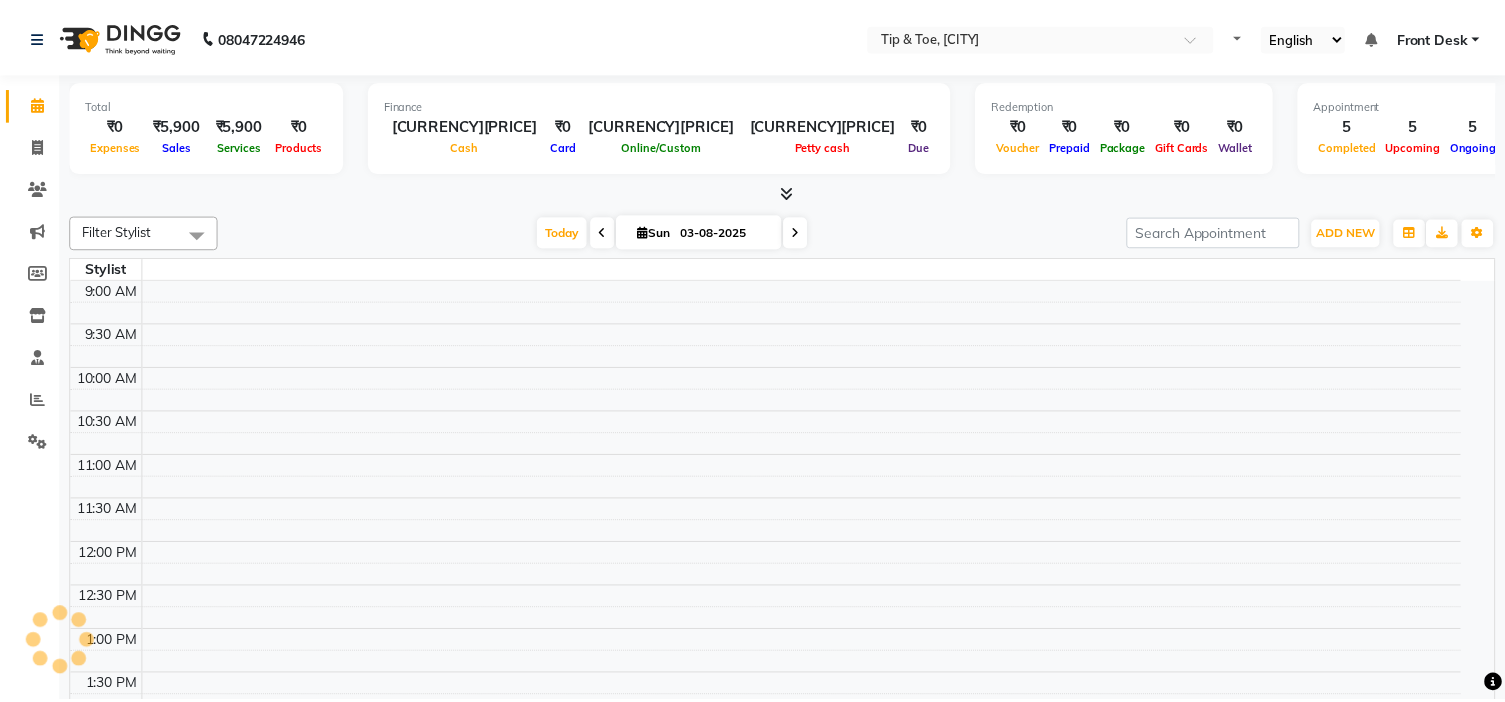 scroll, scrollTop: 0, scrollLeft: 0, axis: both 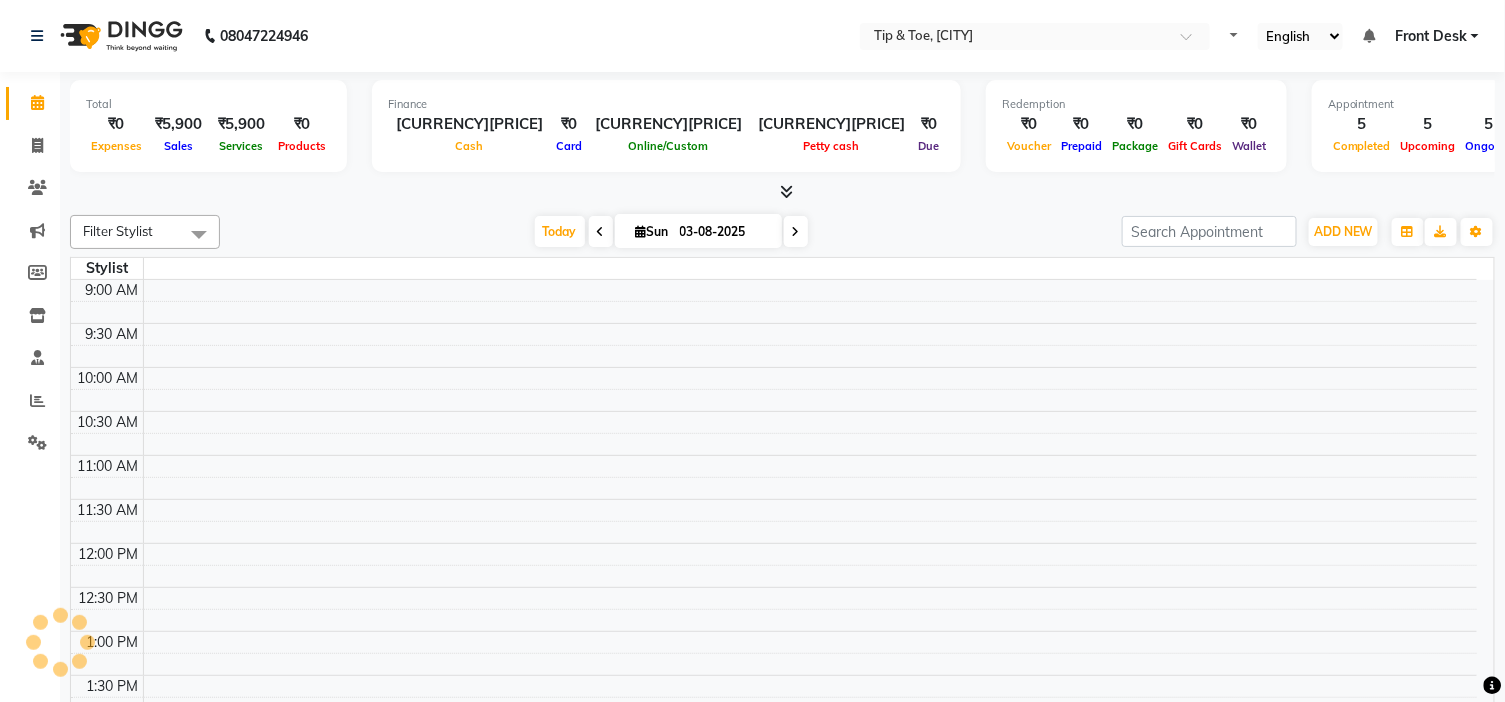 select on "en" 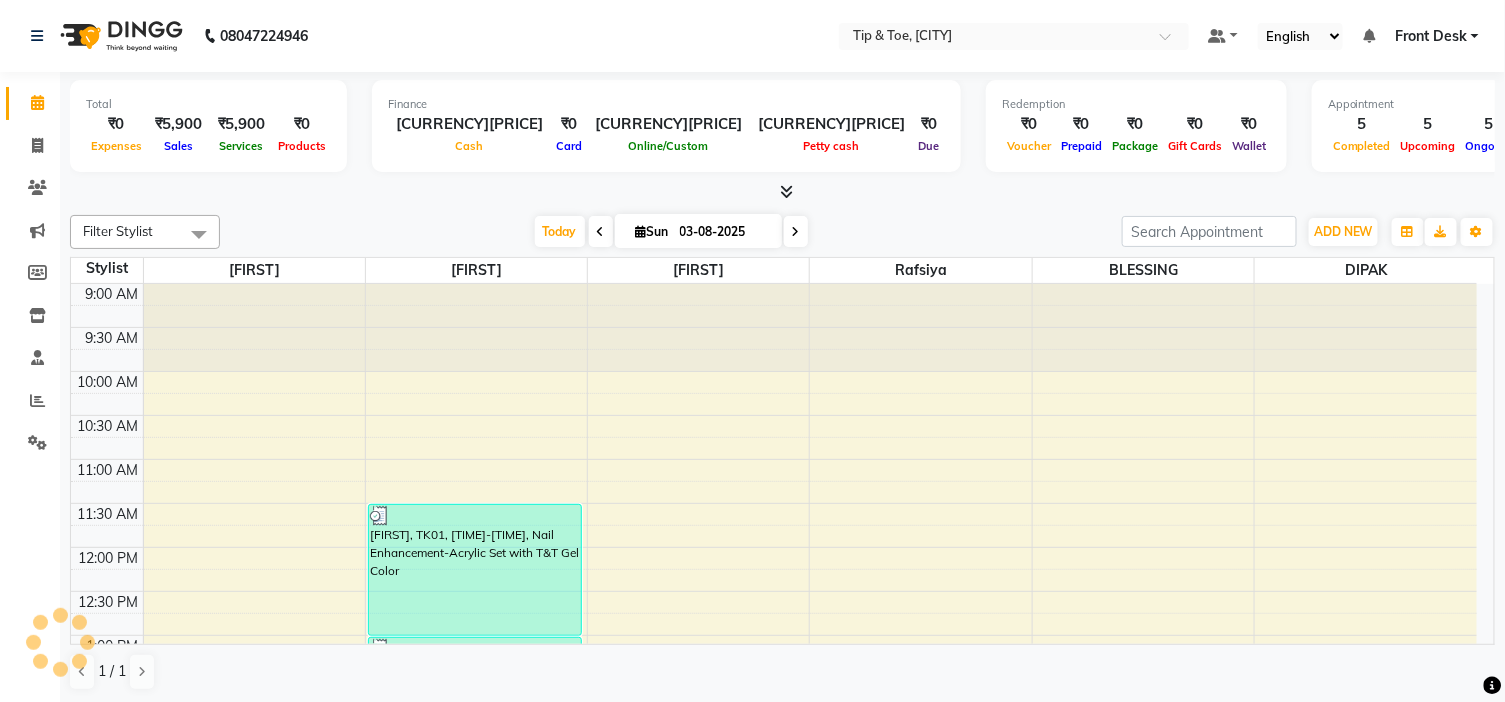 scroll, scrollTop: 0, scrollLeft: 0, axis: both 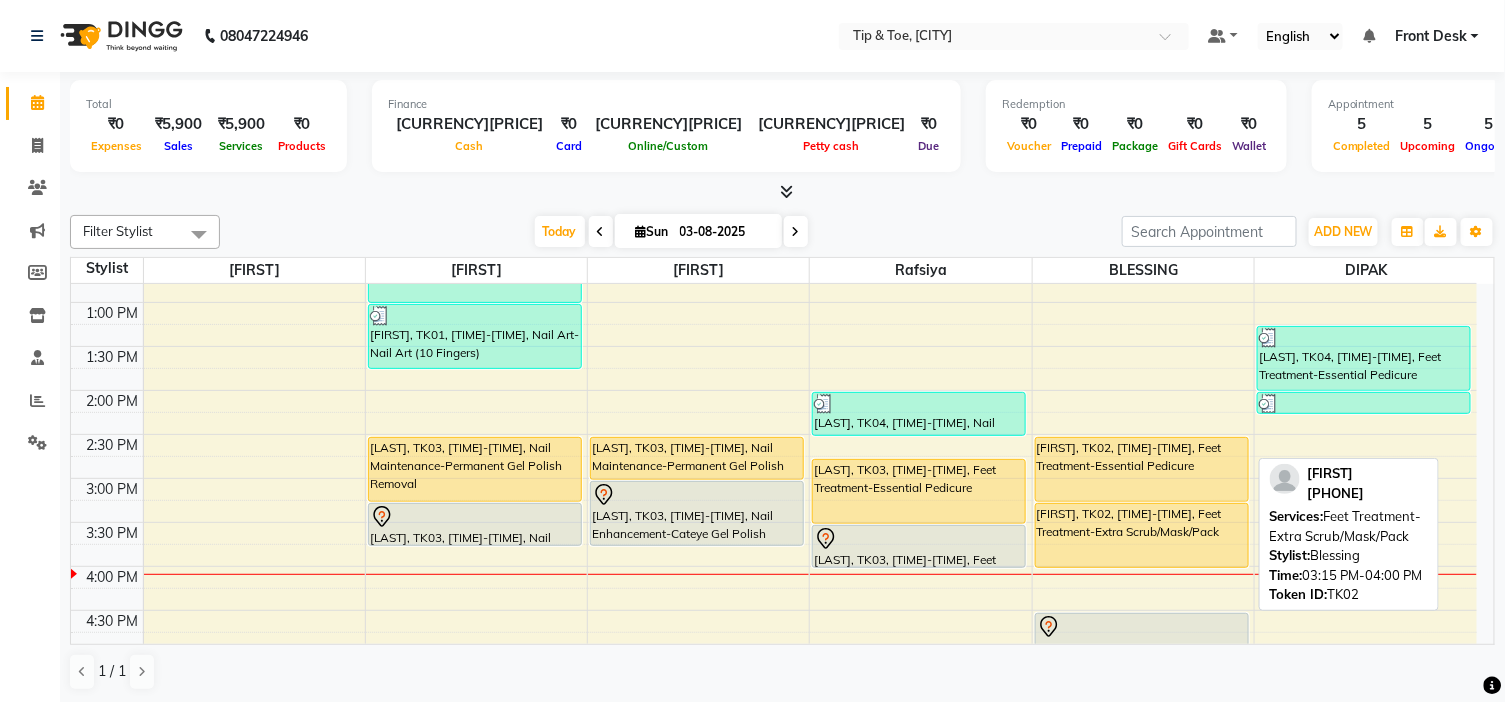 click on "[FIRST], TK02, 03:15 PM-04:00 PM, Feet Treatment-Extra Scrub/Mask/Pack" at bounding box center [1142, 535] 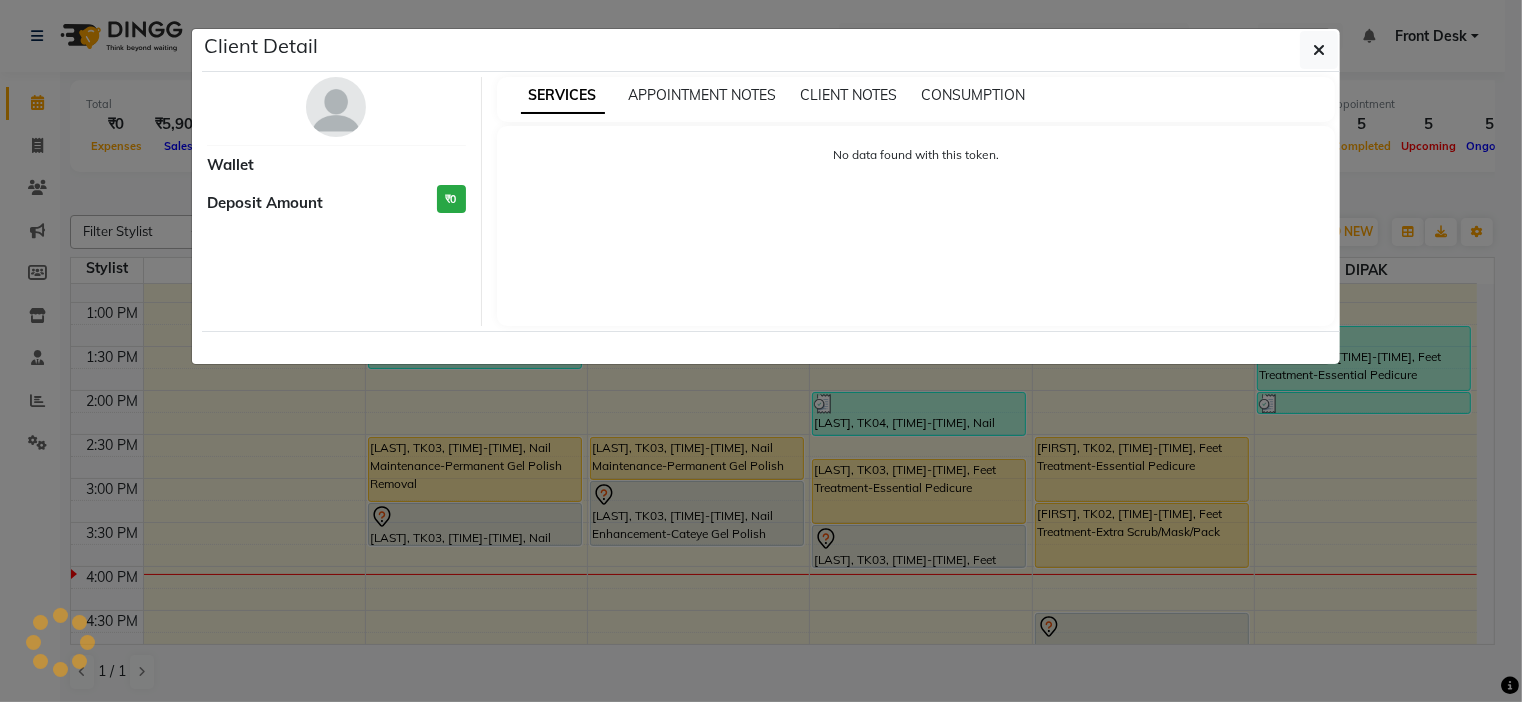 select on "1" 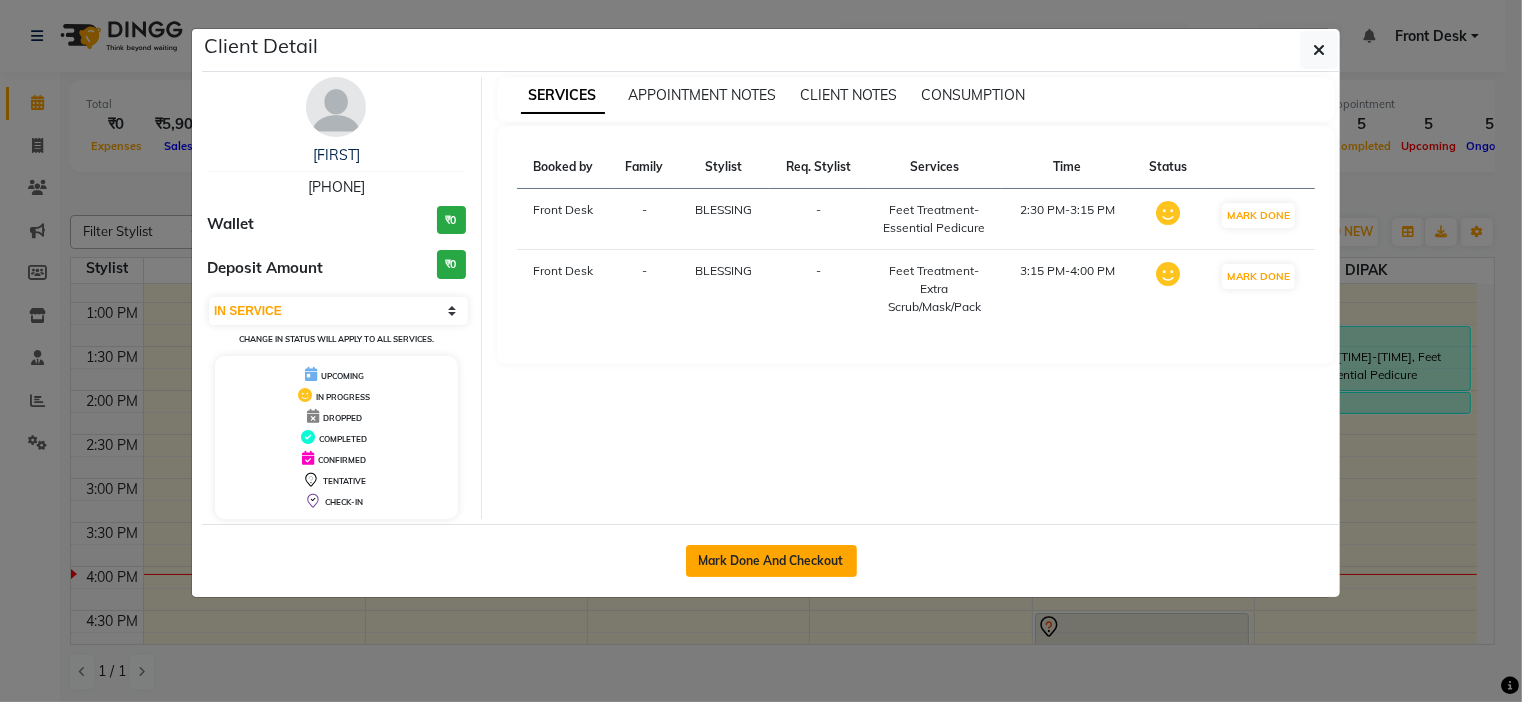 click on "Mark Done And Checkout" 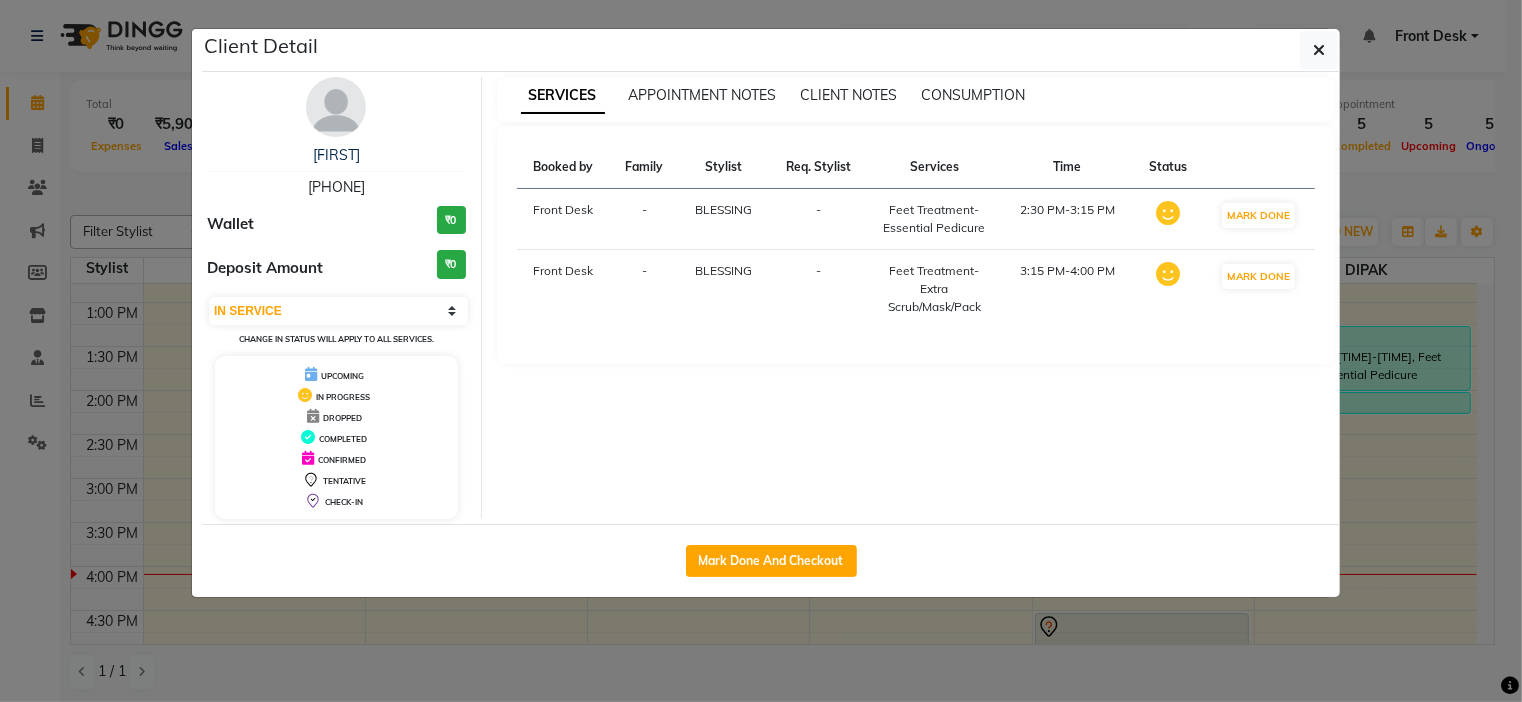 select on "5360" 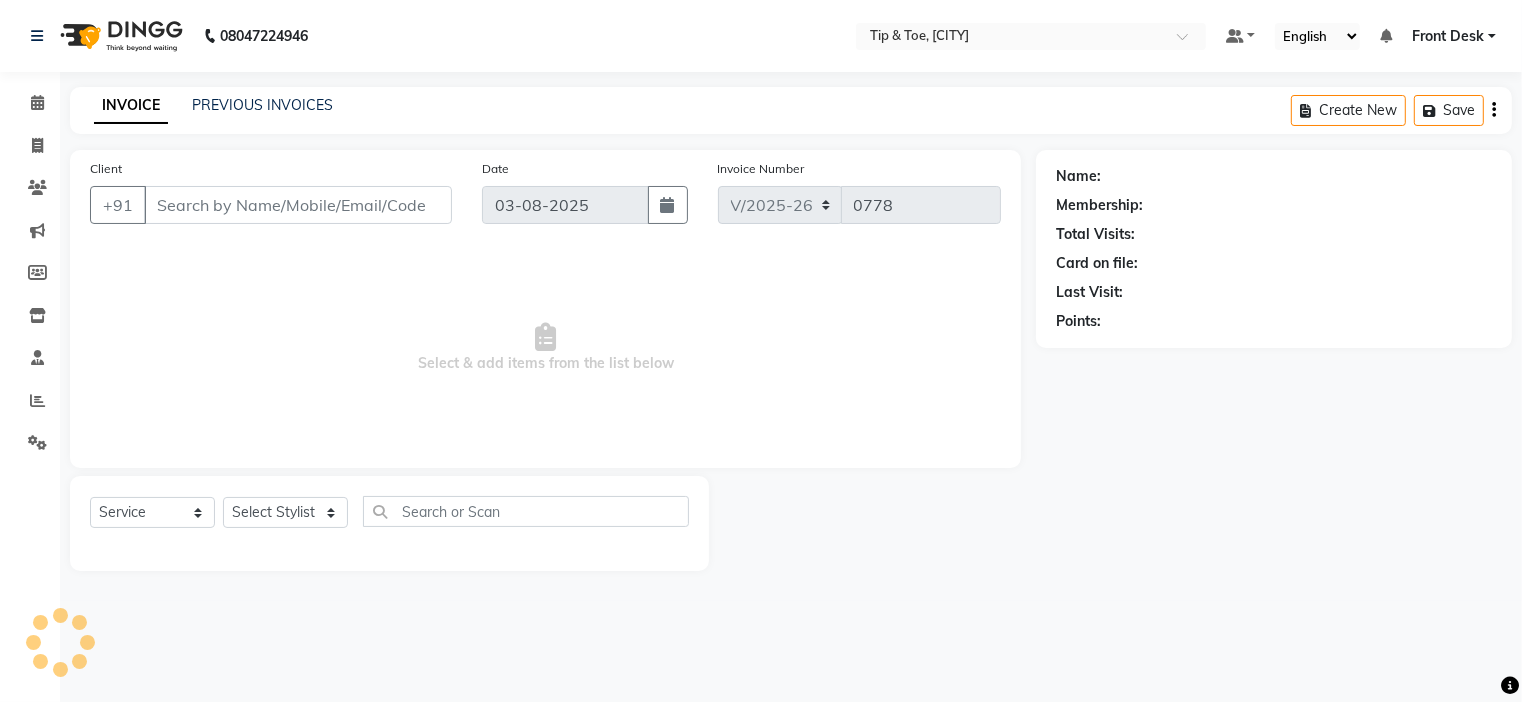 type on "[PHONE]" 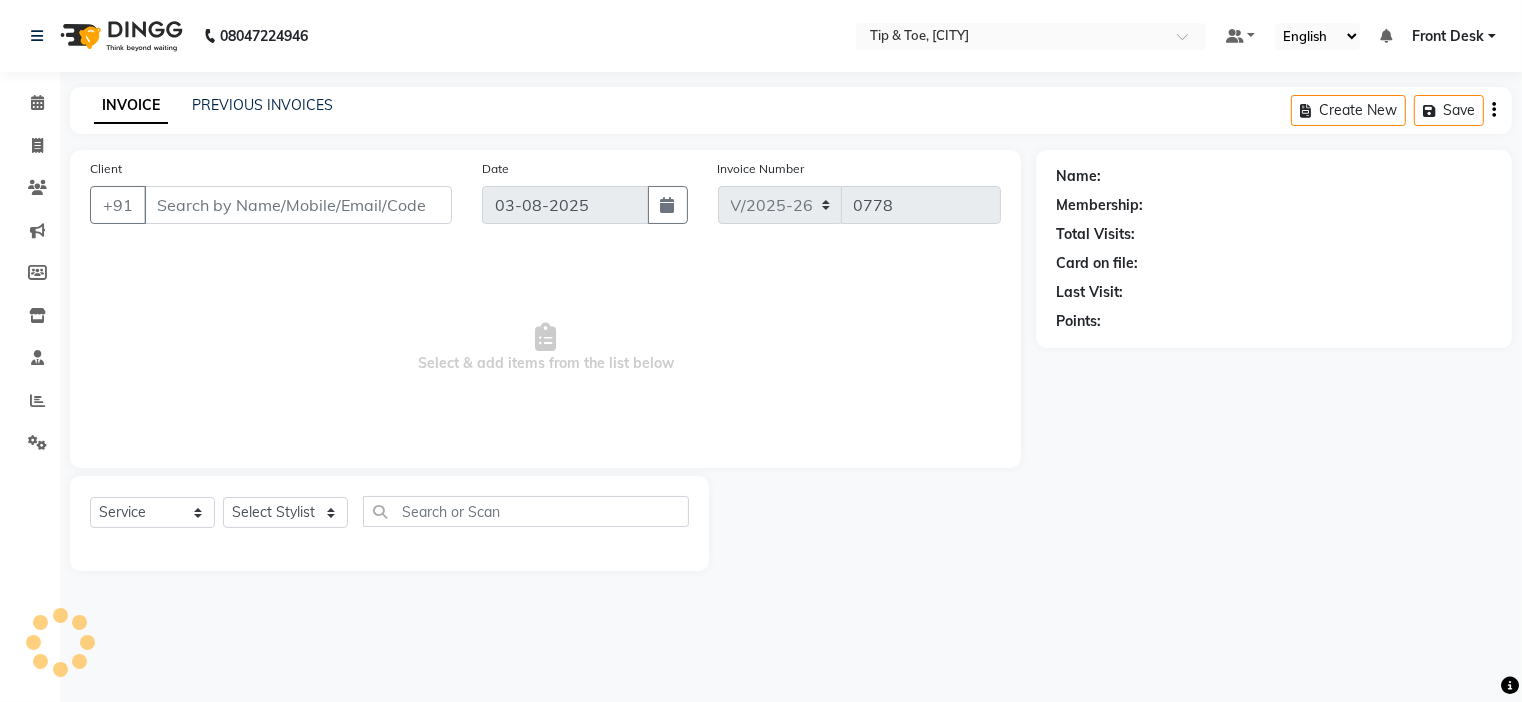 select on "50942" 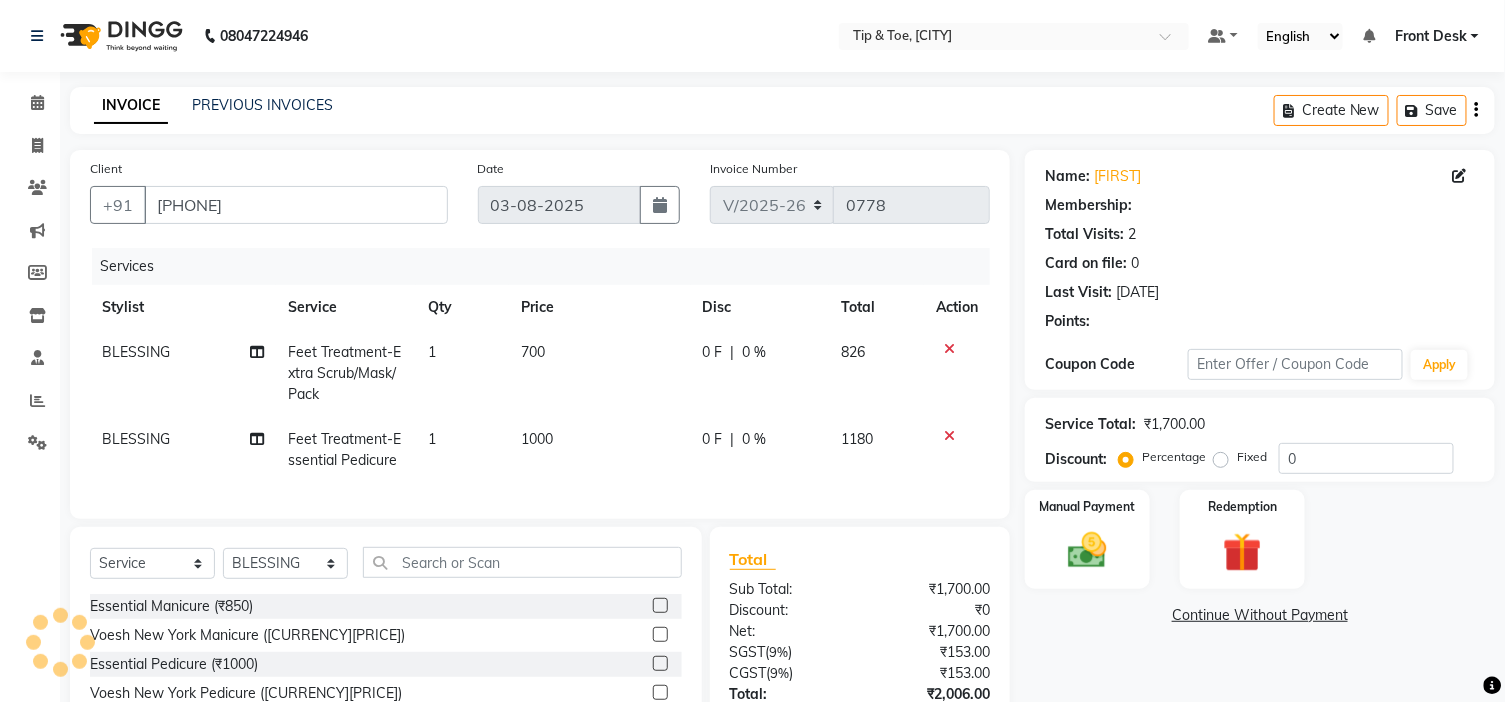 select on "1: Object" 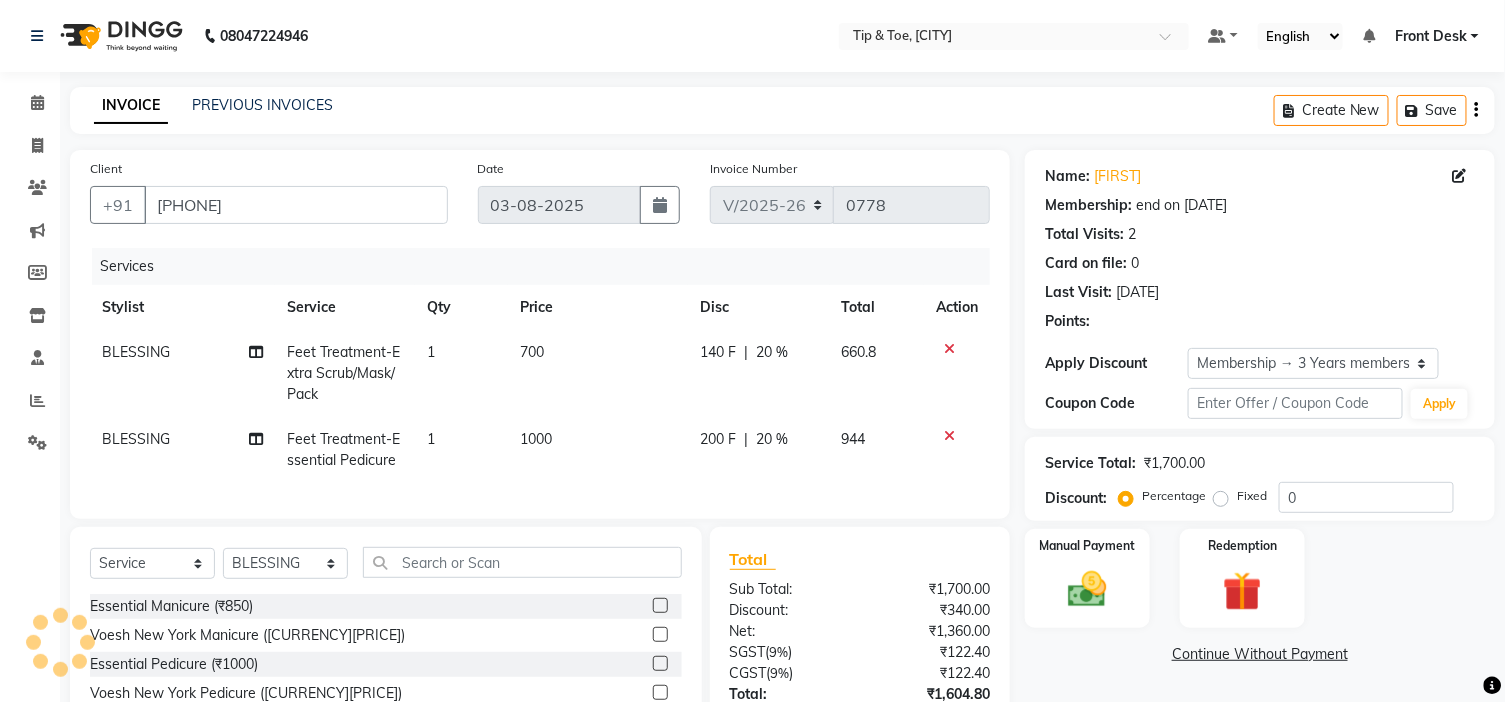 type on "20" 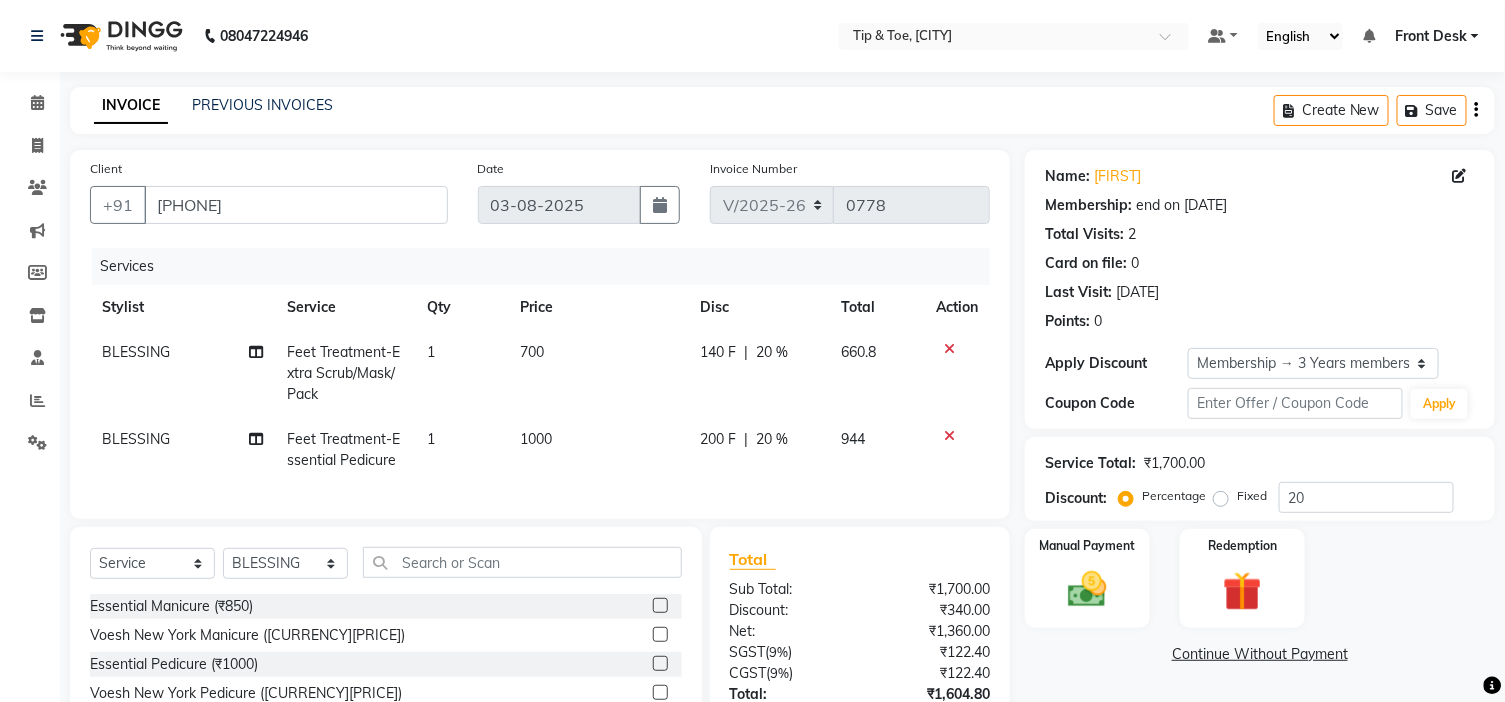 click on "700" 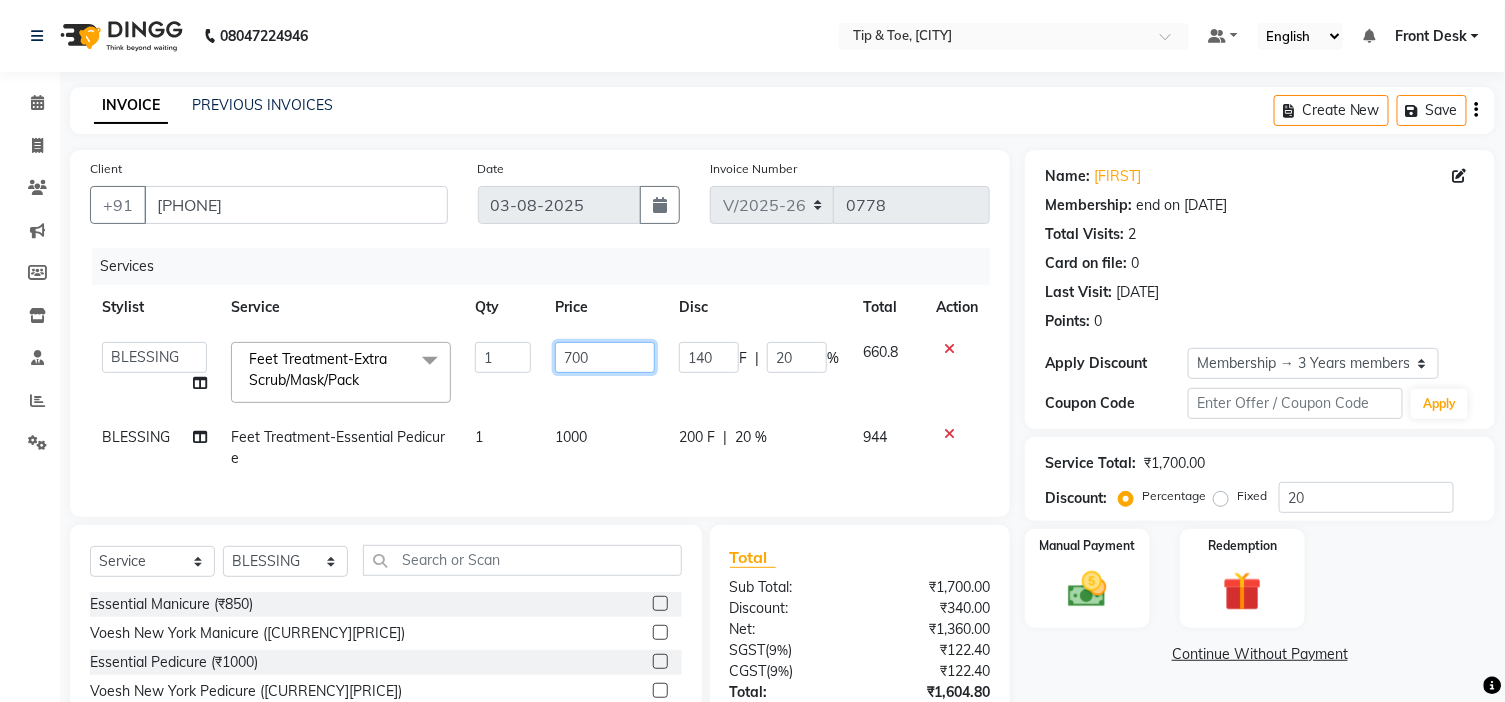 click on "700" 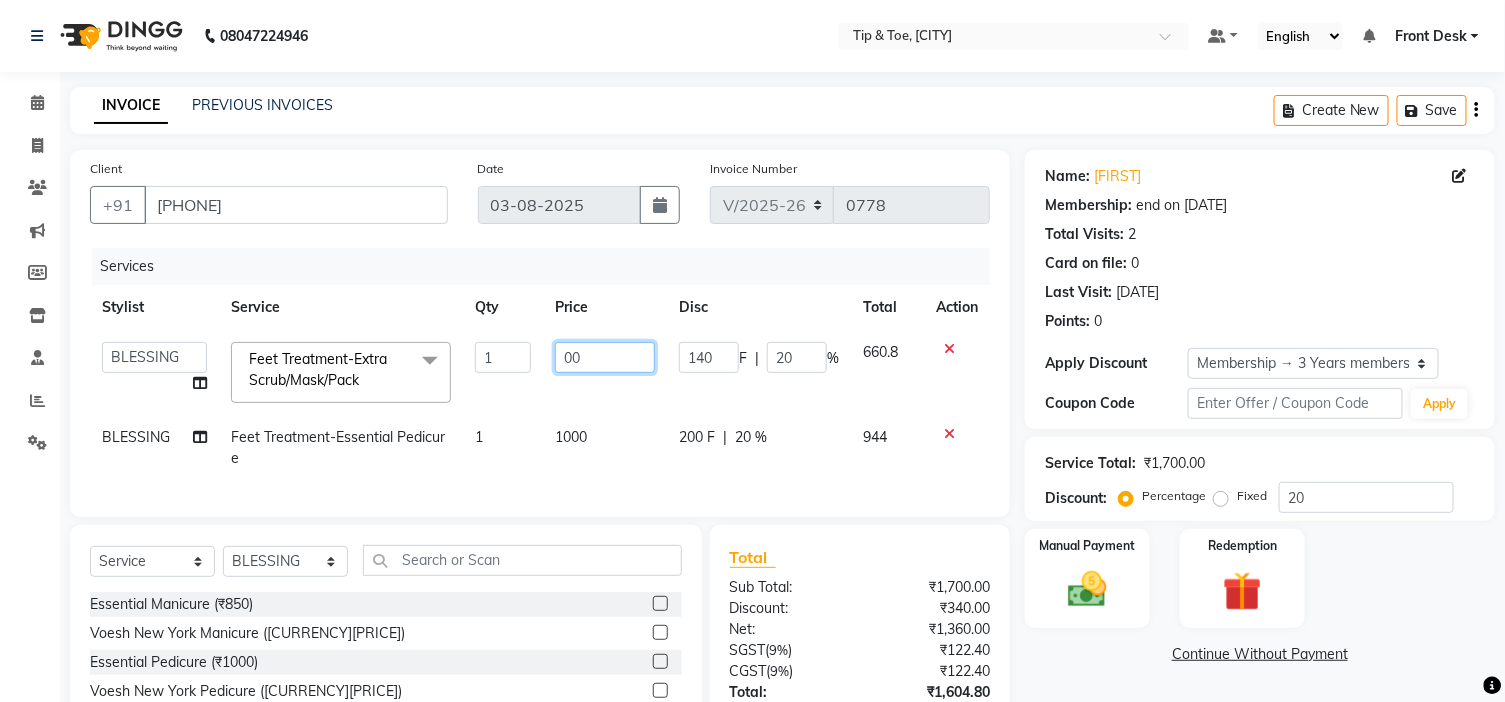type on "300" 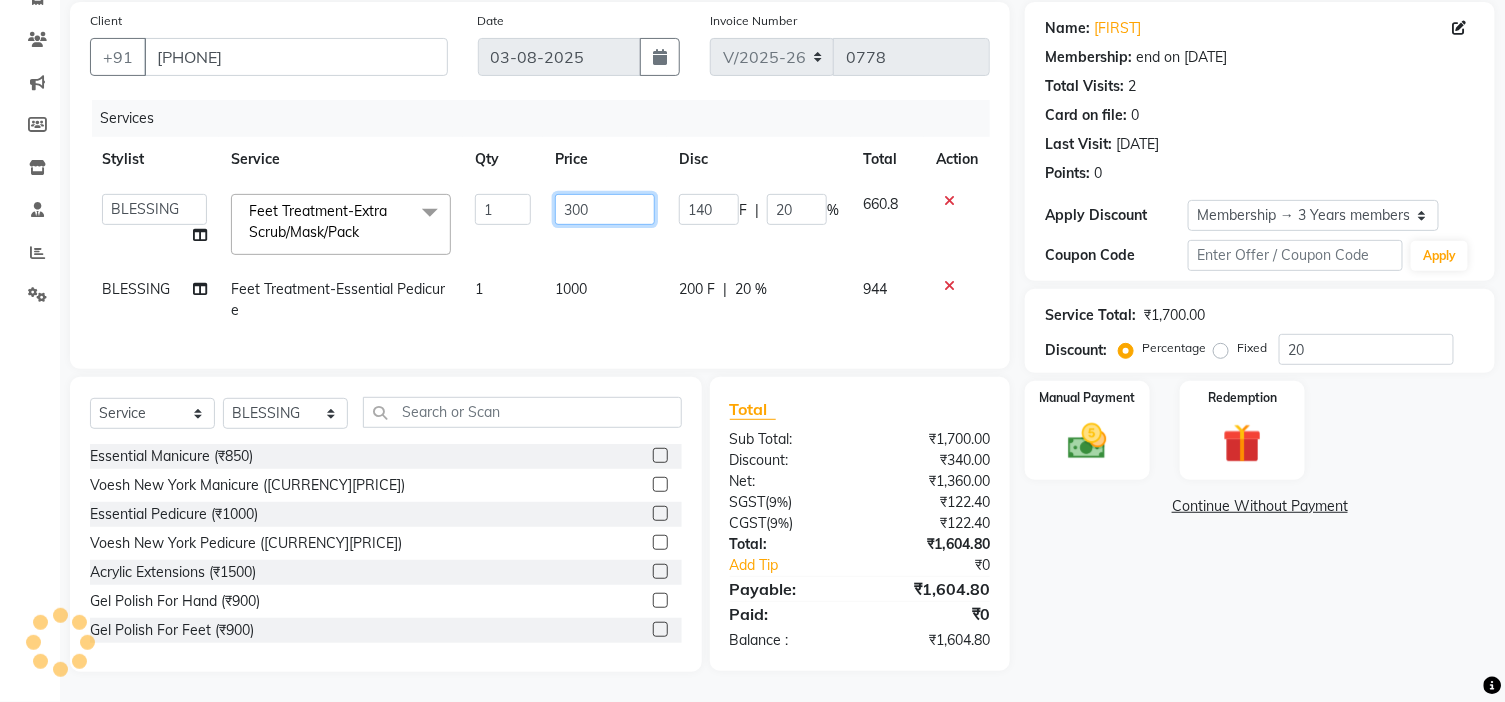 scroll, scrollTop: 164, scrollLeft: 0, axis: vertical 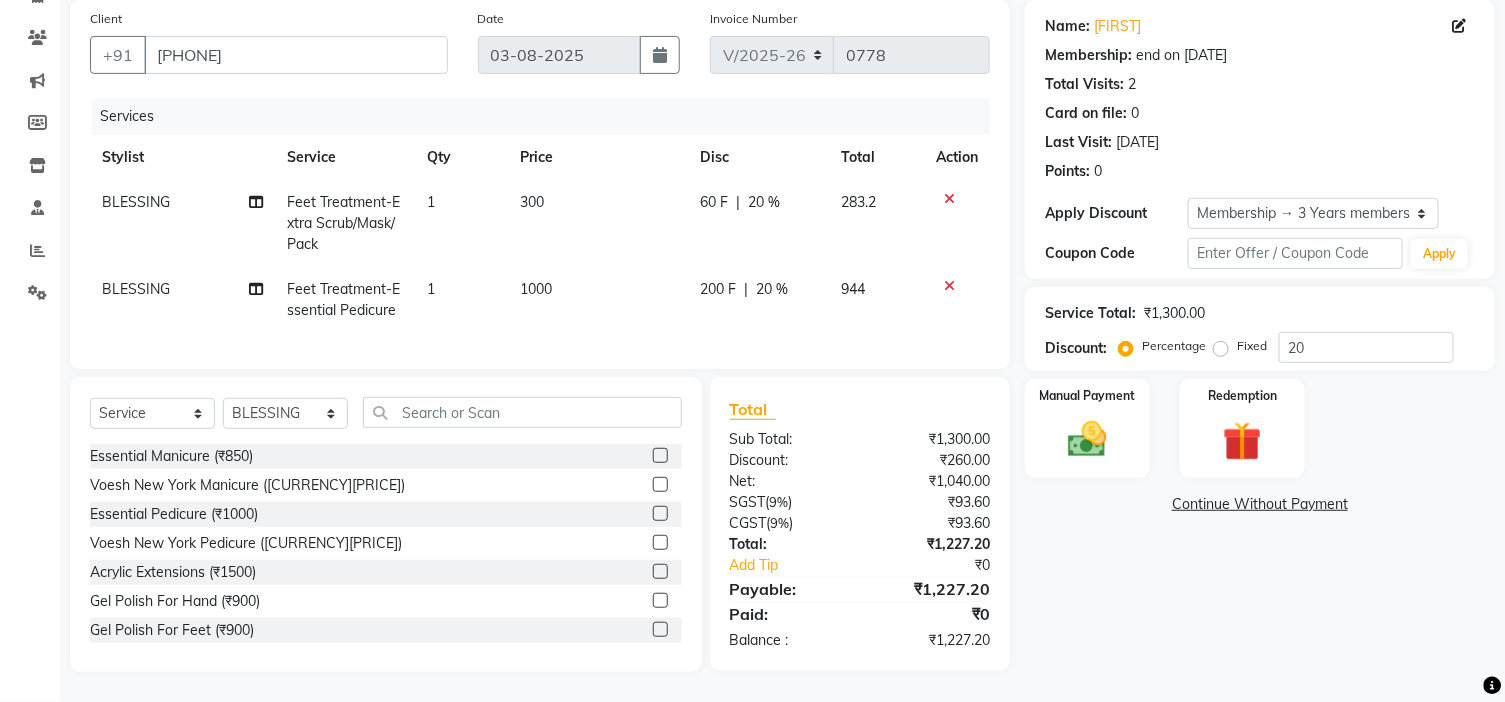 click on "Continue Without Payment" 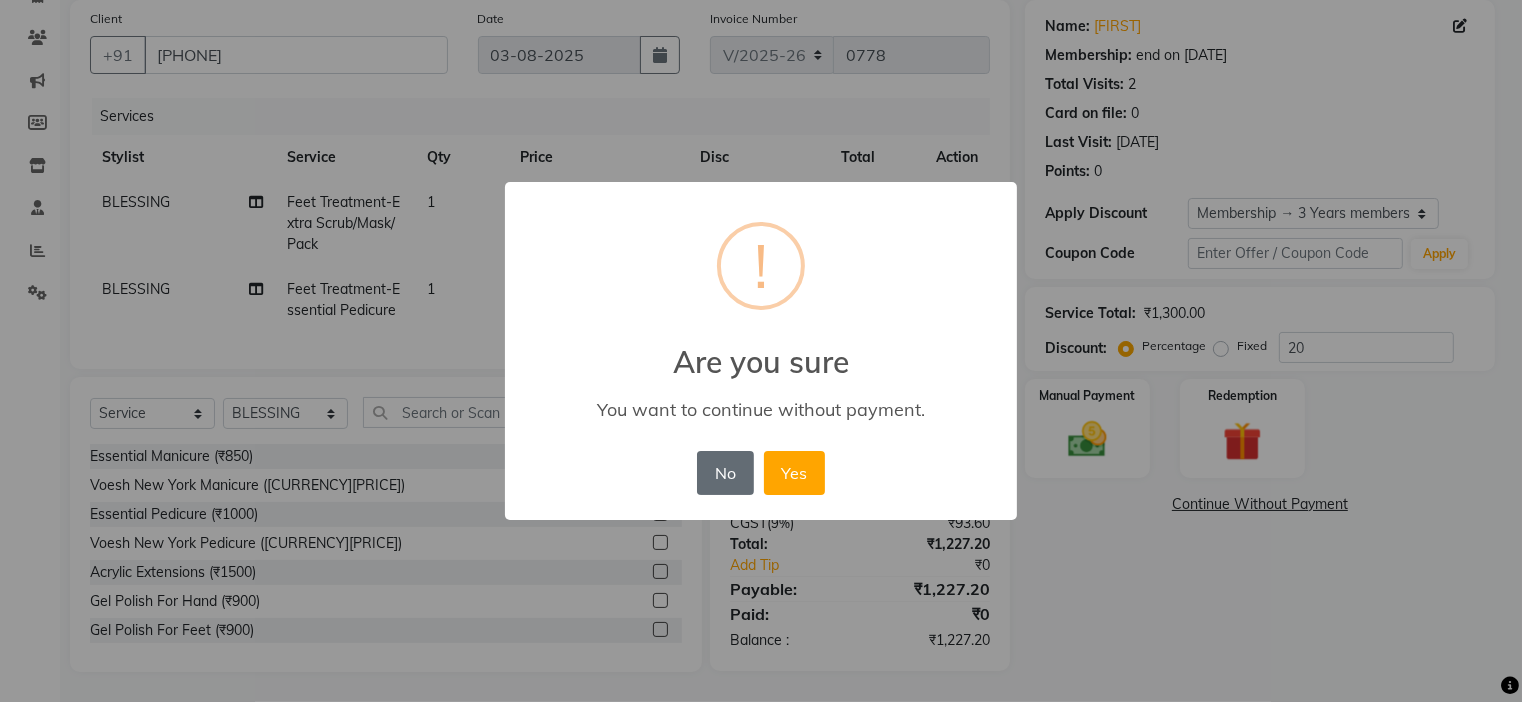 click on "No" at bounding box center (725, 473) 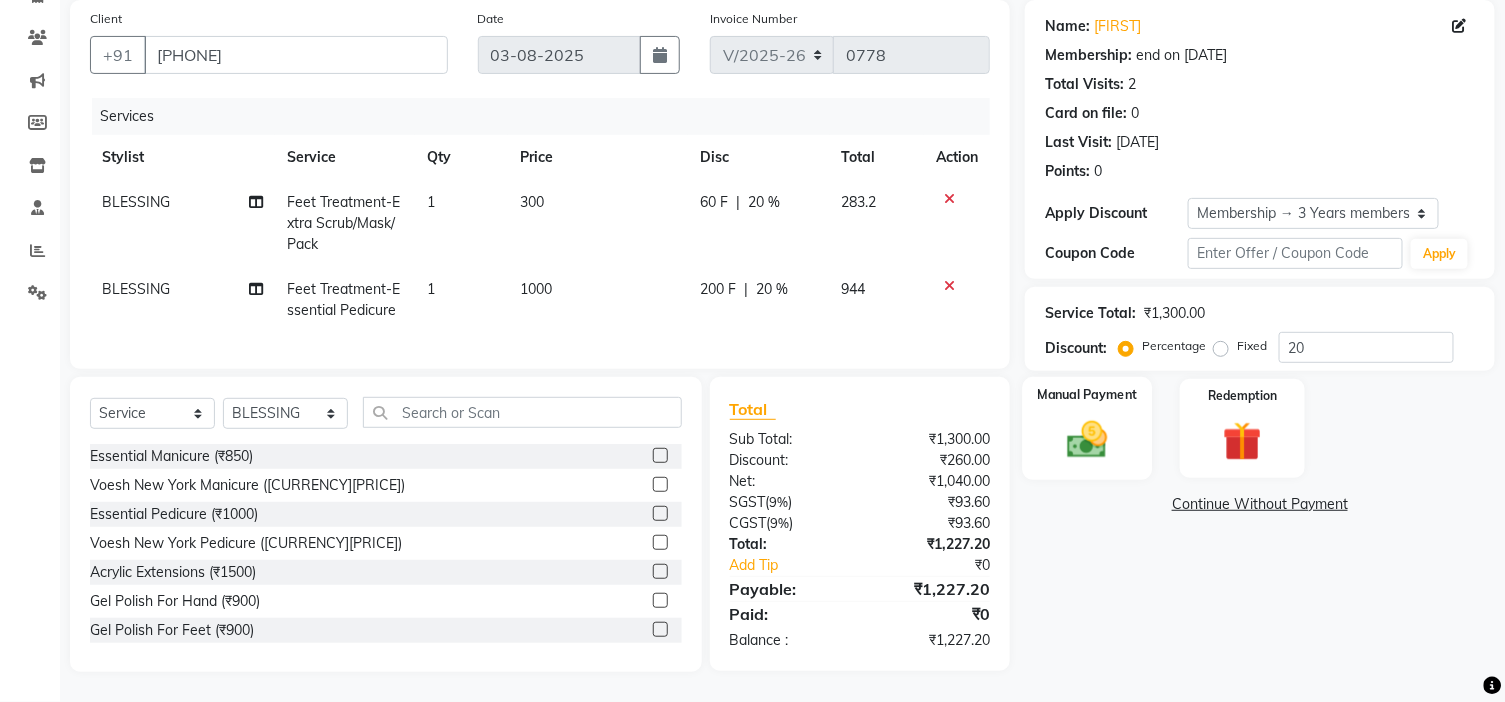 click 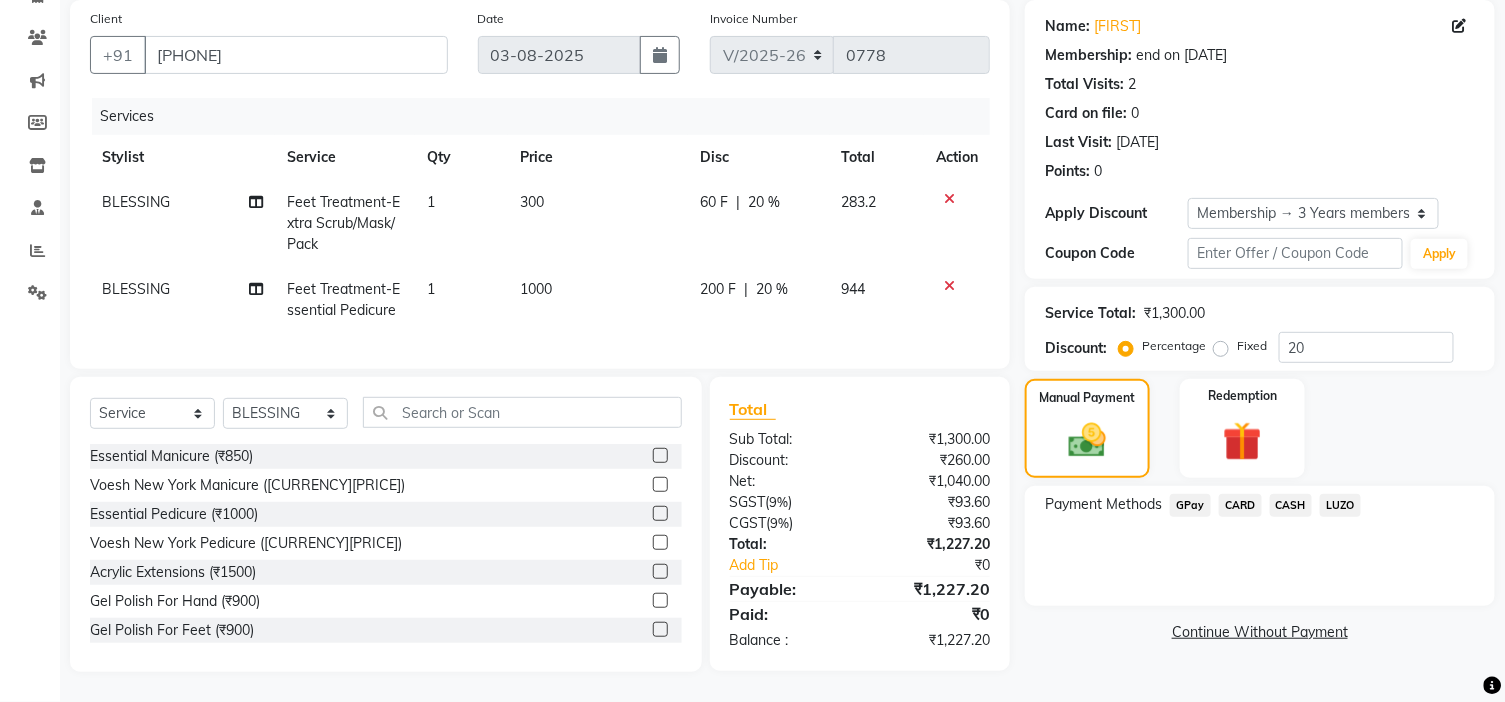 click on "GPay" 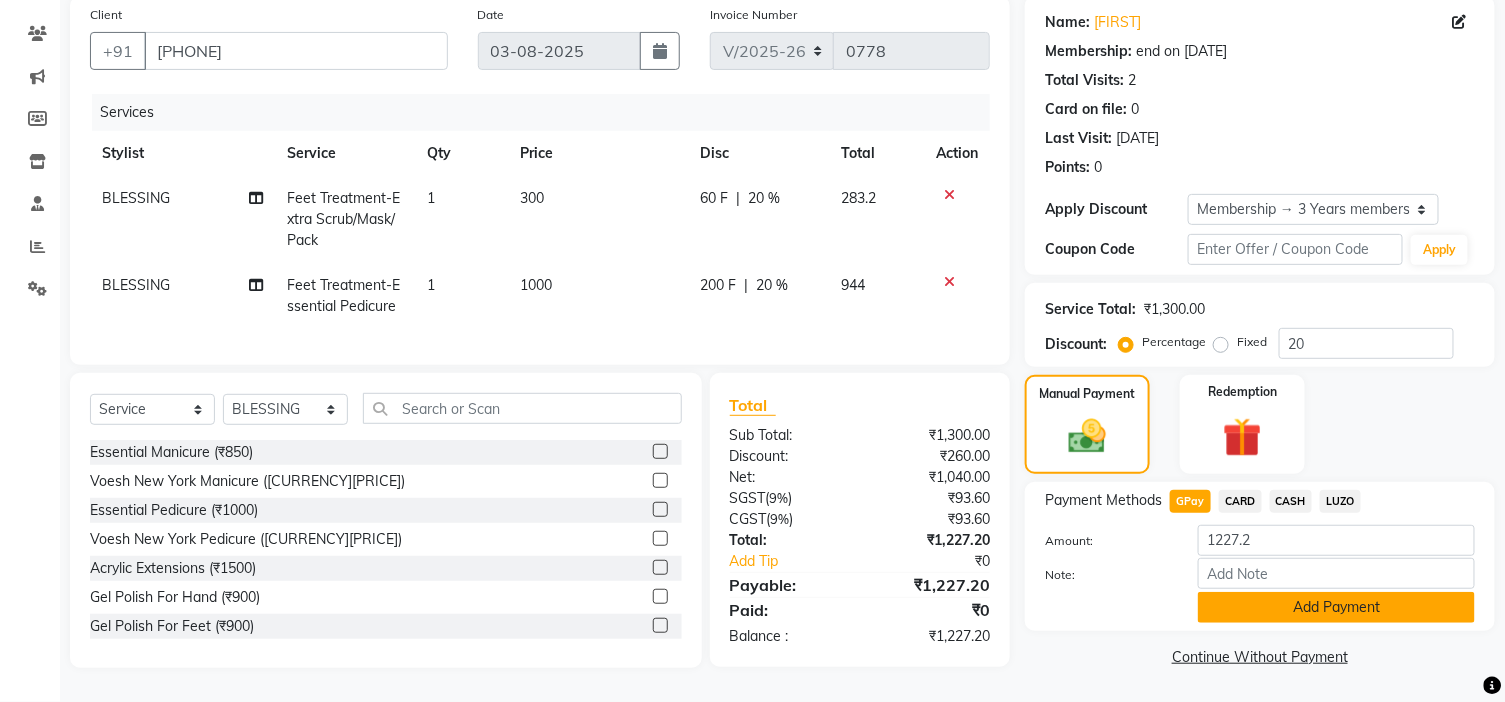 click on "Add Payment" 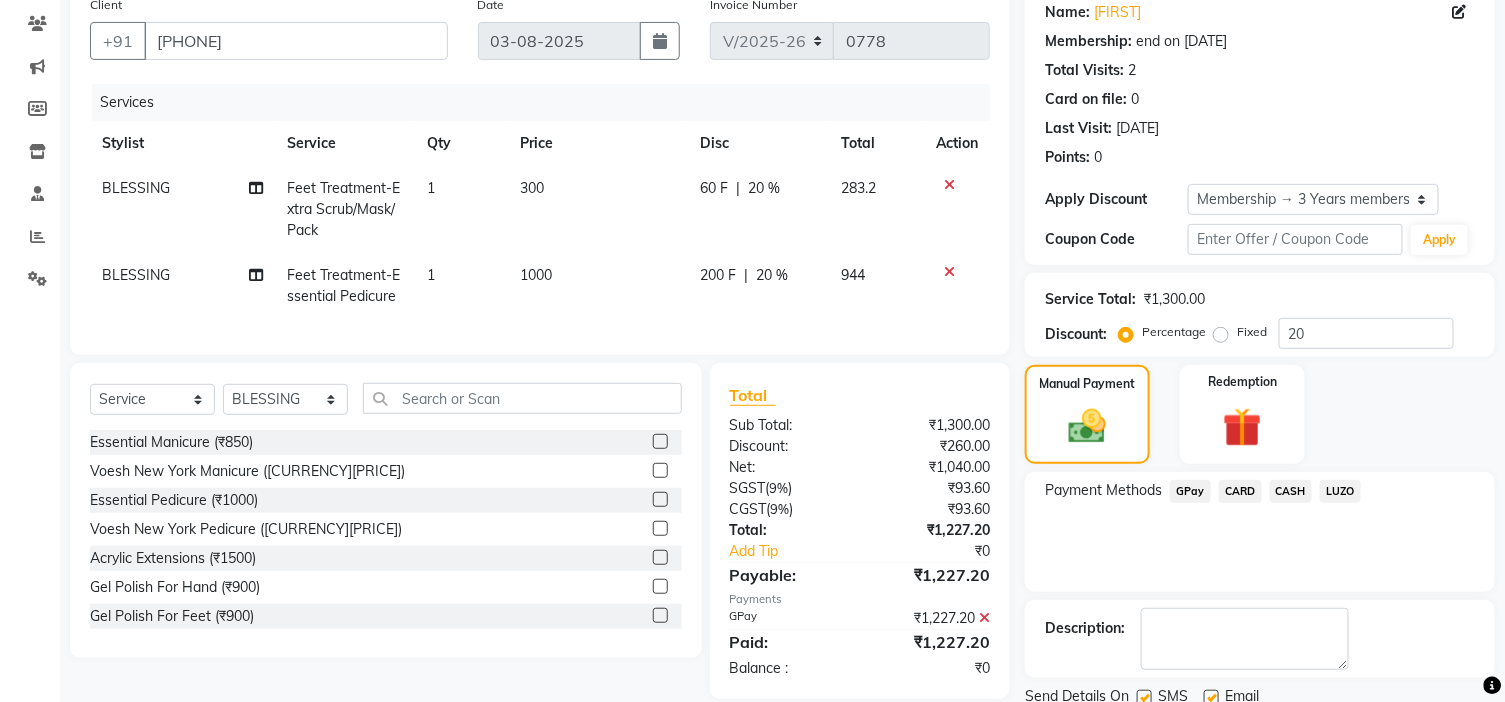 scroll, scrollTop: 237, scrollLeft: 0, axis: vertical 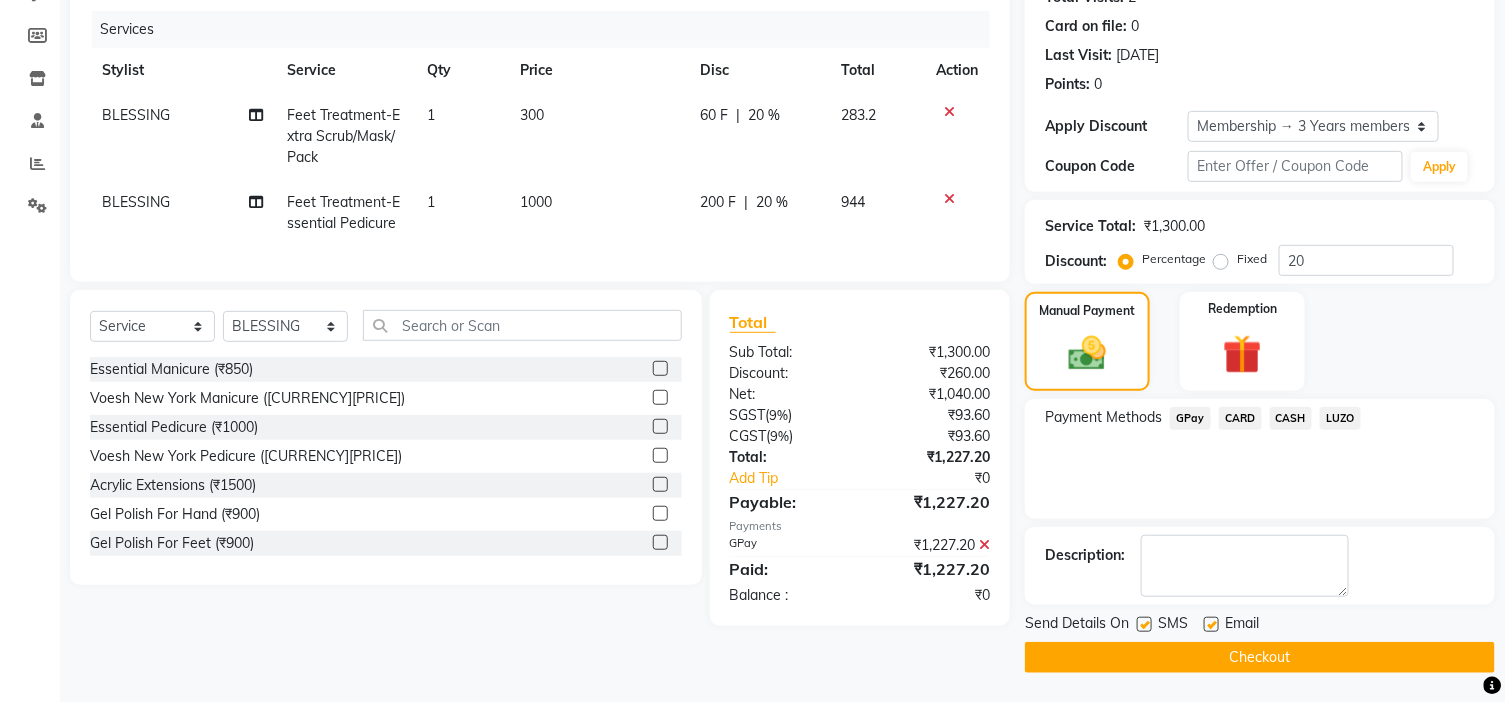 click 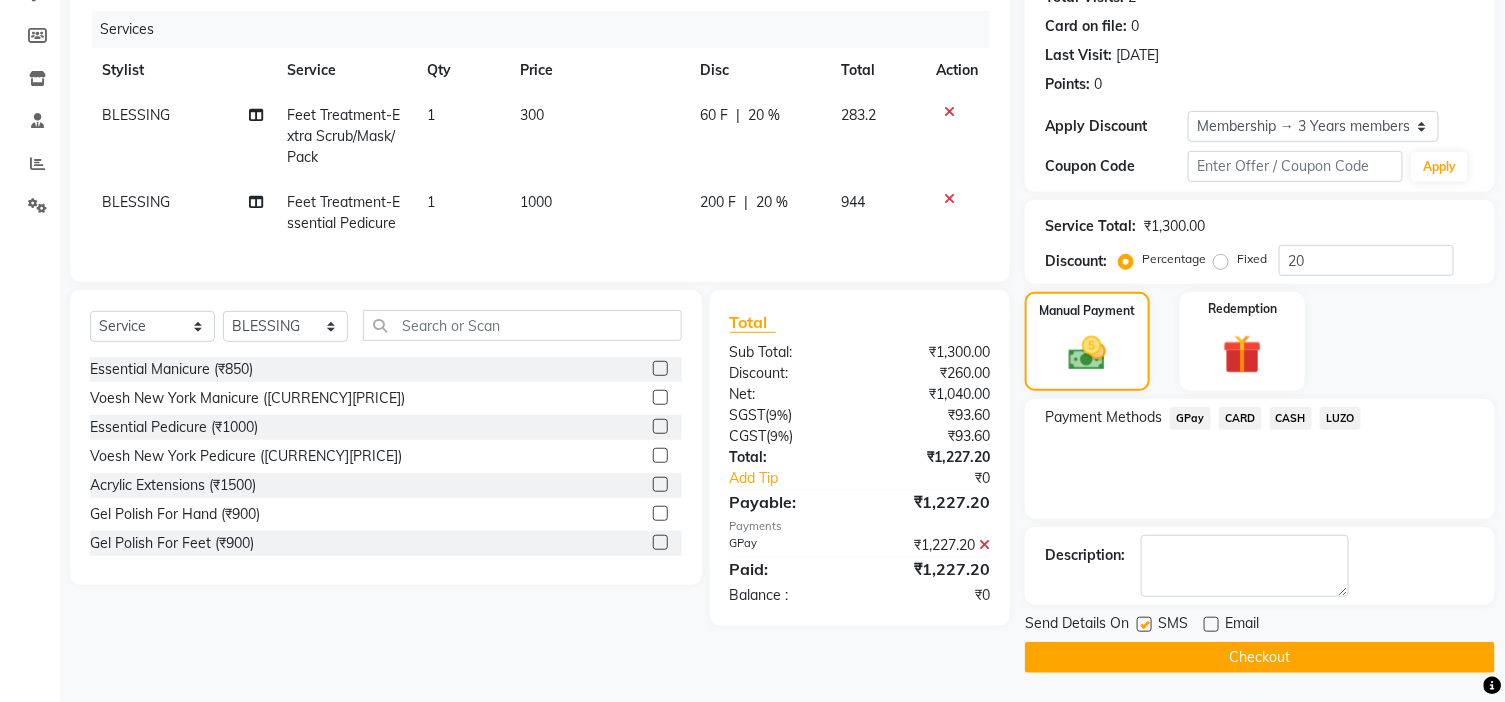 click on "Checkout" 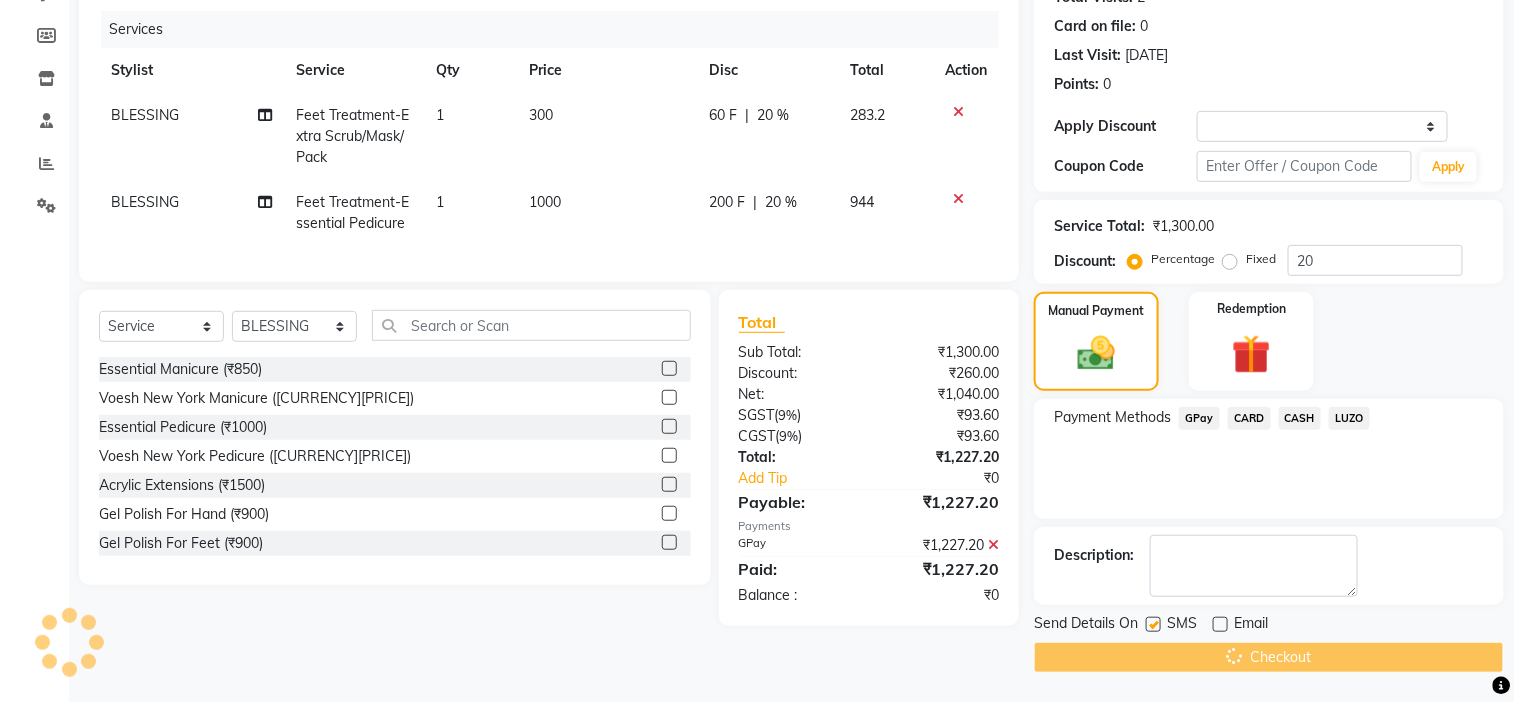 scroll, scrollTop: 0, scrollLeft: 0, axis: both 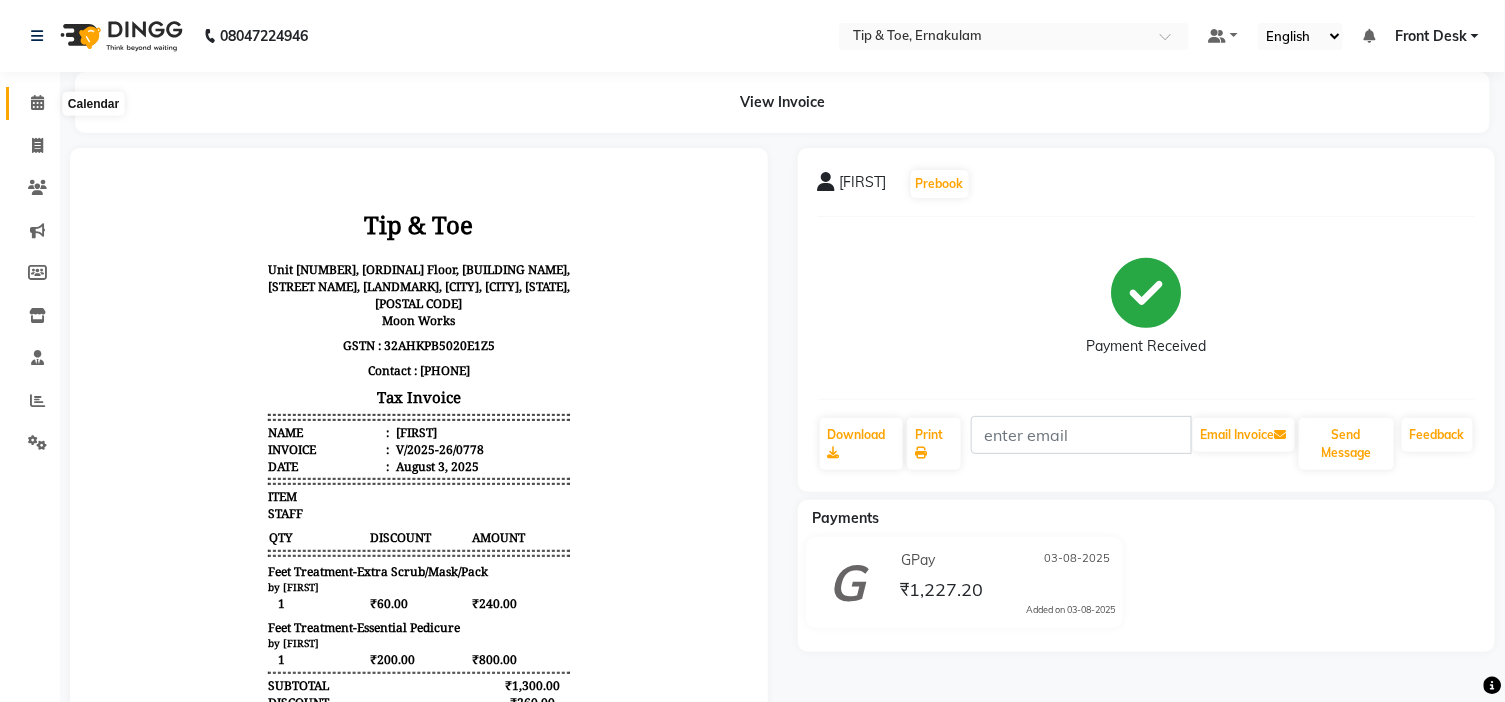 click 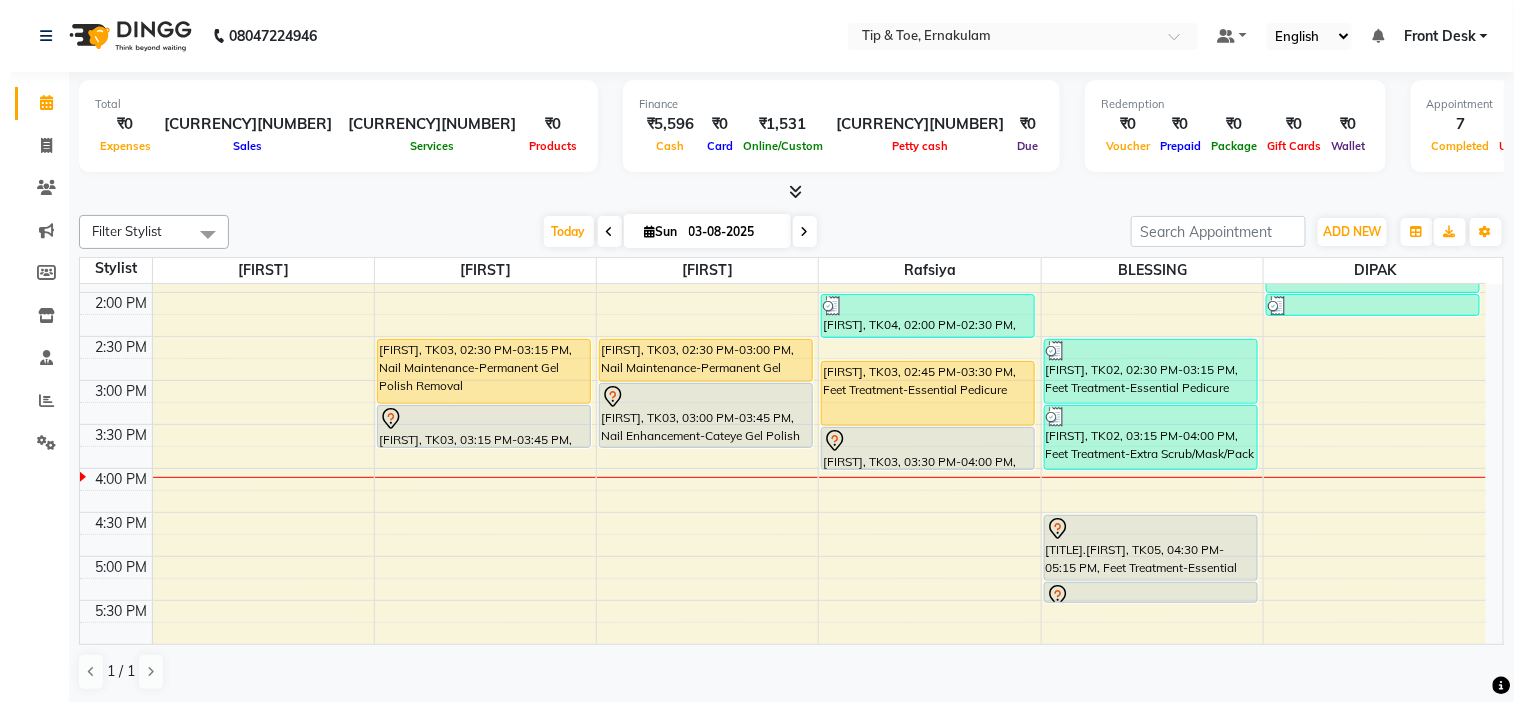 scroll, scrollTop: 444, scrollLeft: 0, axis: vertical 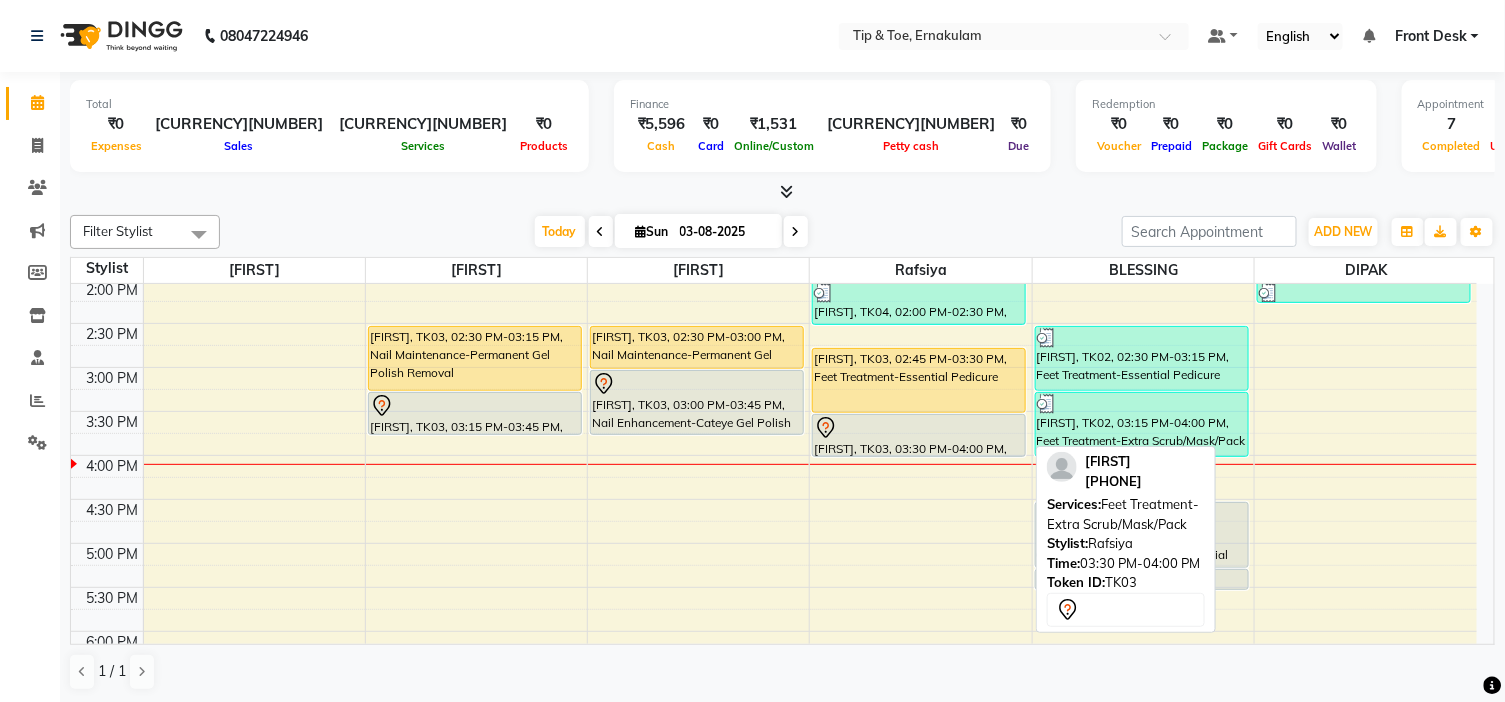 click at bounding box center [919, 428] 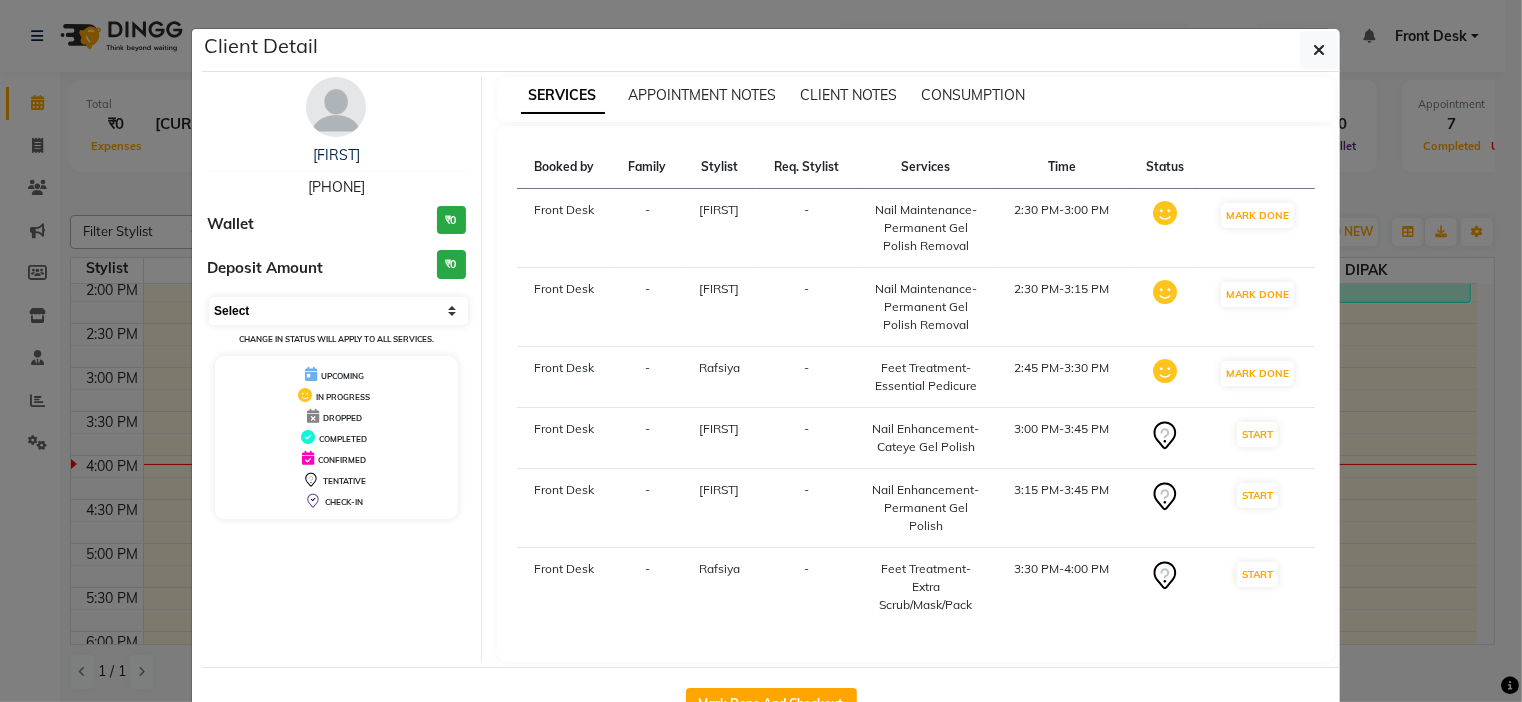 click on "Select IN SERVICE CONFIRMED TENTATIVE CHECK IN MARK DONE DROPPED UPCOMING" at bounding box center [338, 311] 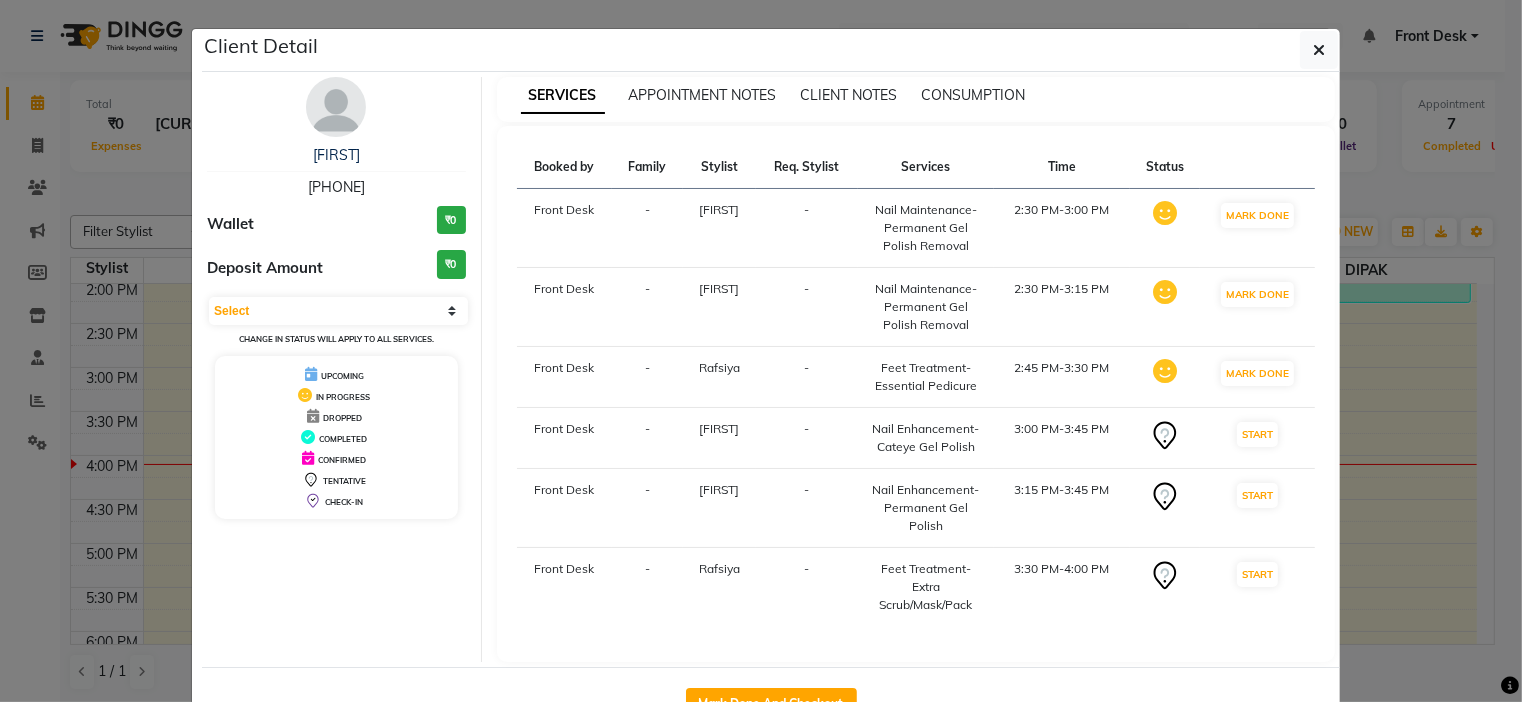 click on "[FIRST] [PHONE] Wallet ₹0 Deposit Amount ₹0 Select IN SERVICE CONFIRMED TENTATIVE CHECK IN MARK DONE DROPPED UPCOMING Change in status will apply to all services. UPCOMING IN PROGRESS DROPPED COMPLETED CONFIRMED TENTATIVE CHECK-IN" at bounding box center (337, 369) 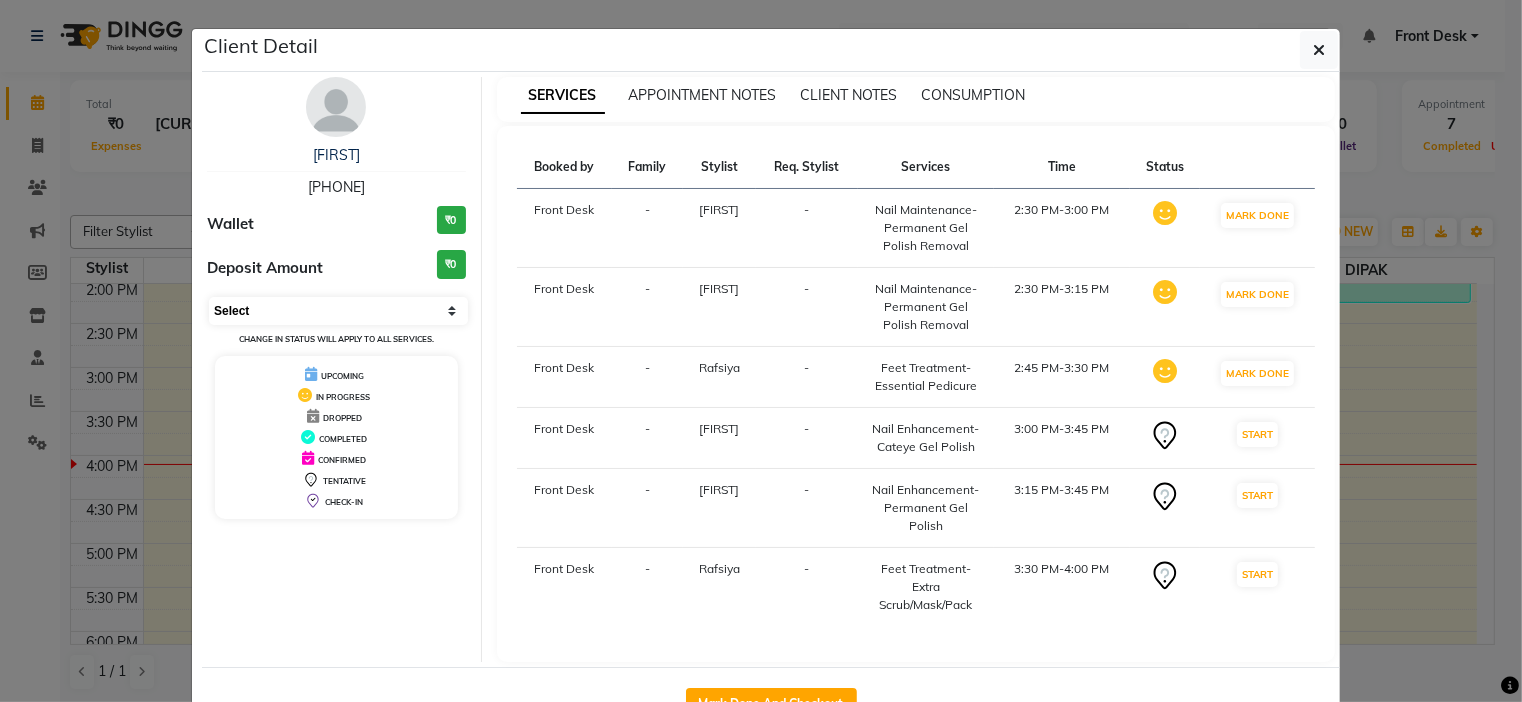 click on "Select IN SERVICE CONFIRMED TENTATIVE CHECK IN MARK DONE DROPPED UPCOMING" at bounding box center [338, 311] 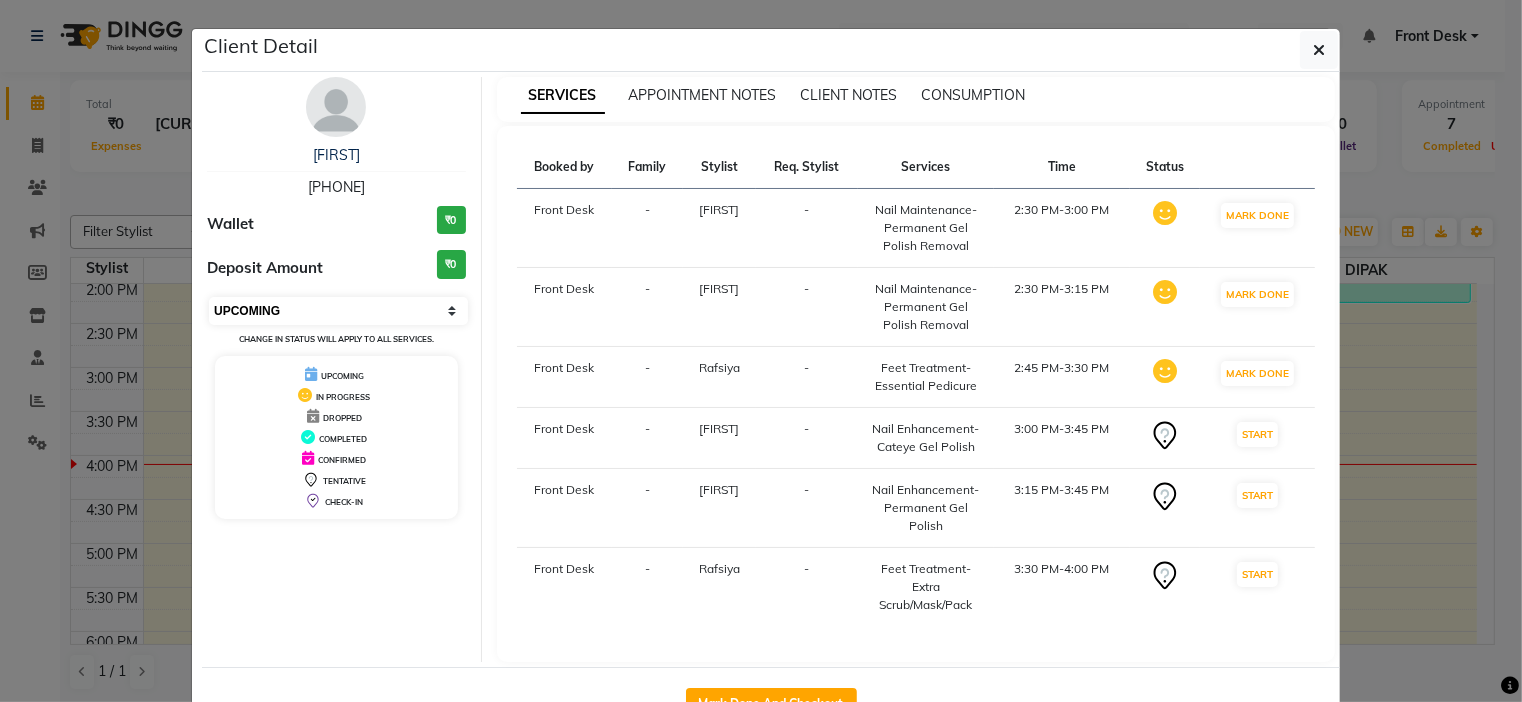 click on "Select IN SERVICE CONFIRMED TENTATIVE CHECK IN MARK DONE DROPPED UPCOMING" at bounding box center (338, 311) 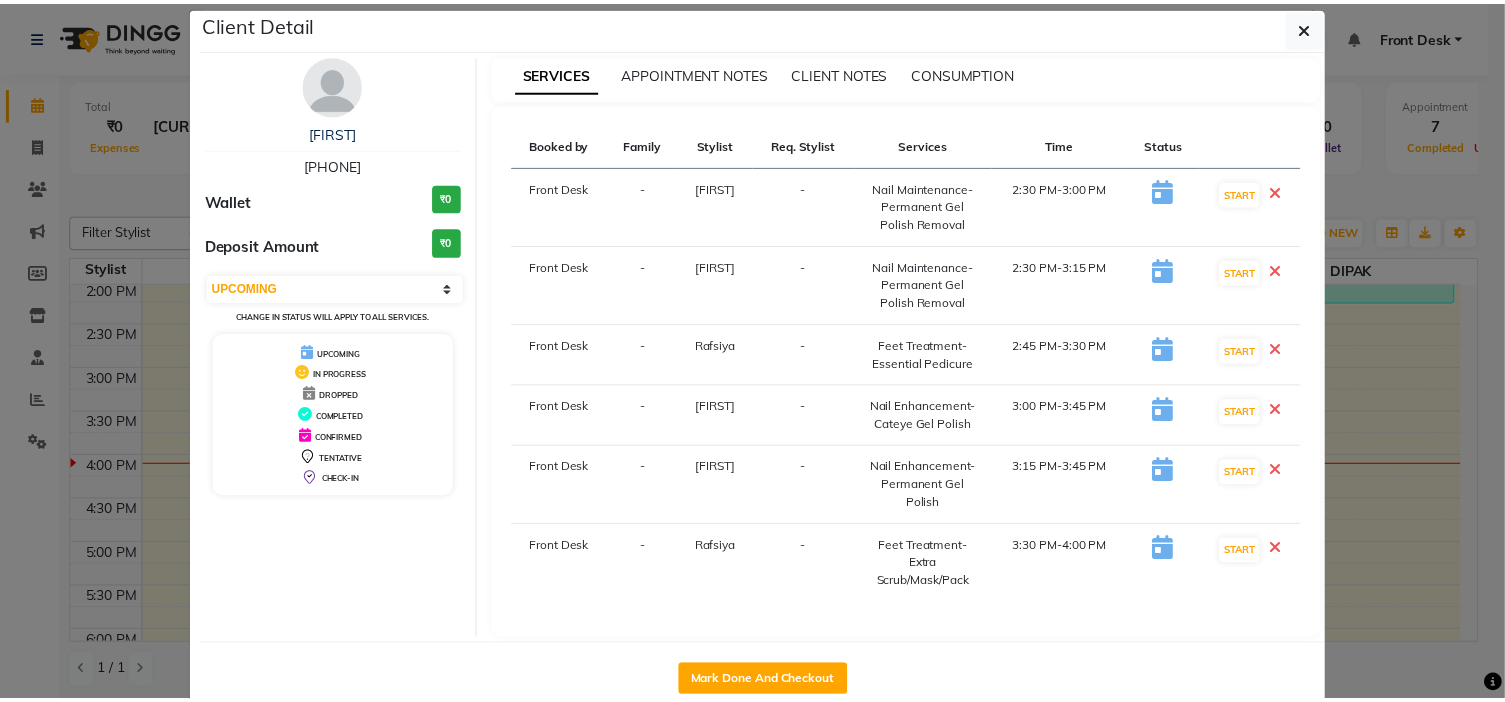 scroll, scrollTop: 0, scrollLeft: 0, axis: both 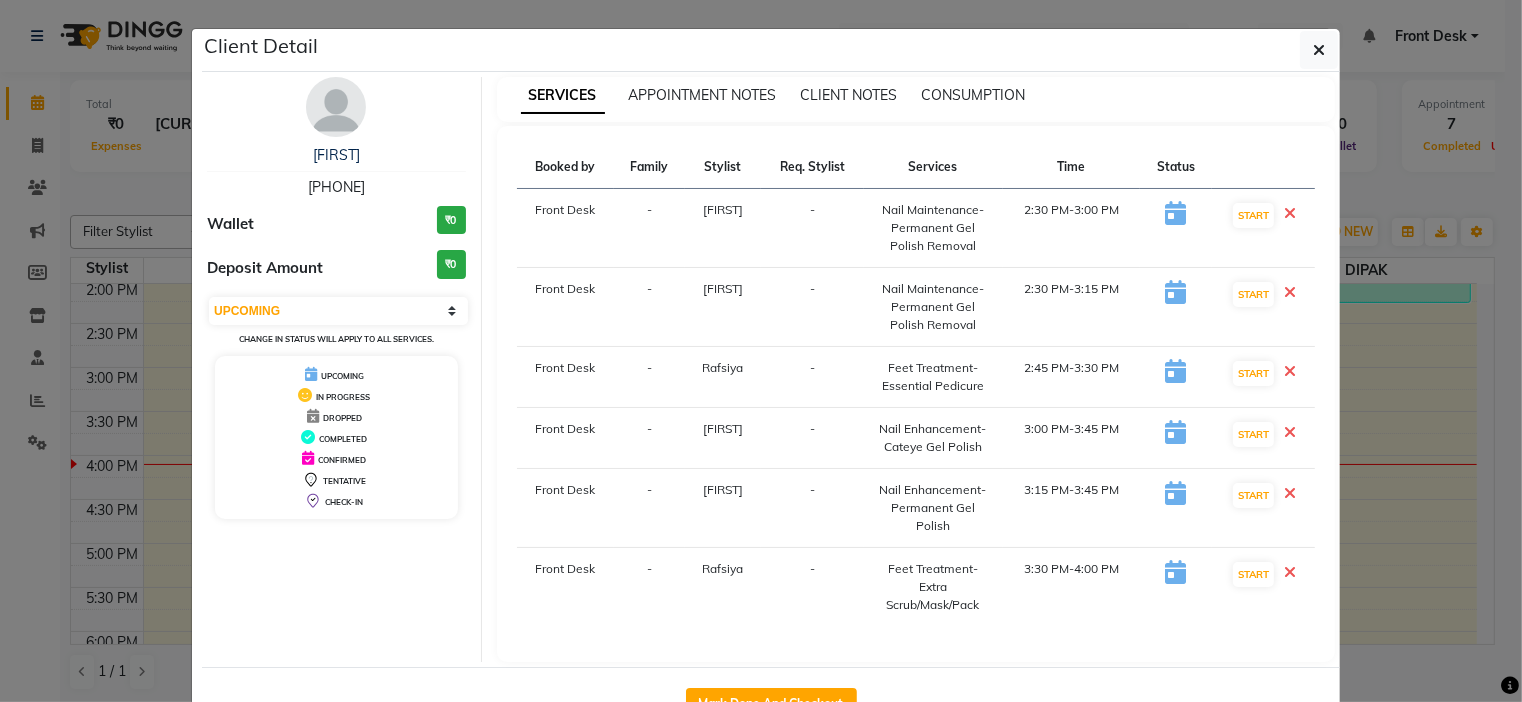 click on "Client Detail" 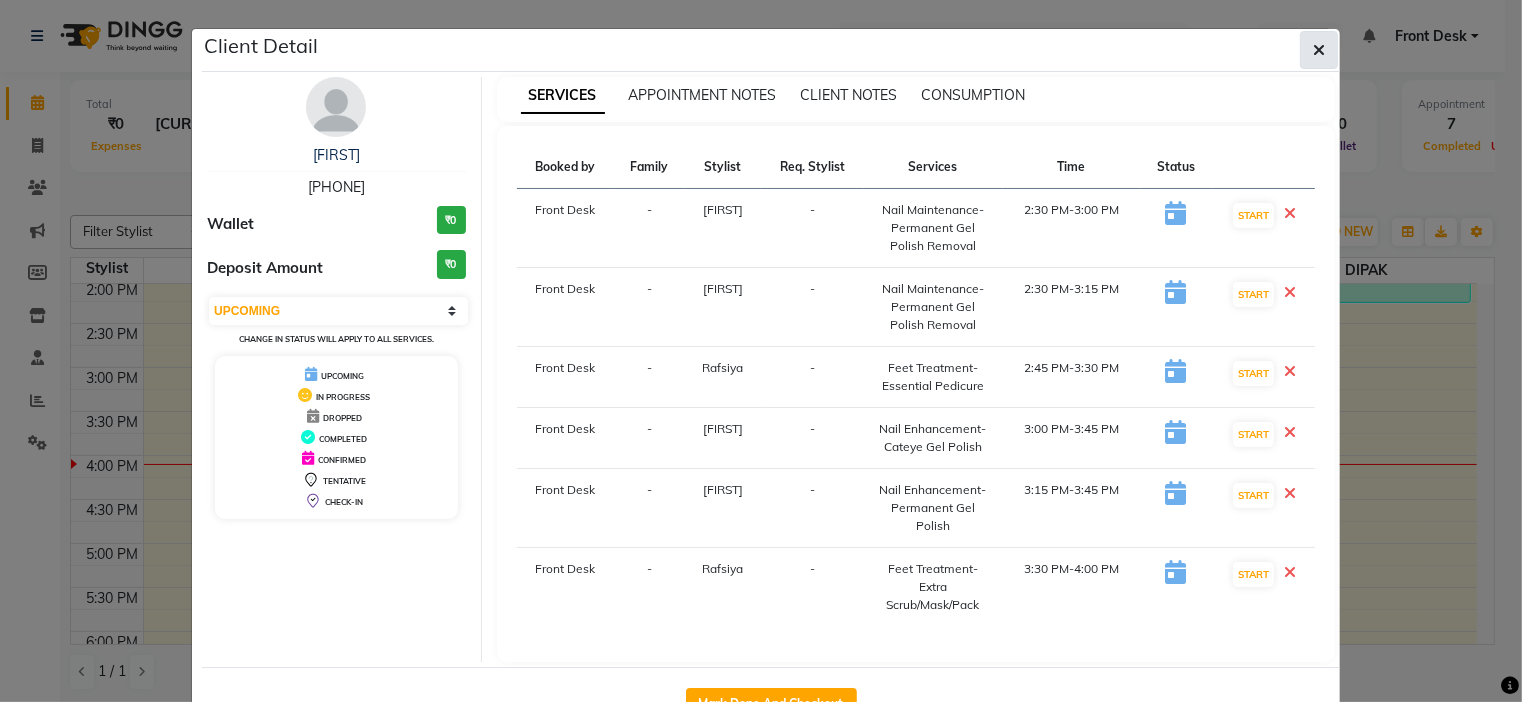 click 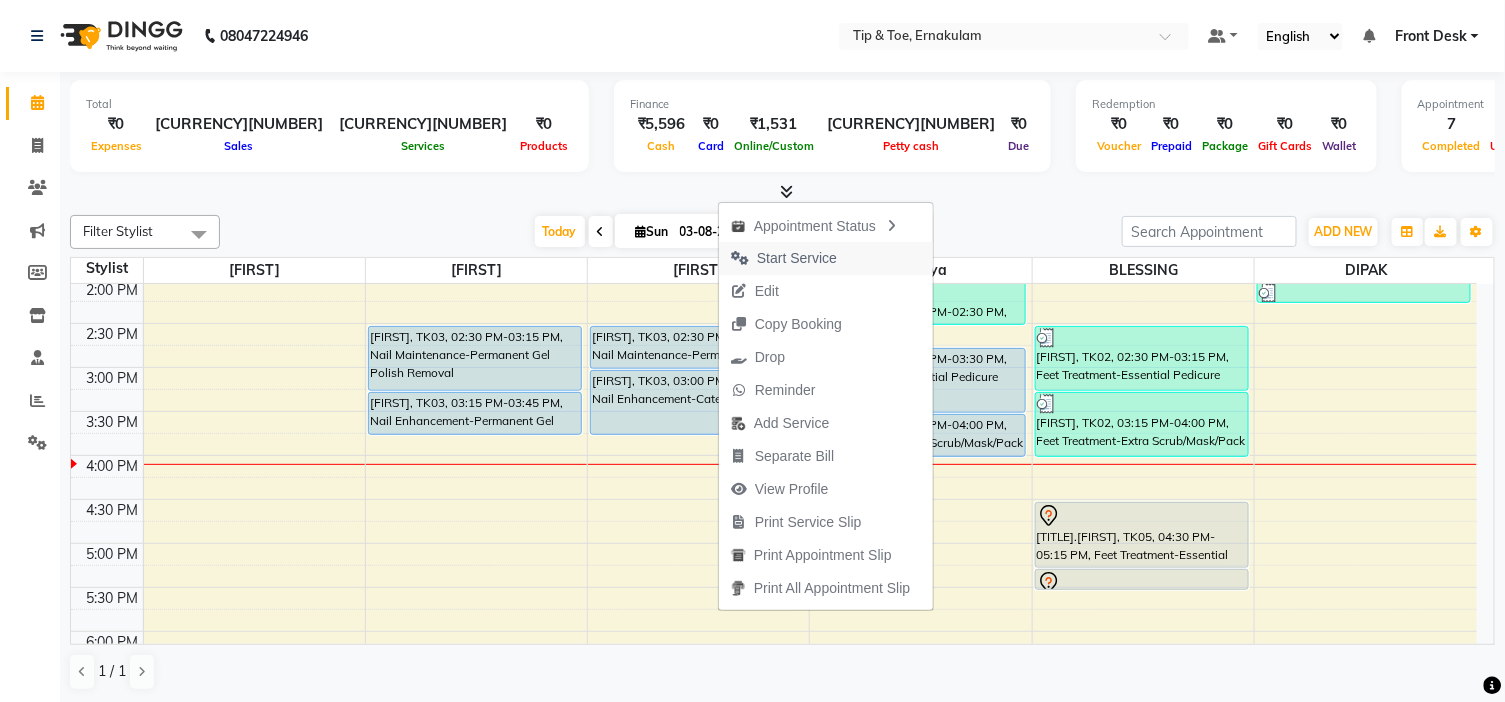click on "Start Service" at bounding box center (797, 258) 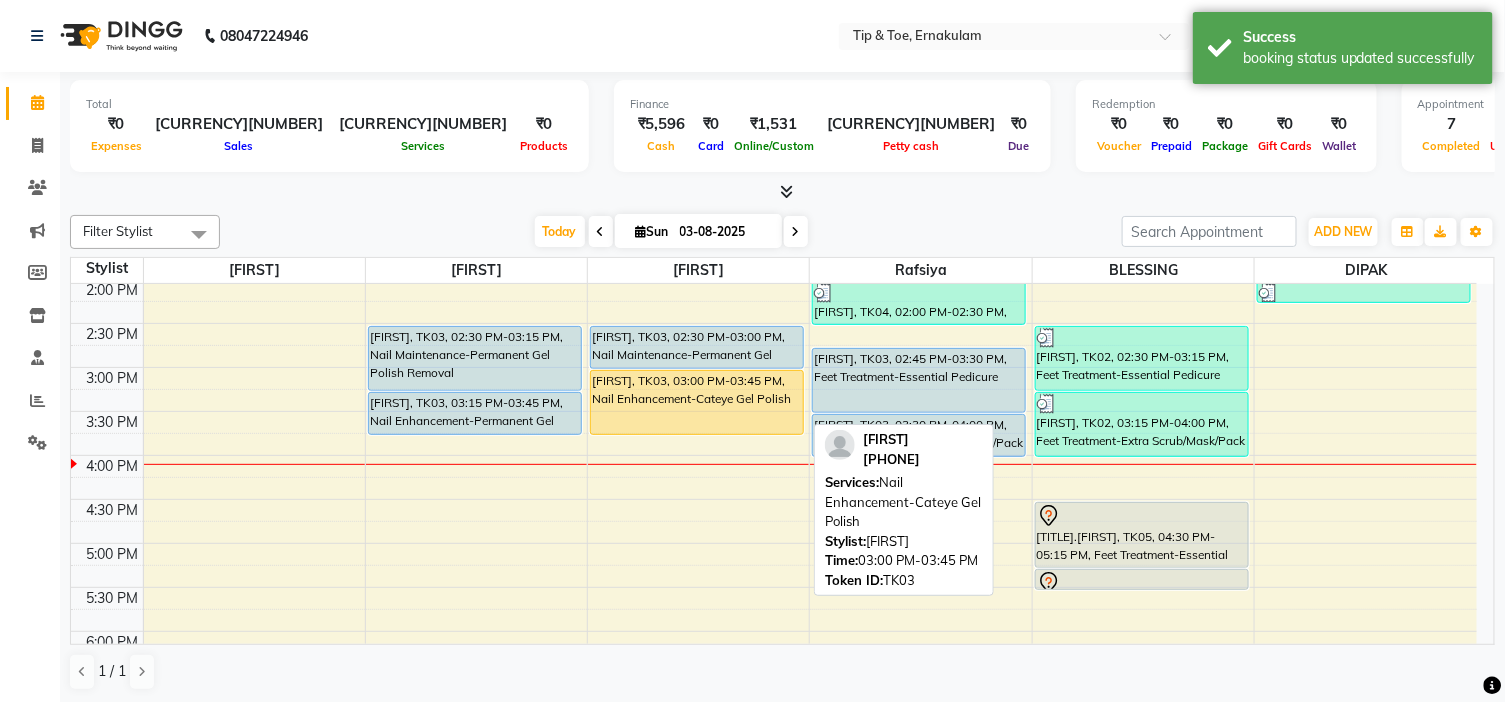 click on "[FIRST], TK03, 03:00 PM-03:45 PM, Nail Enhancement-Cateye Gel Polish" at bounding box center (697, 402) 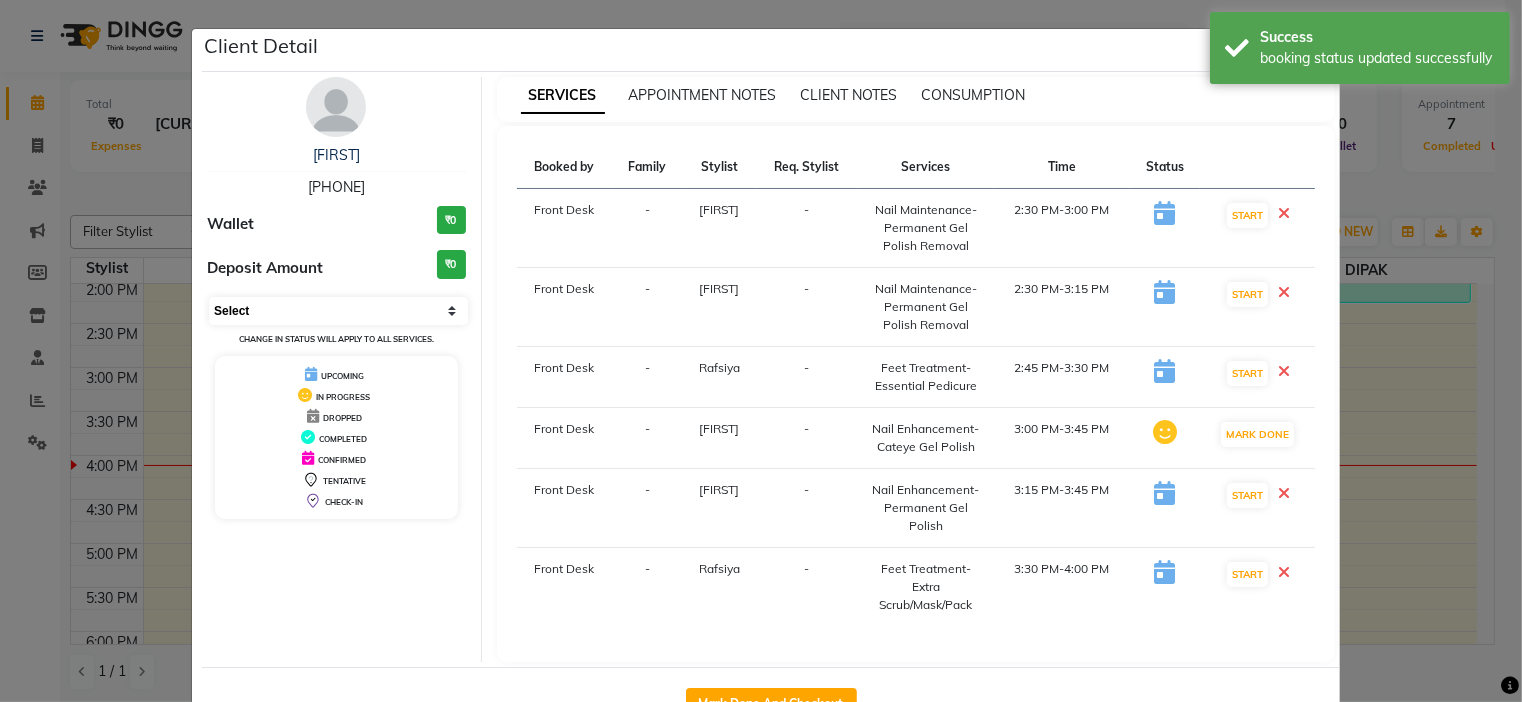click on "Select IN SERVICE CONFIRMED TENTATIVE CHECK IN MARK DONE DROPPED UPCOMING" at bounding box center (338, 311) 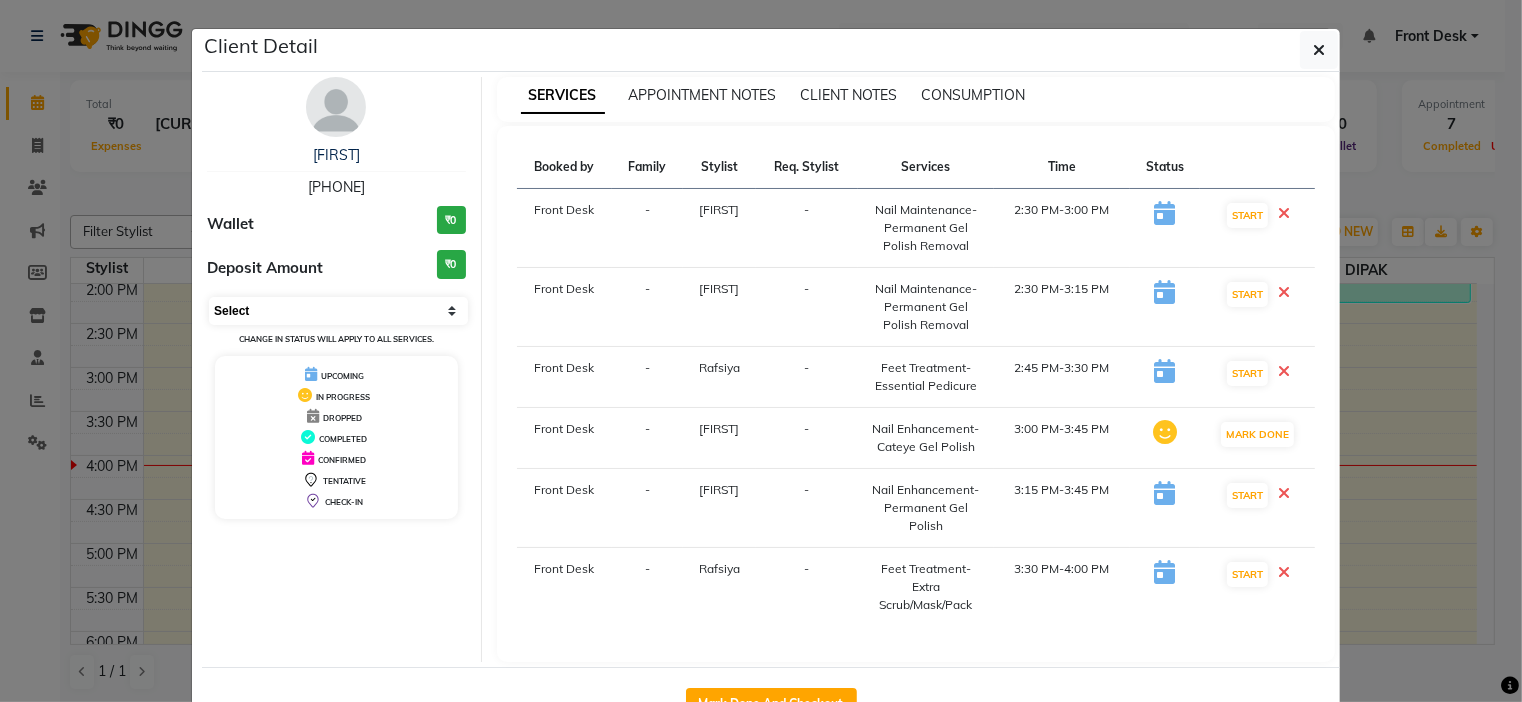 select on "5" 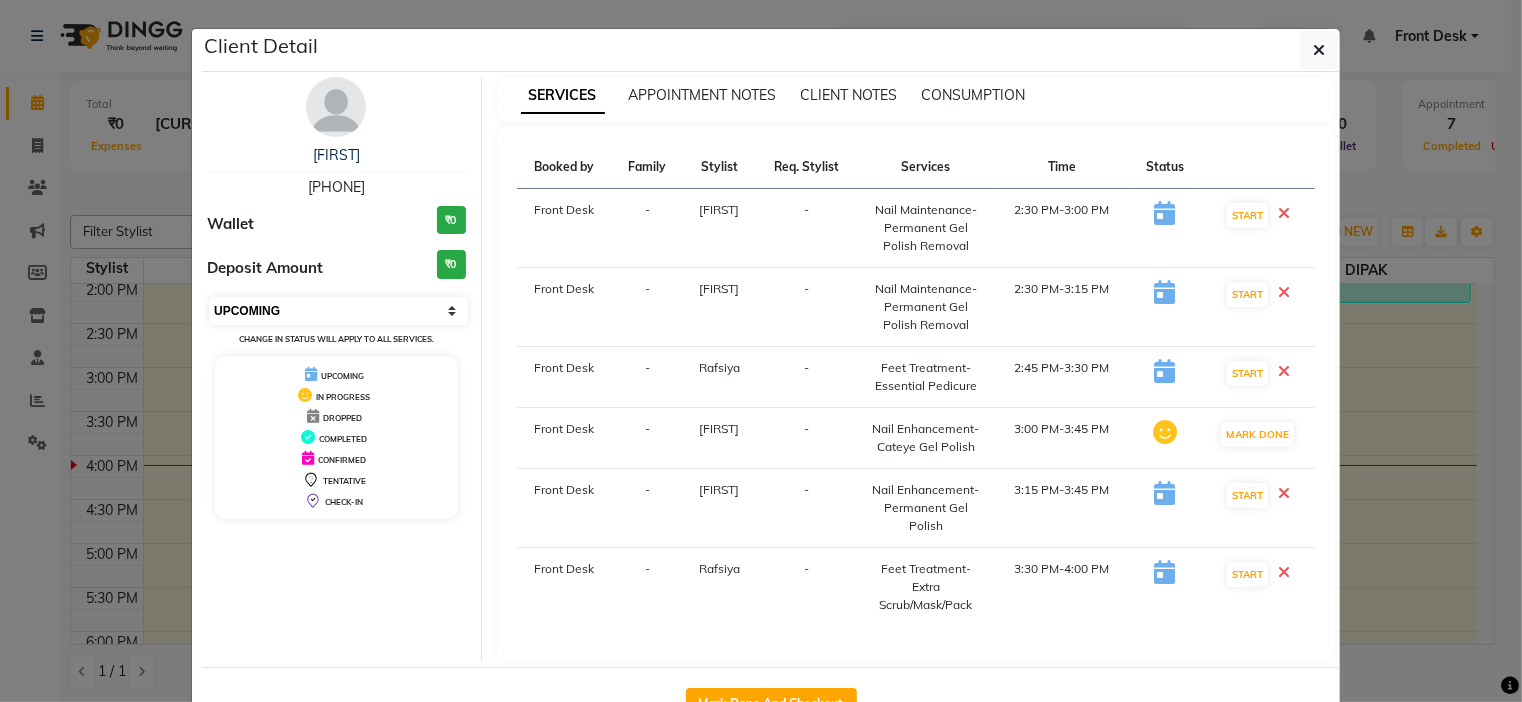 click on "Select IN SERVICE CONFIRMED TENTATIVE CHECK IN MARK DONE DROPPED UPCOMING" at bounding box center [338, 311] 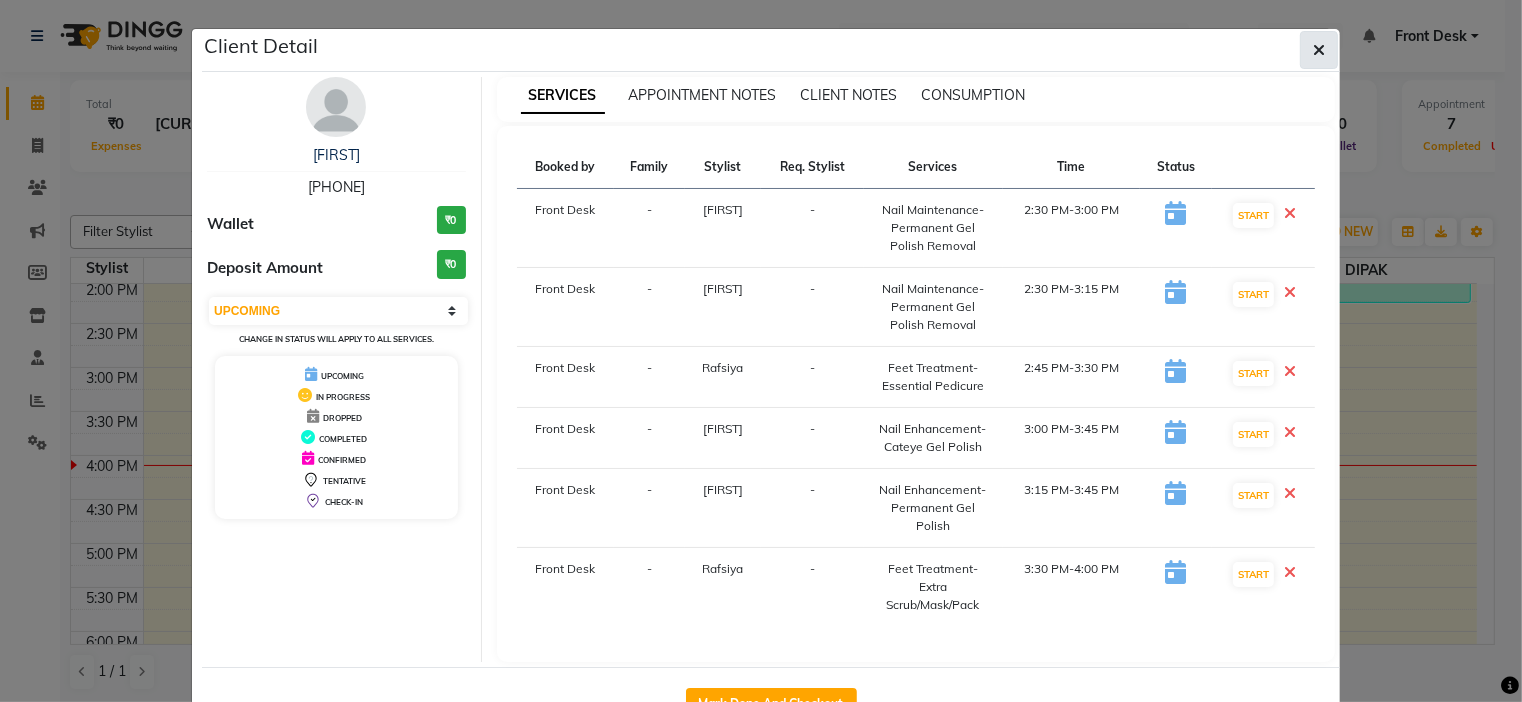 click 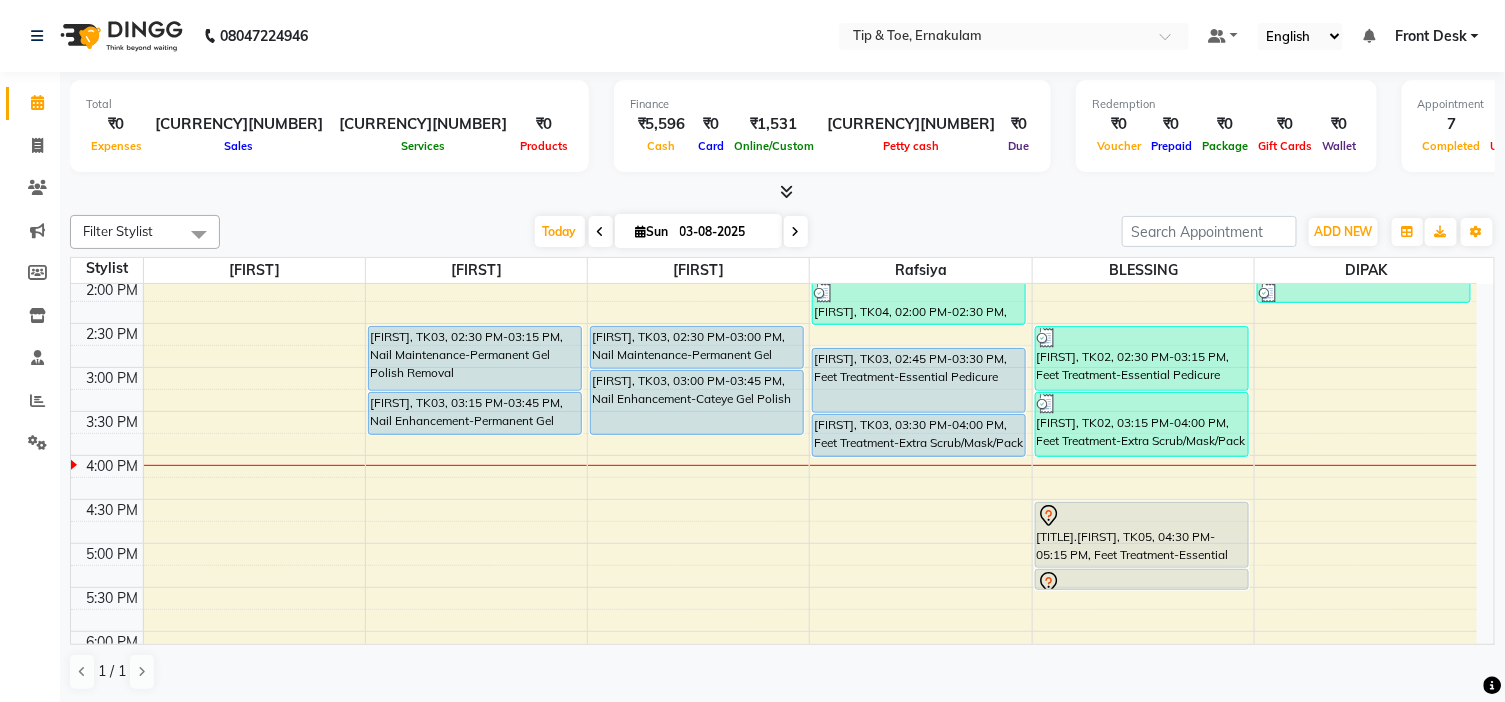 click at bounding box center (601, 232) 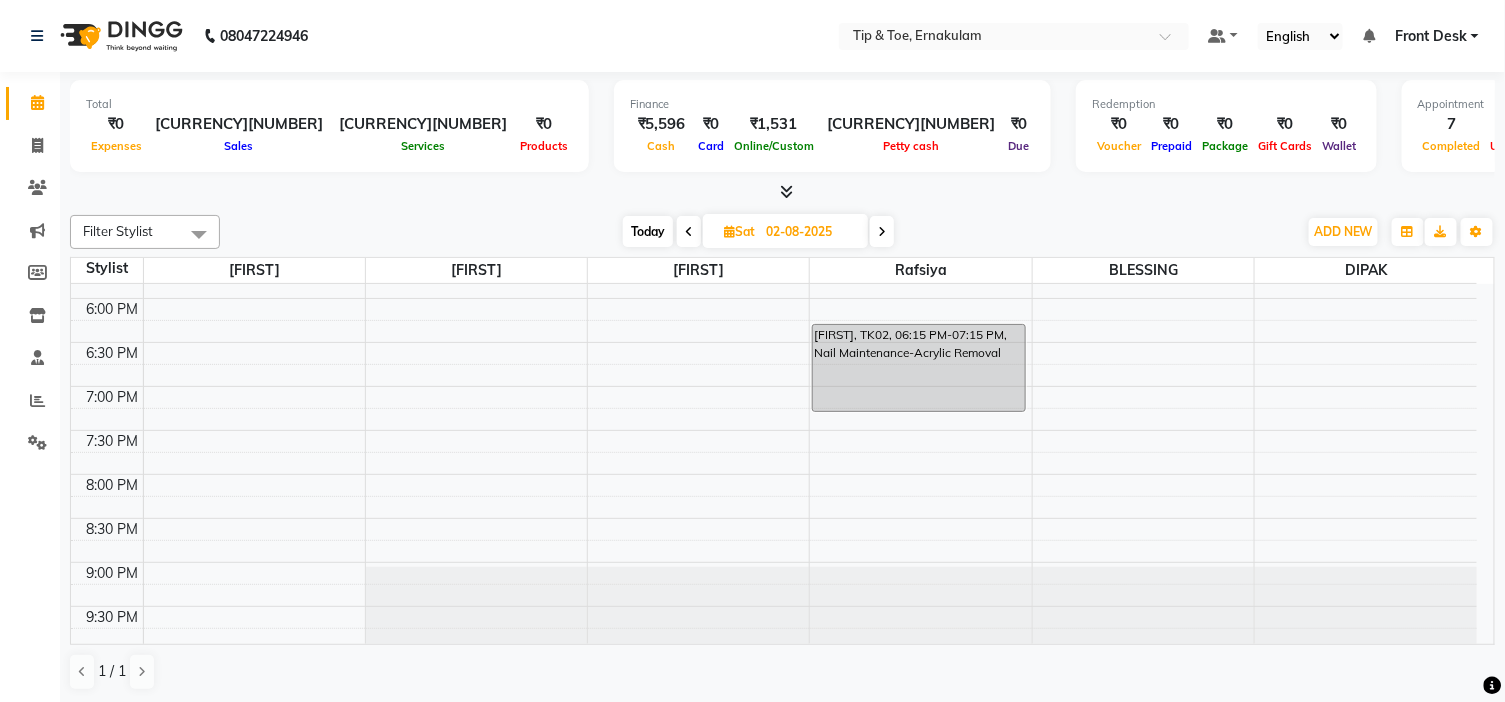 scroll, scrollTop: 788, scrollLeft: 0, axis: vertical 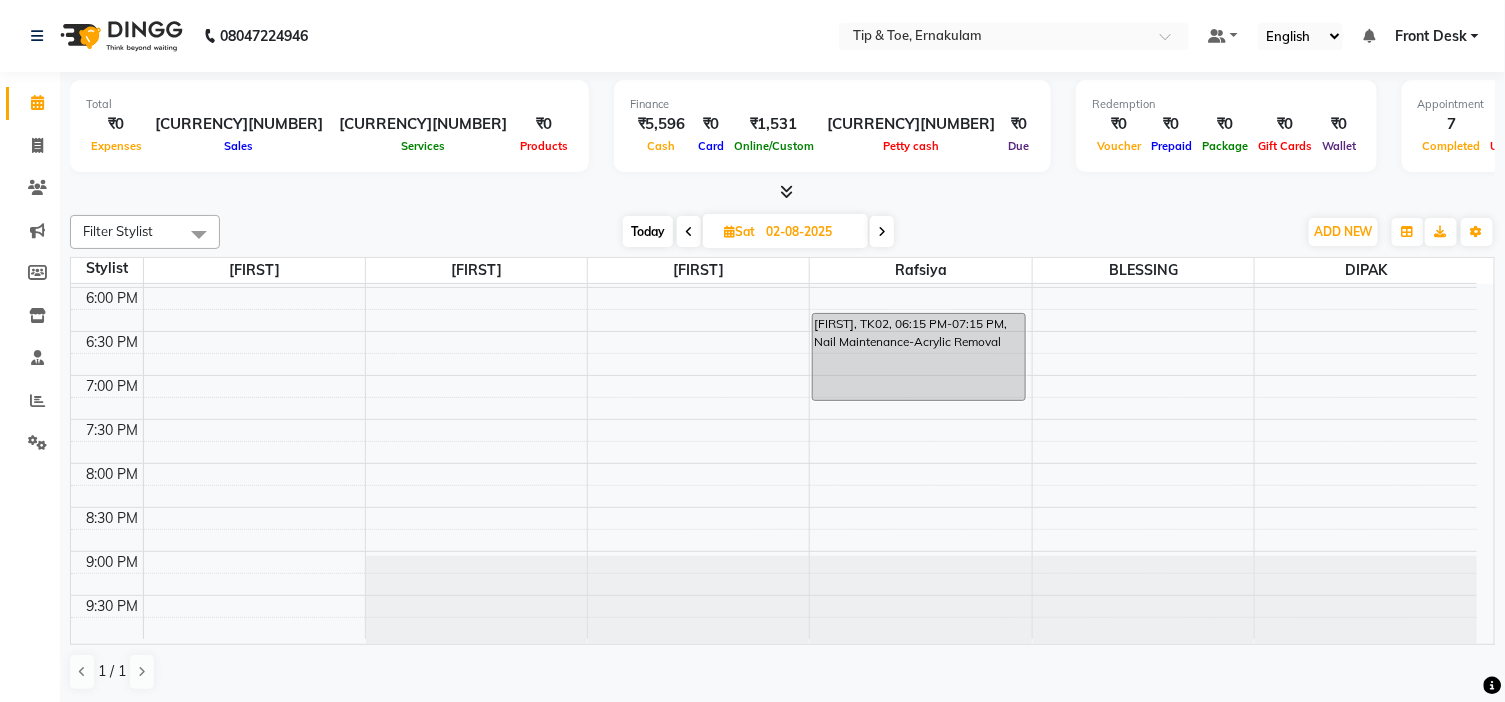 click at bounding box center (882, 232) 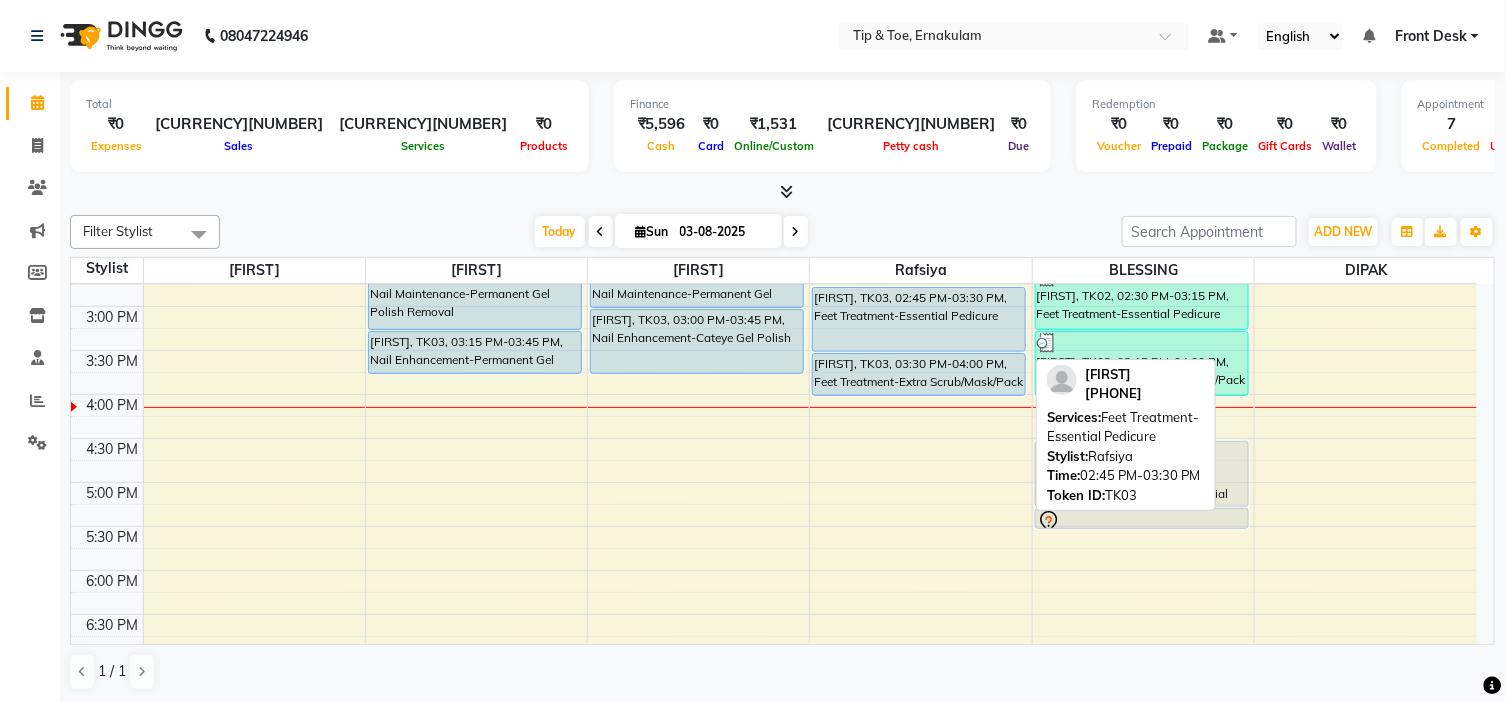 scroll, scrollTop: 508, scrollLeft: 0, axis: vertical 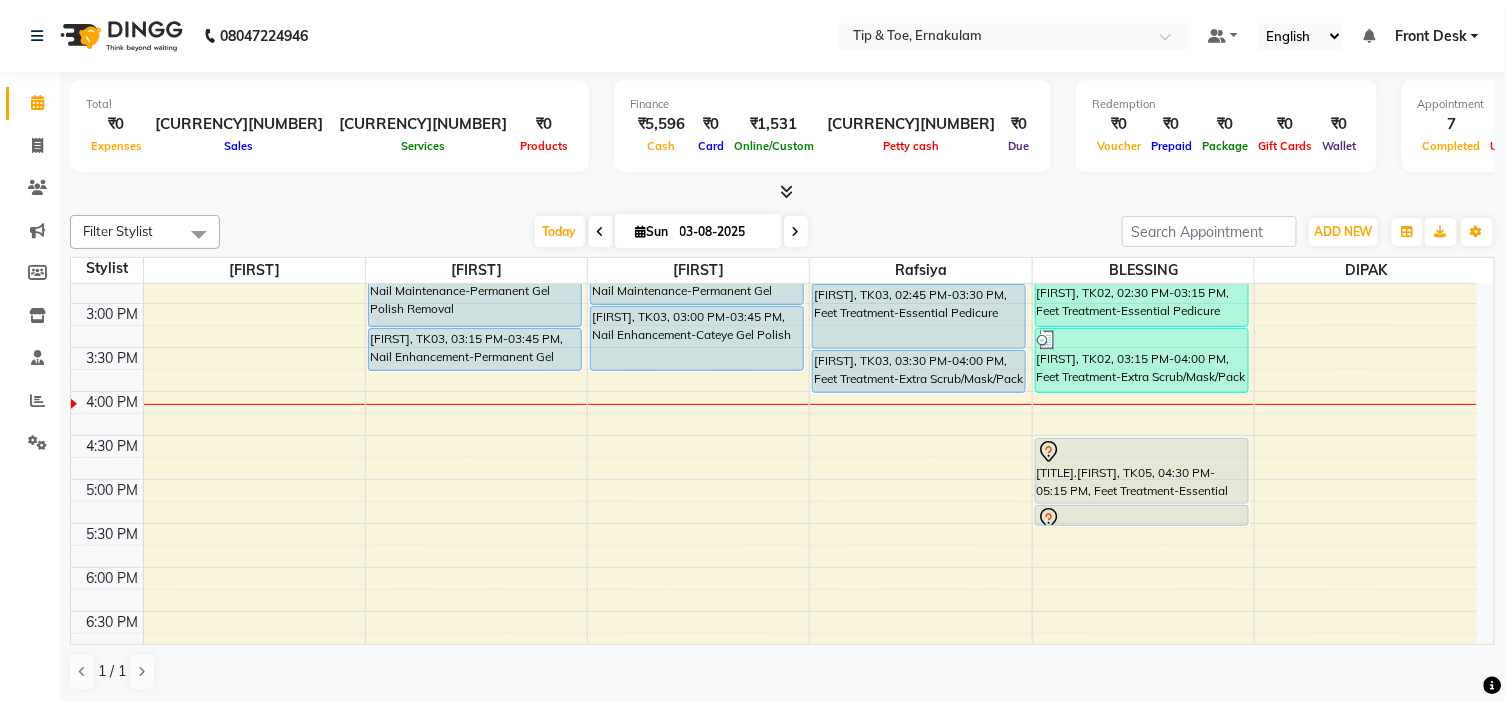 click at bounding box center [796, 231] 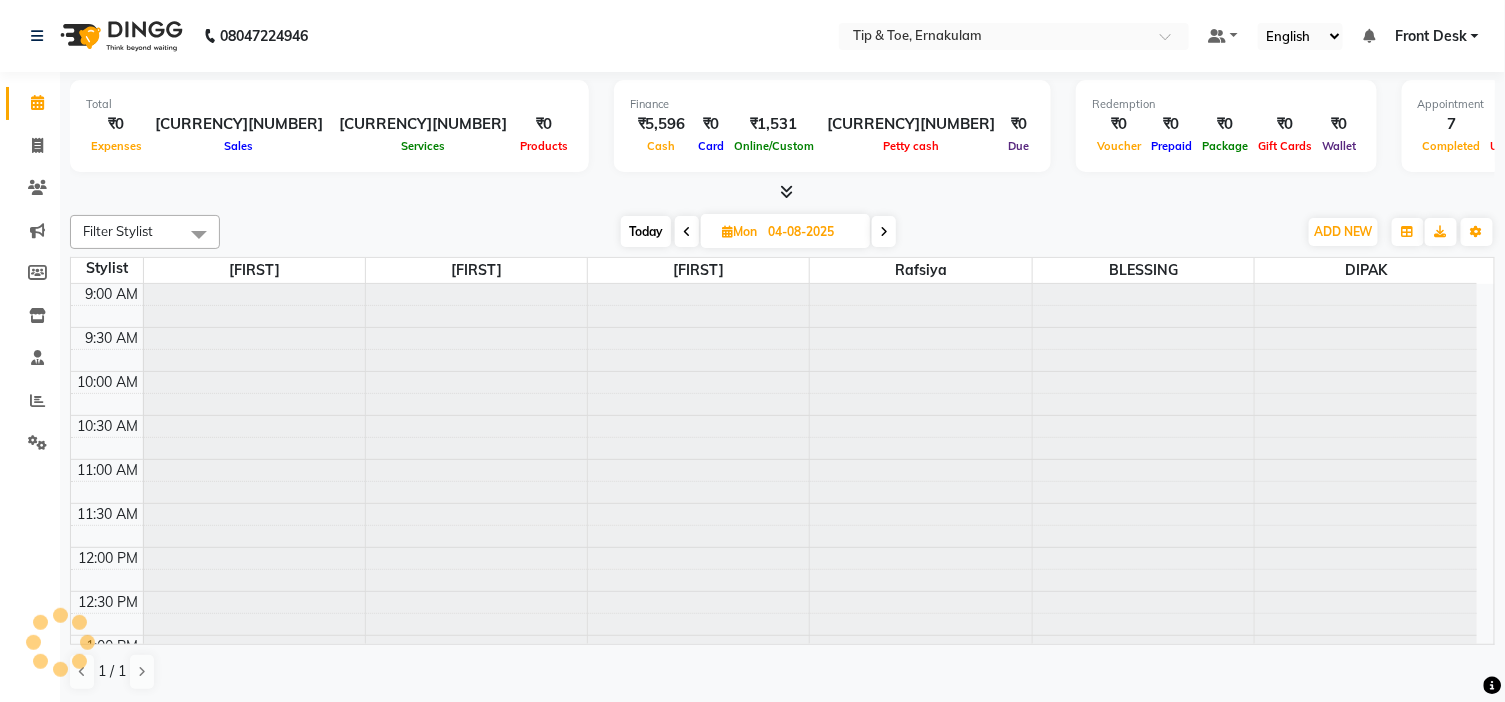 scroll, scrollTop: 620, scrollLeft: 0, axis: vertical 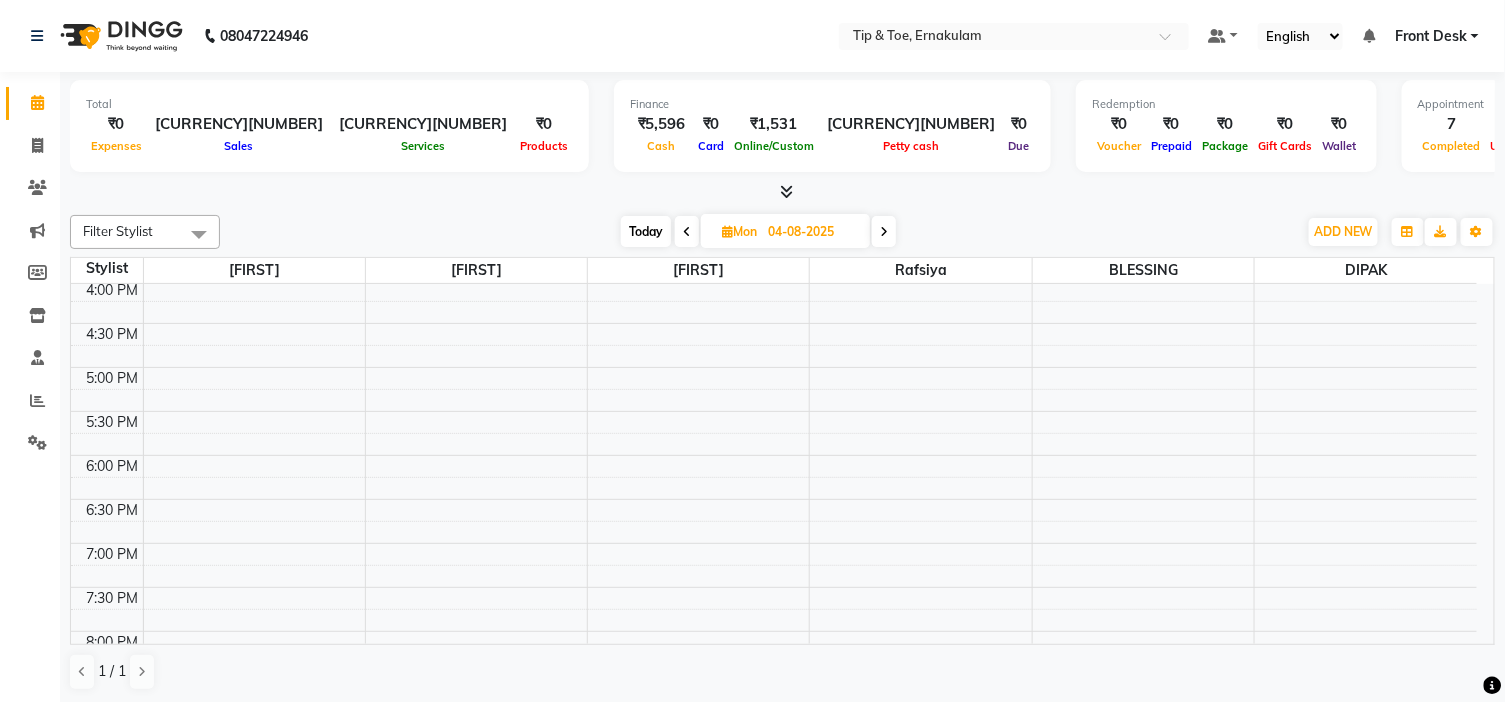 click at bounding box center (687, 231) 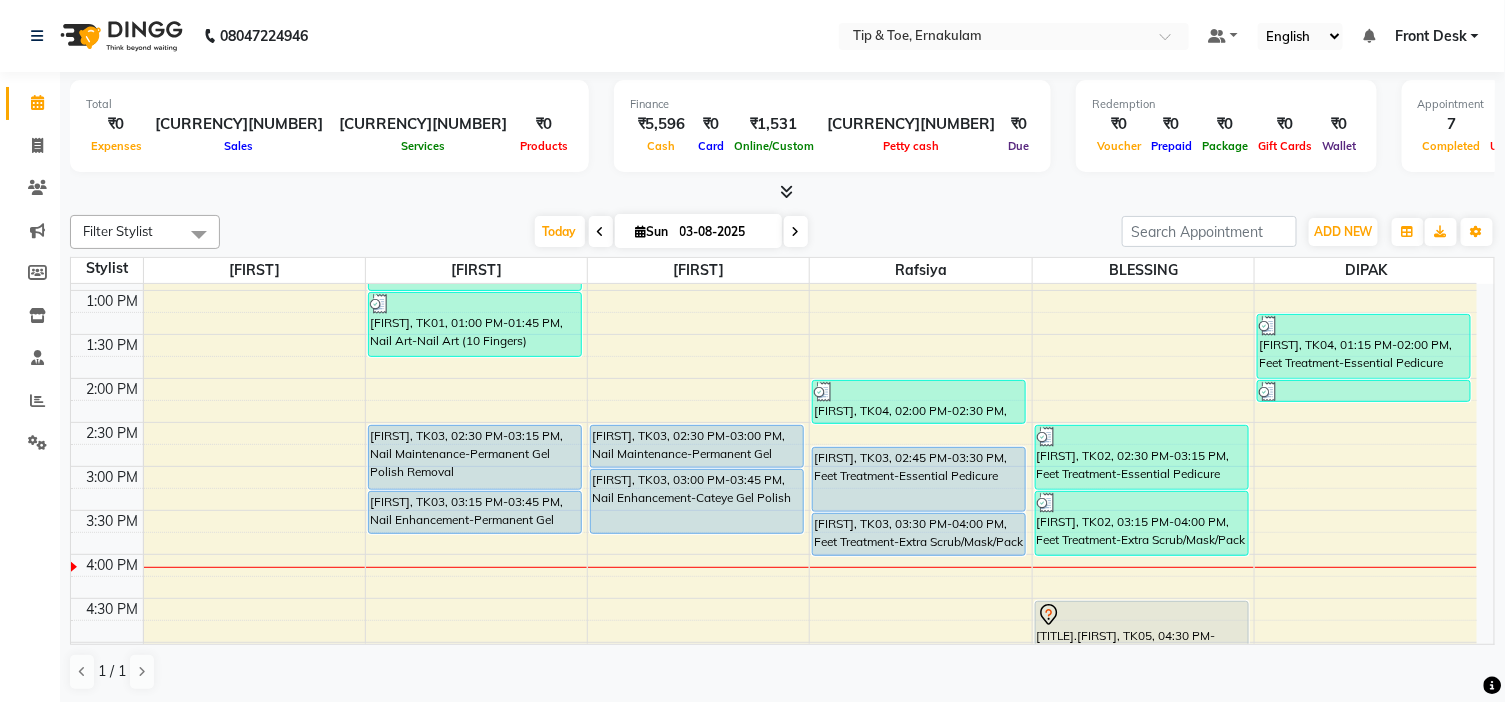 scroll, scrollTop: 397, scrollLeft: 0, axis: vertical 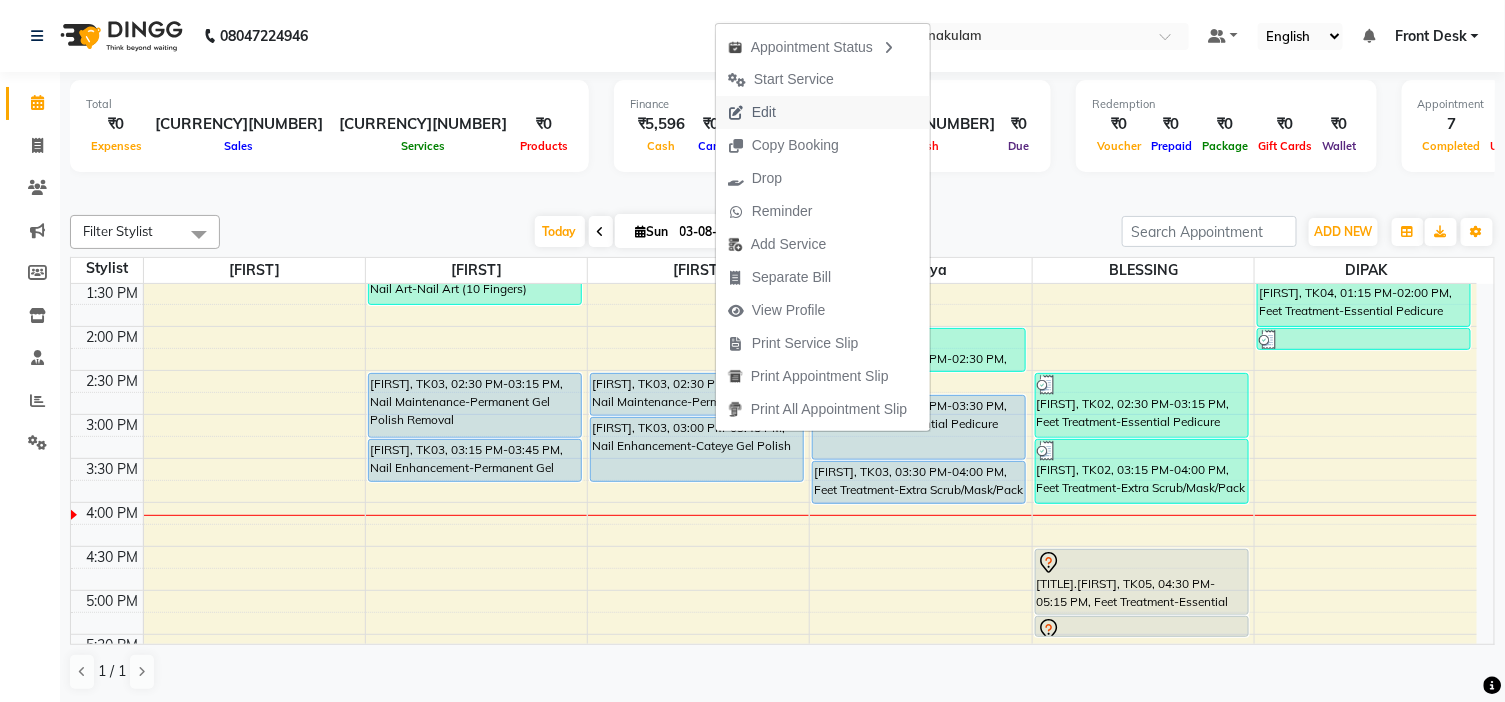 click on "Edit" at bounding box center (764, 112) 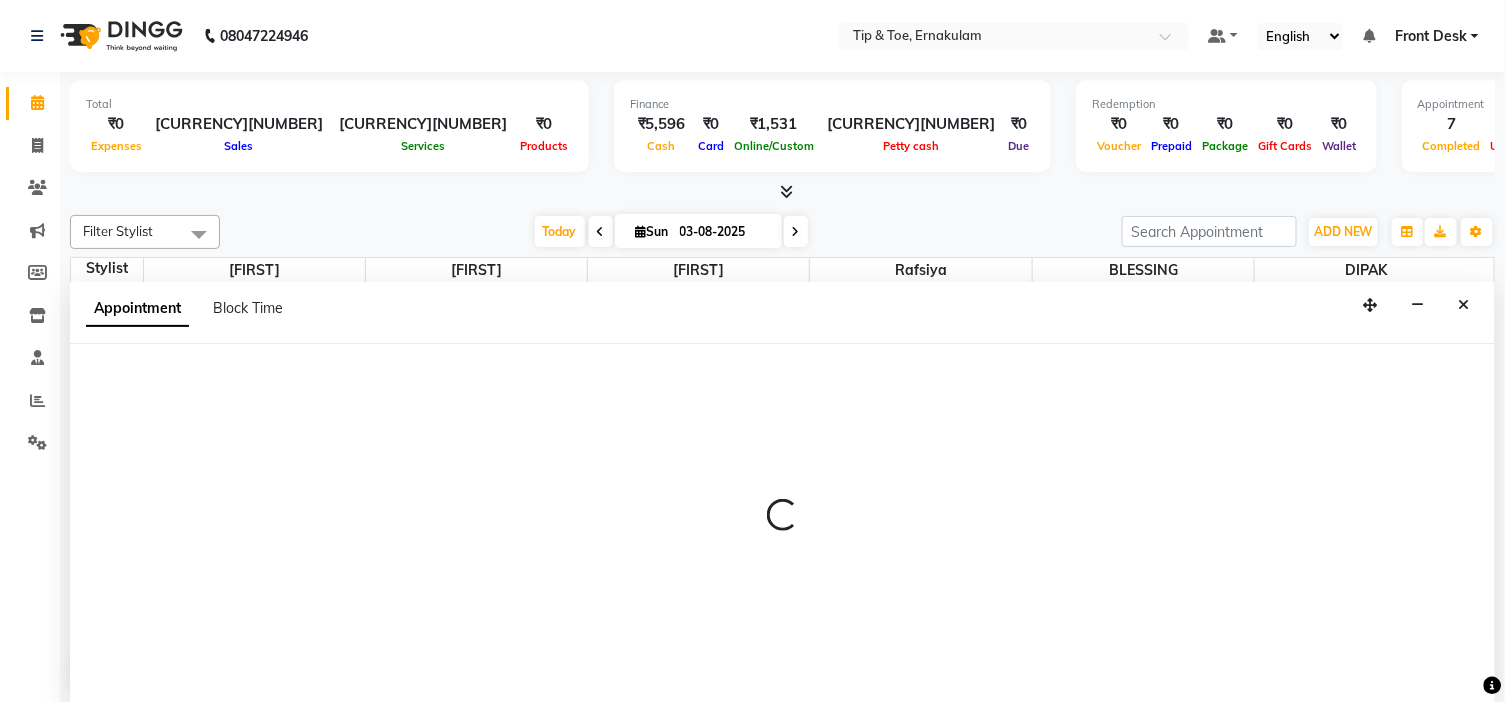scroll, scrollTop: 1, scrollLeft: 0, axis: vertical 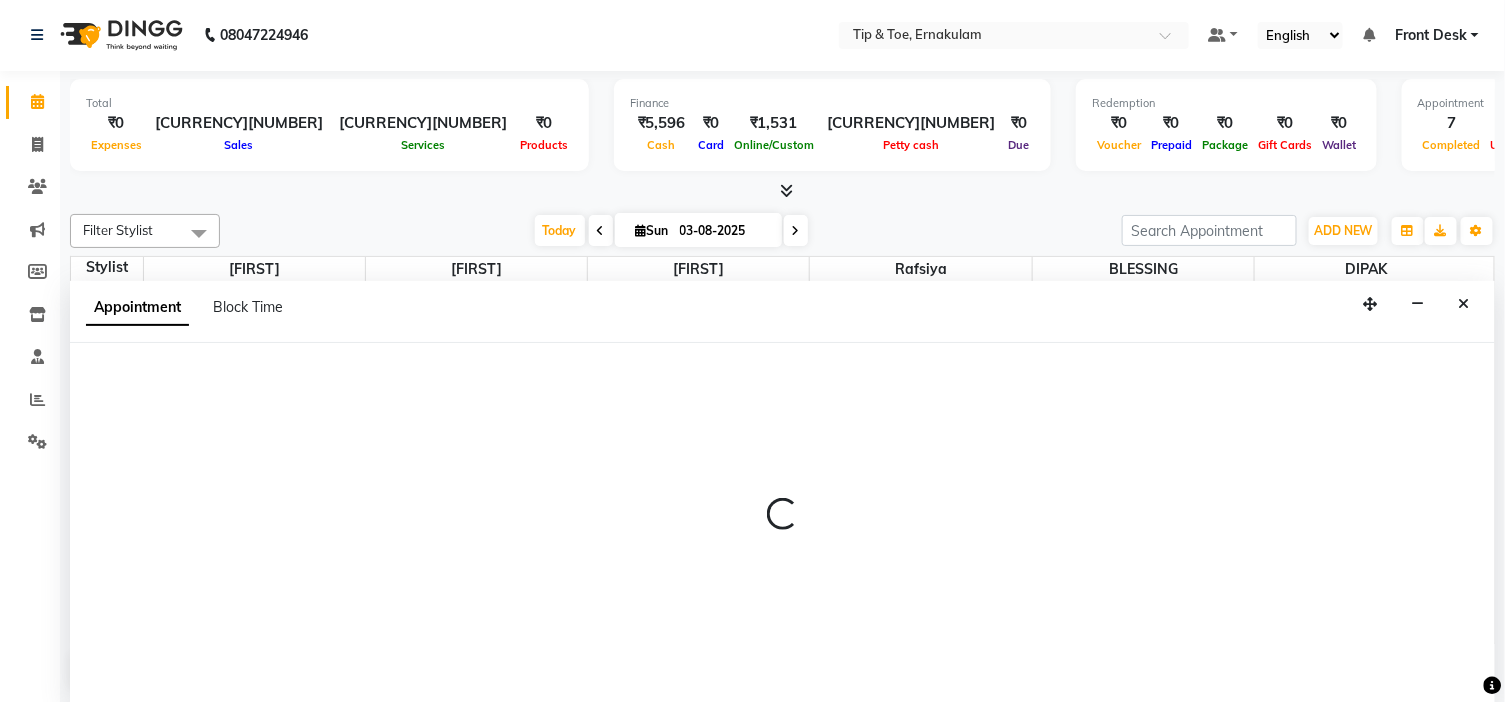 select on "tentative" 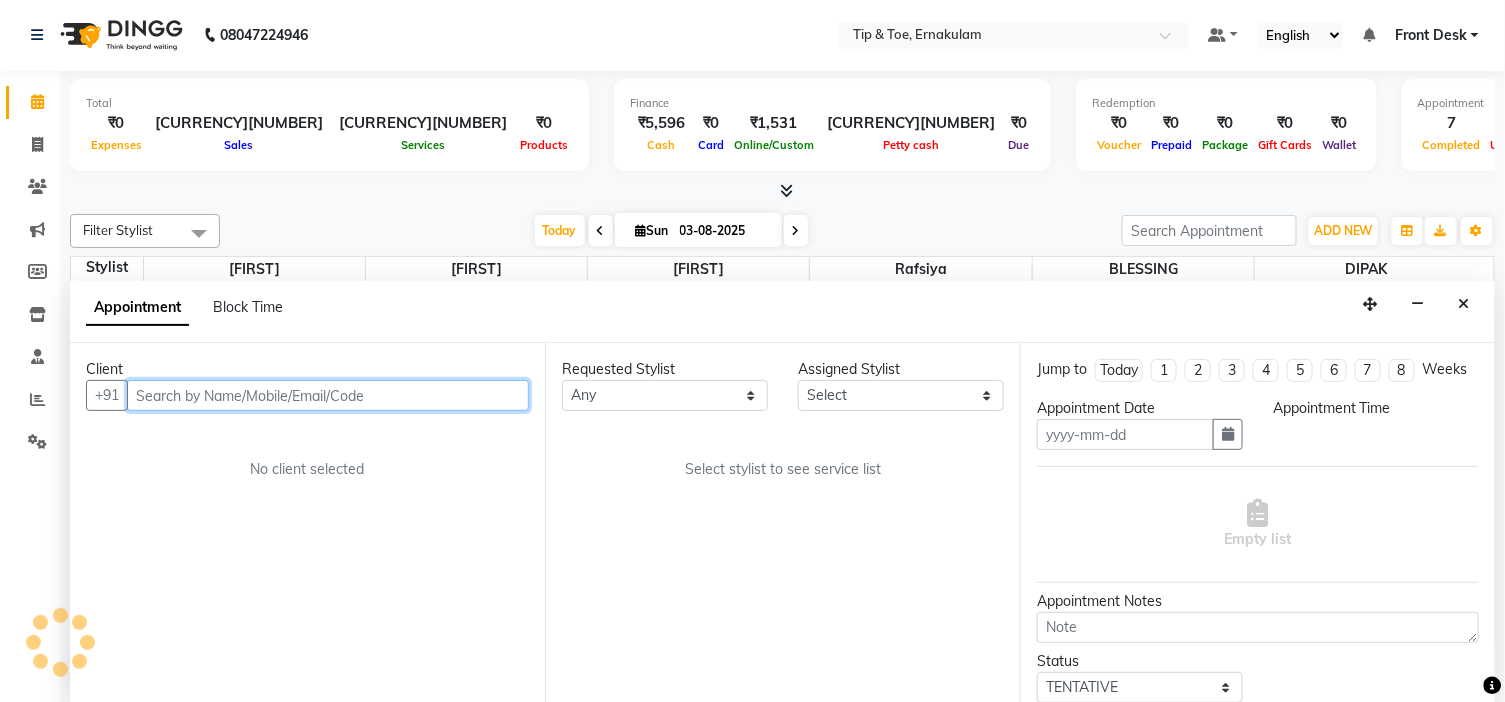 type on "03-08-2025" 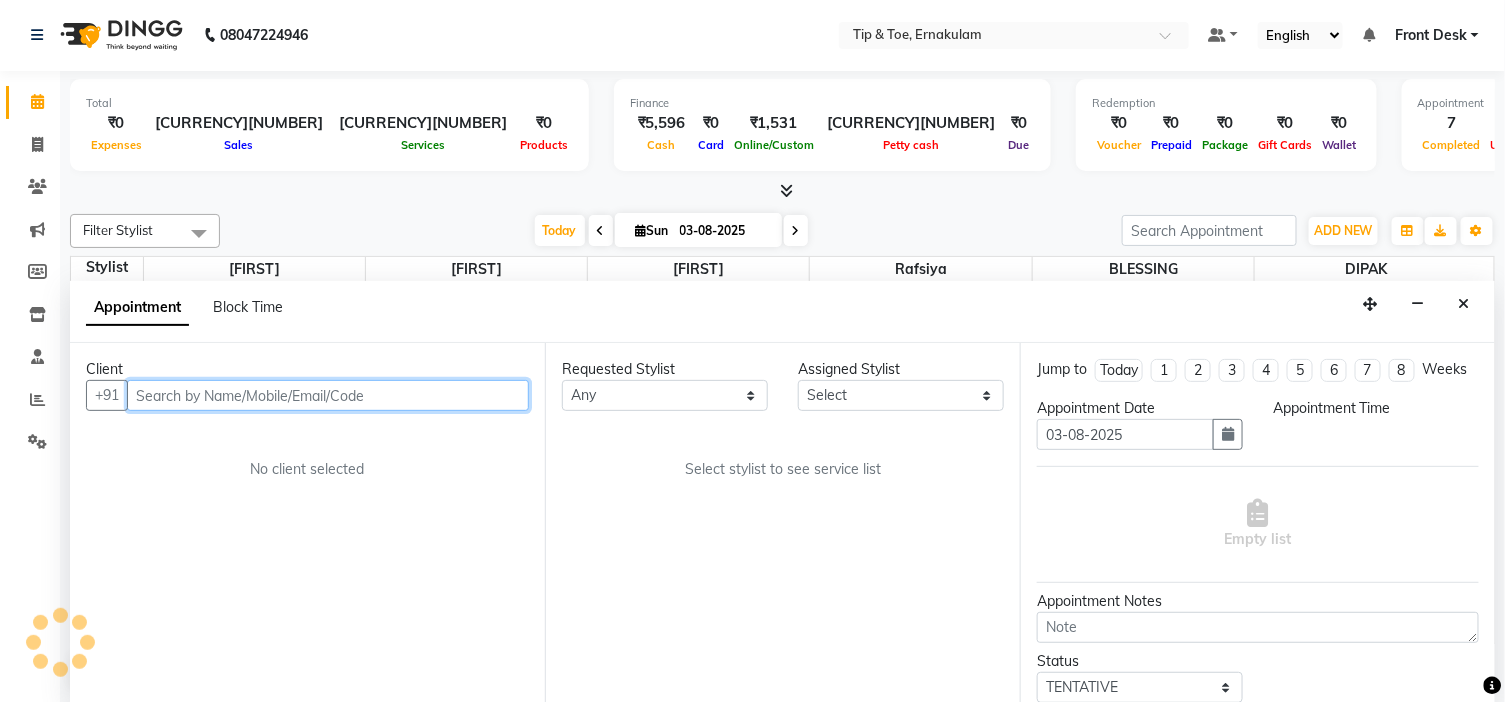 scroll, scrollTop: 0, scrollLeft: 0, axis: both 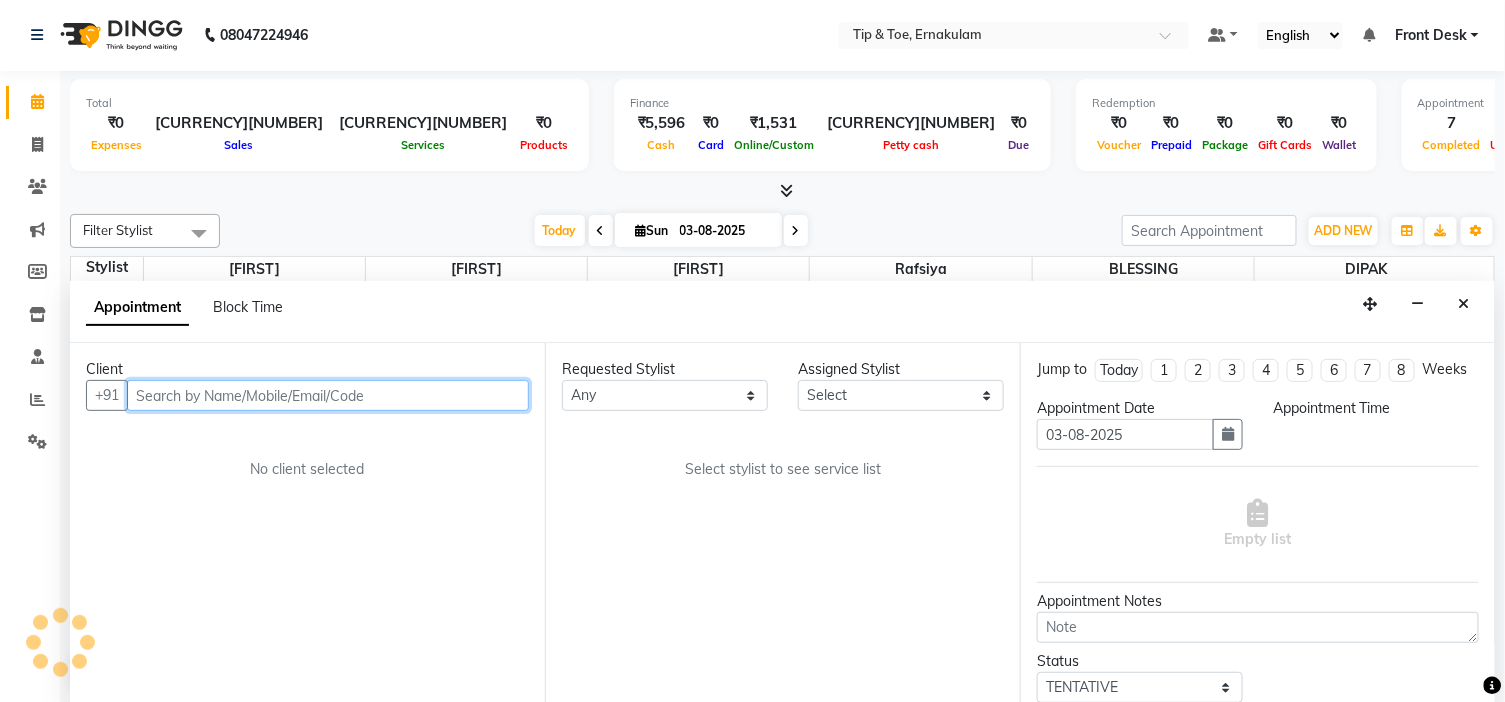 select on "48143" 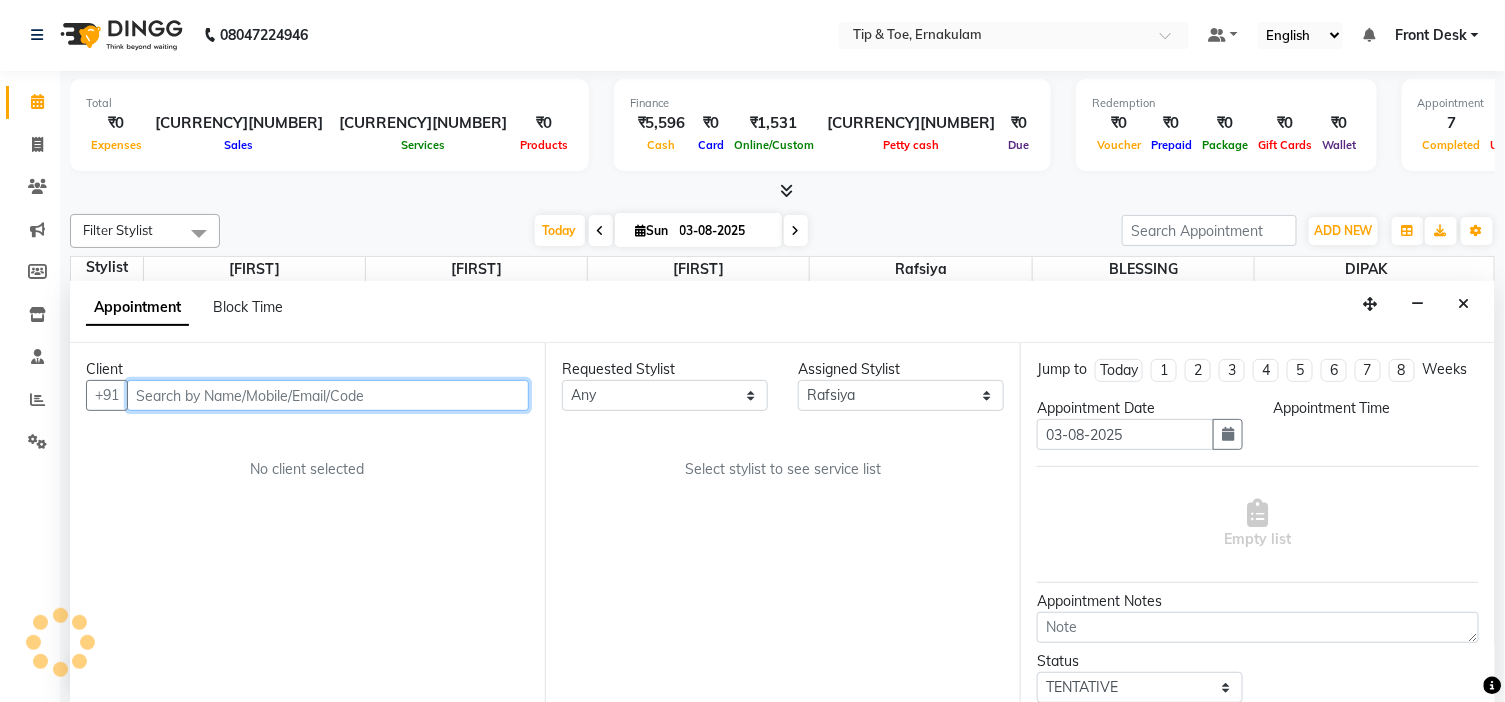 select on "upcoming" 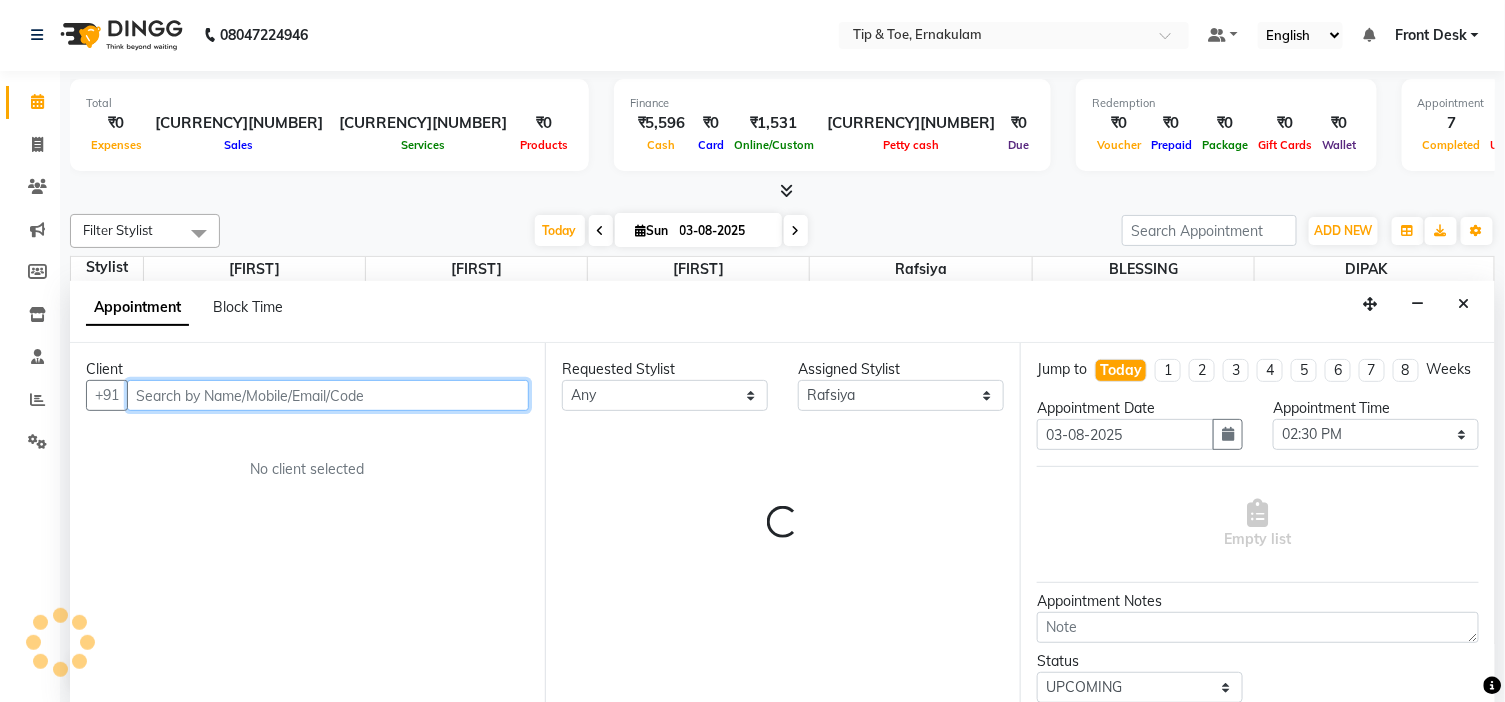 select on "2436" 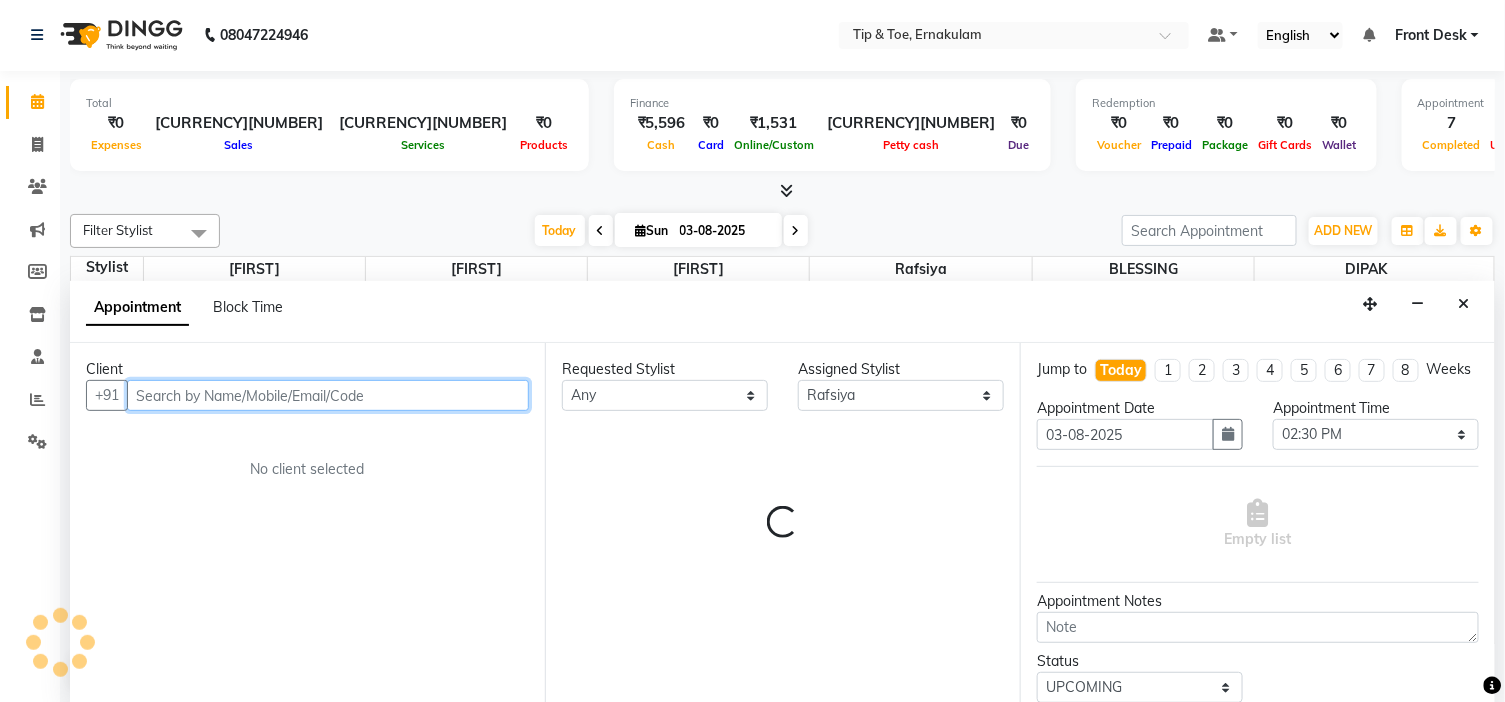 select on "2436" 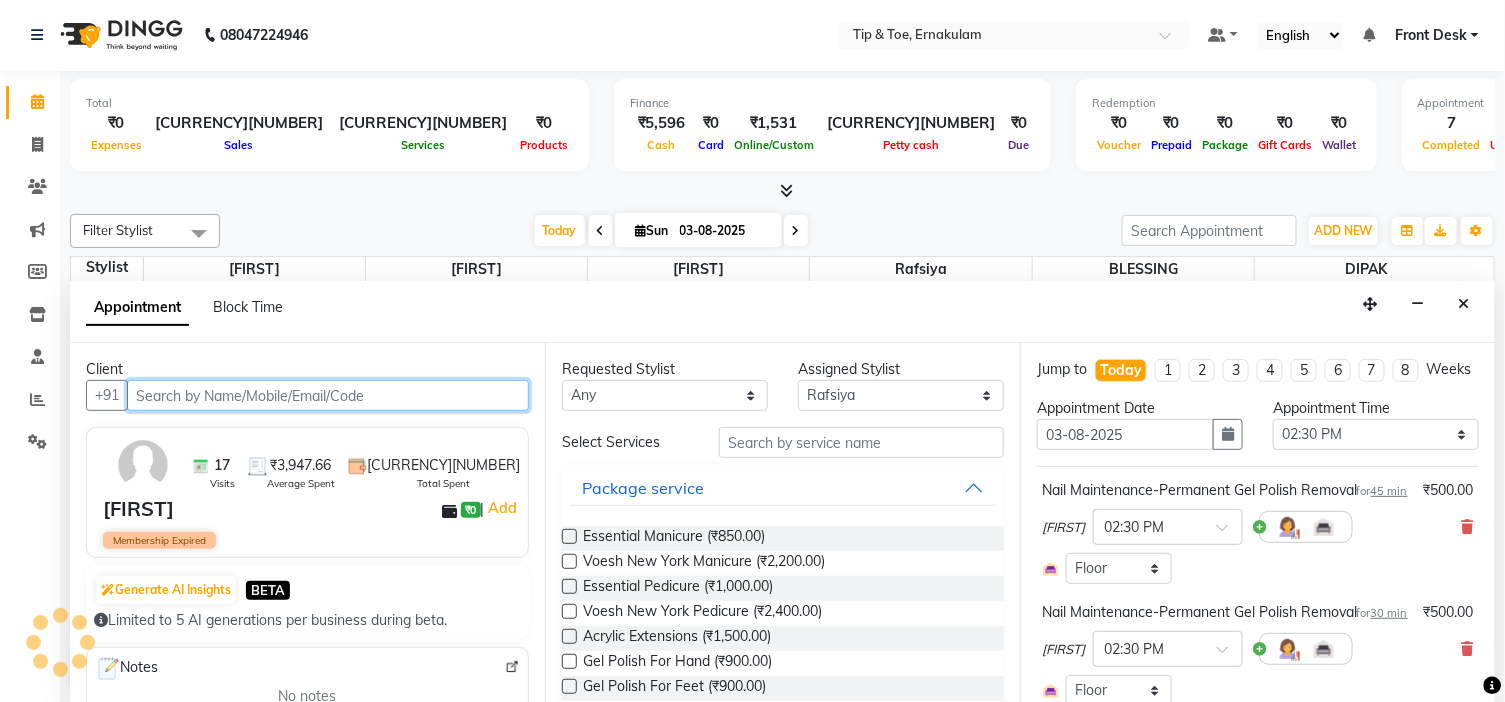 scroll, scrollTop: 620, scrollLeft: 0, axis: vertical 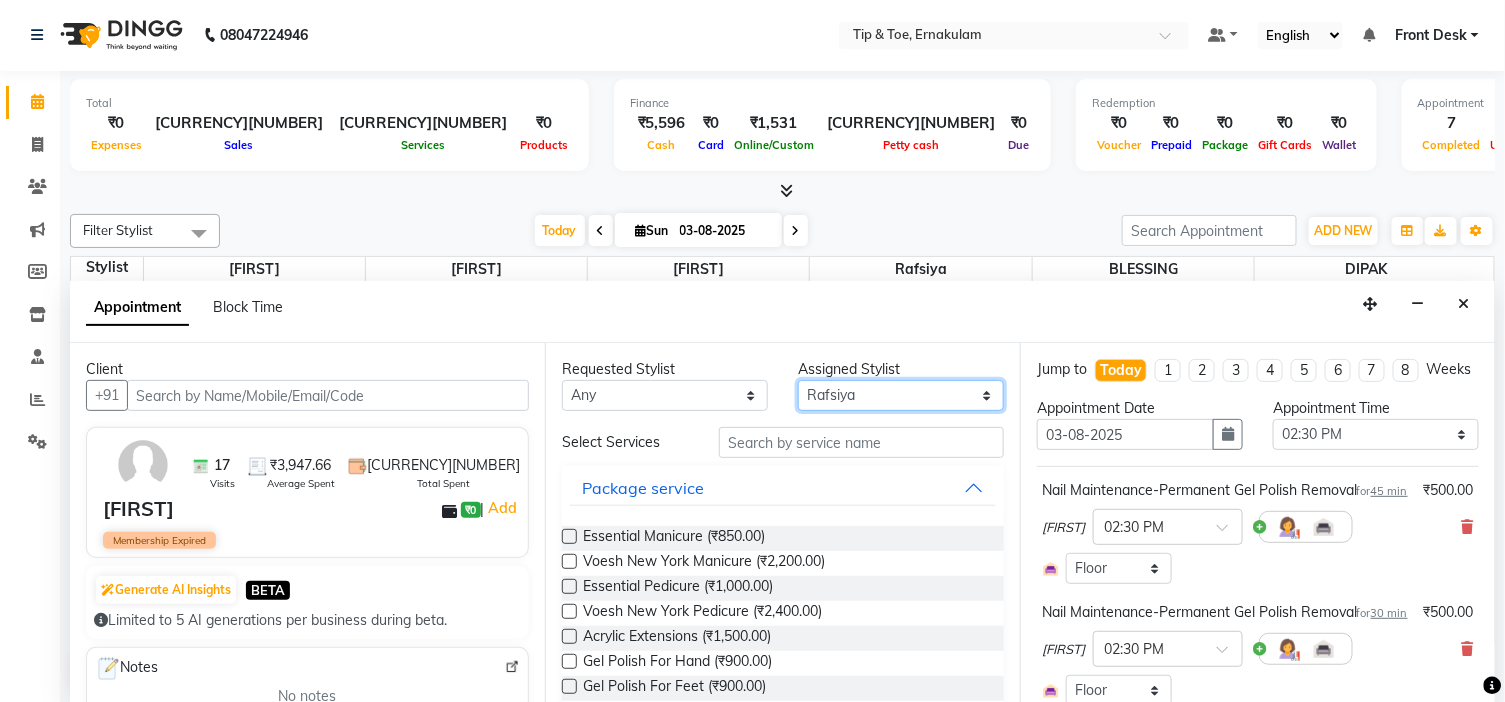 click on "Select [FIRST] [FIRST] [FIRST] [FIRST] [FIRST] [FIRST]" at bounding box center (901, 395) 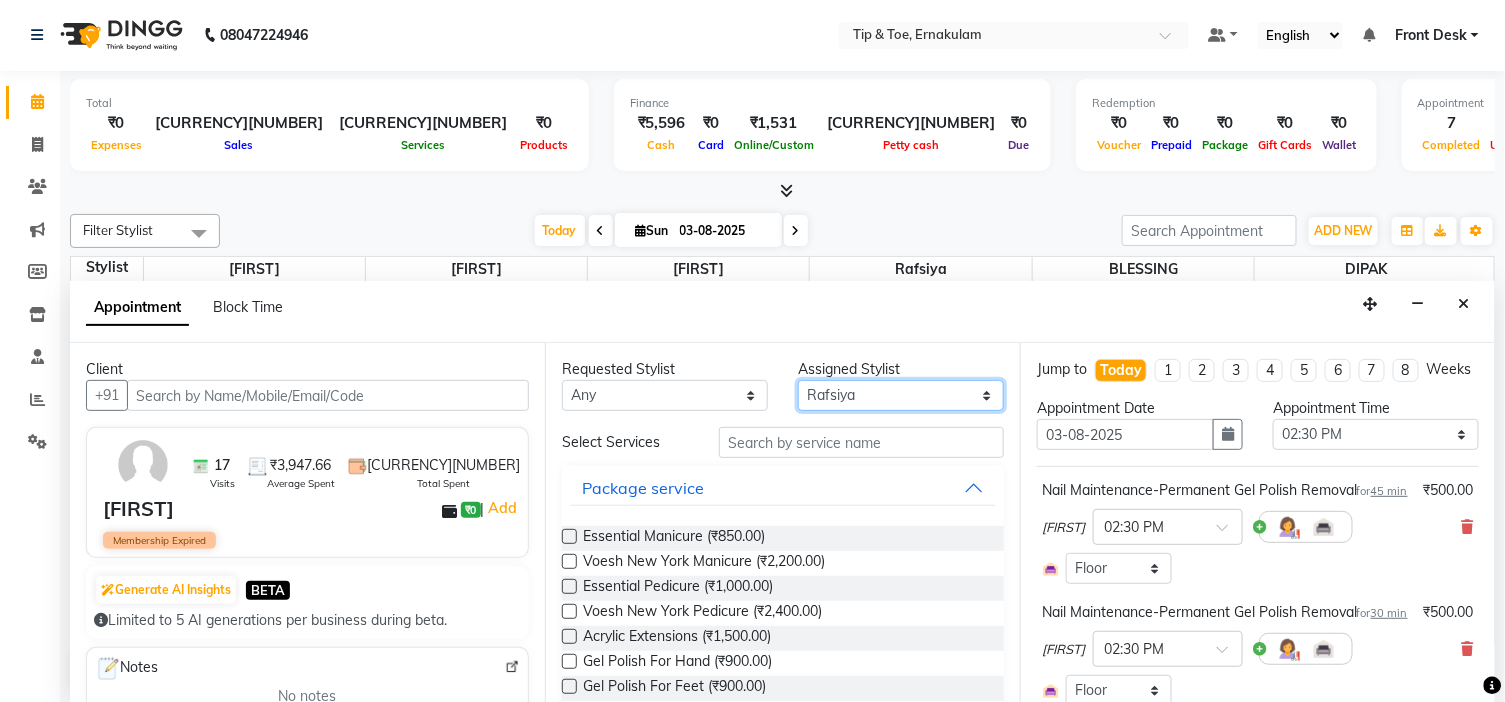 select on "46387" 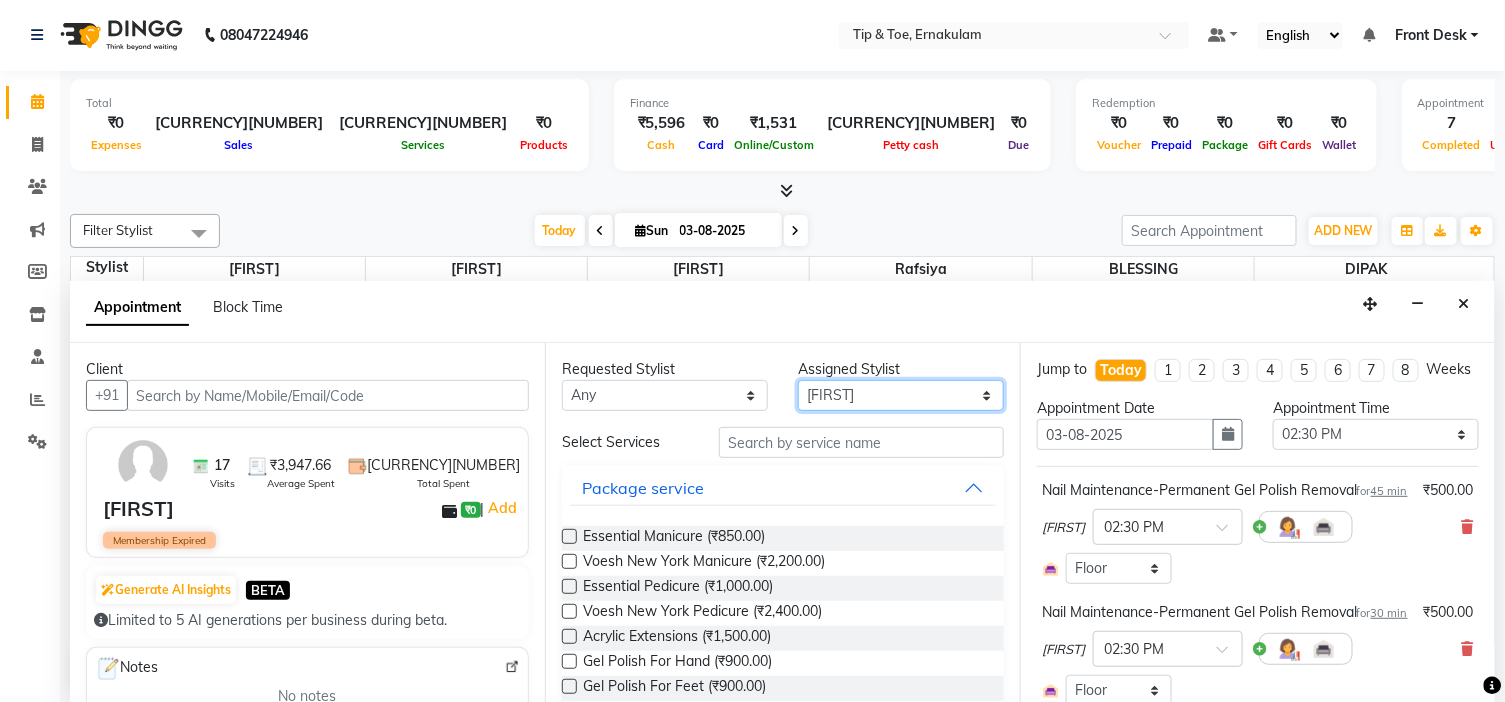 click on "Select [FIRST] [FIRST] [FIRST] [FIRST] [FIRST] [FIRST]" at bounding box center (901, 395) 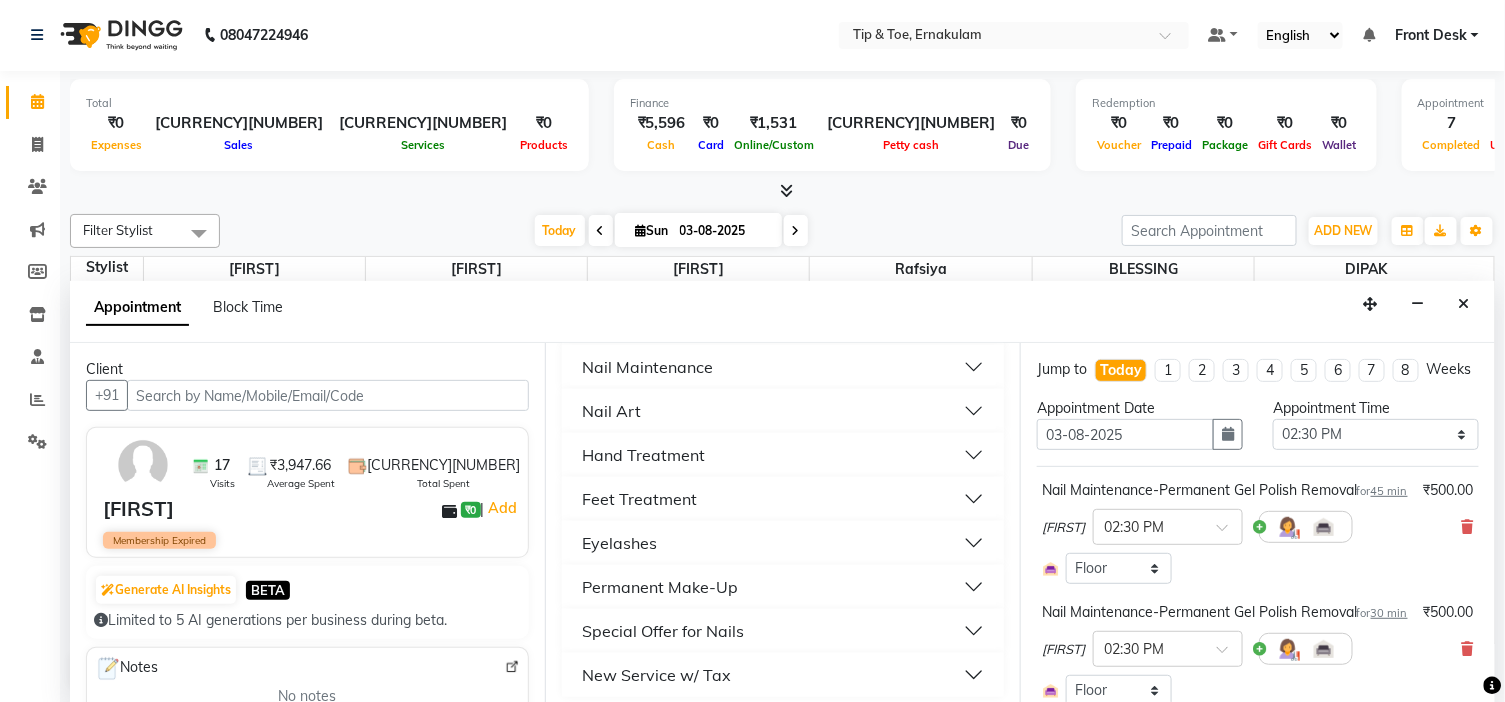 scroll, scrollTop: 520, scrollLeft: 0, axis: vertical 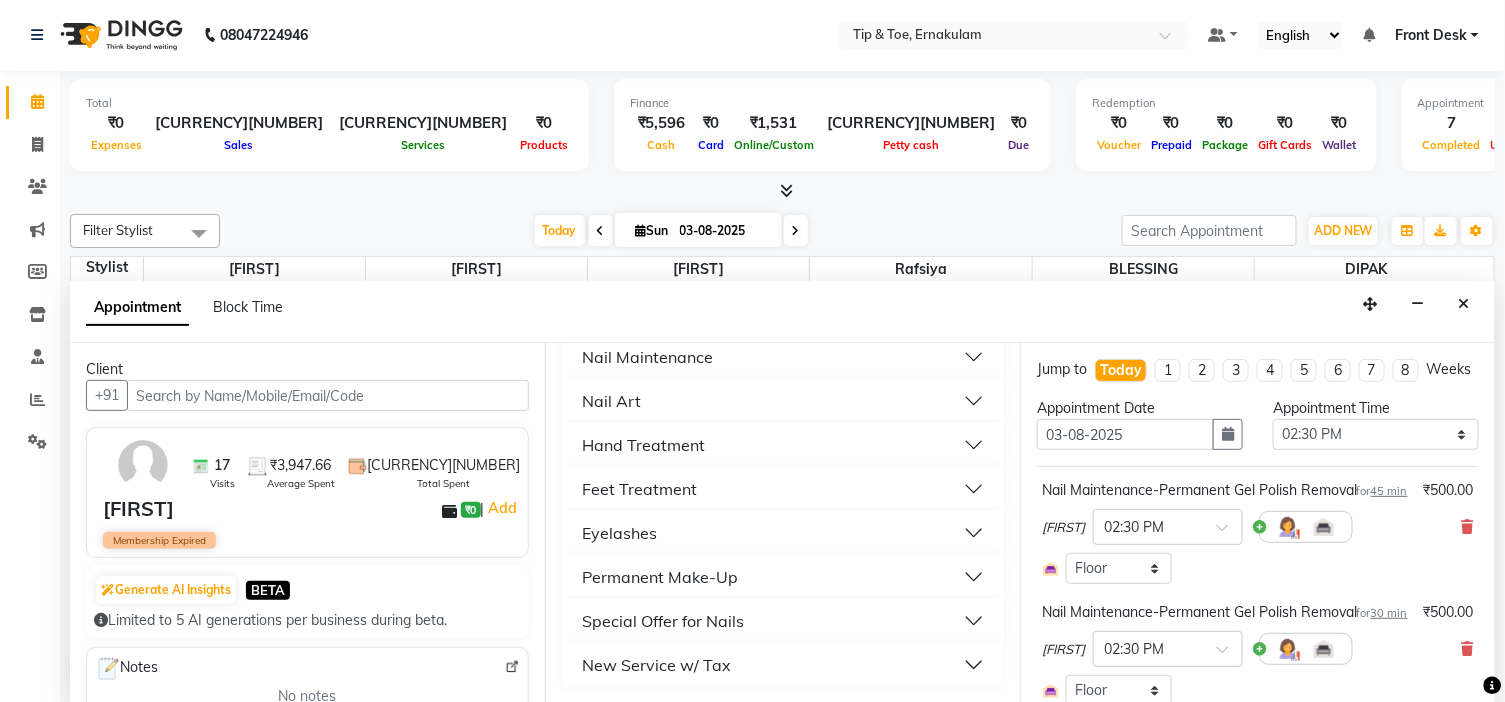 click on "Nail Art" at bounding box center [783, 401] 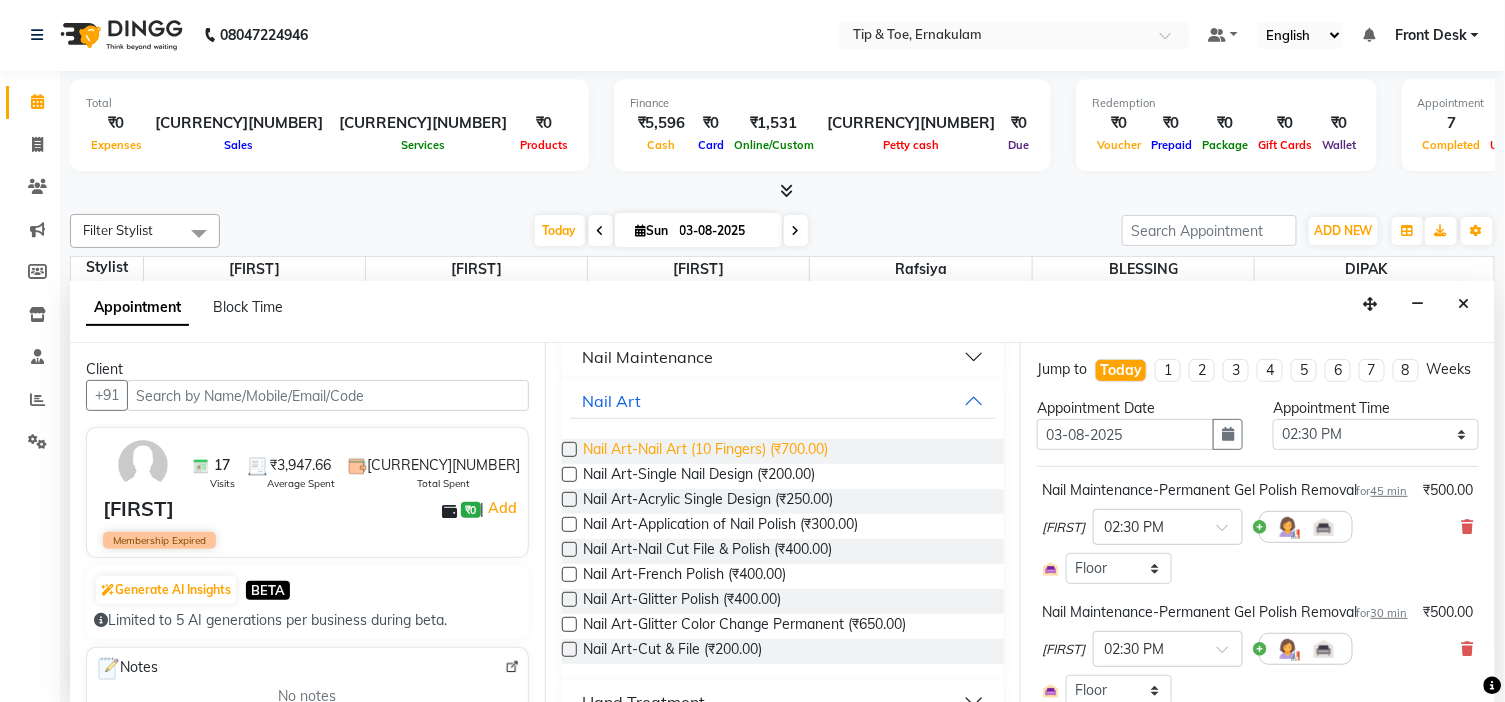 click on "Nail Art-Nail Art (10 Fingers) (₹700.00)" at bounding box center (705, 451) 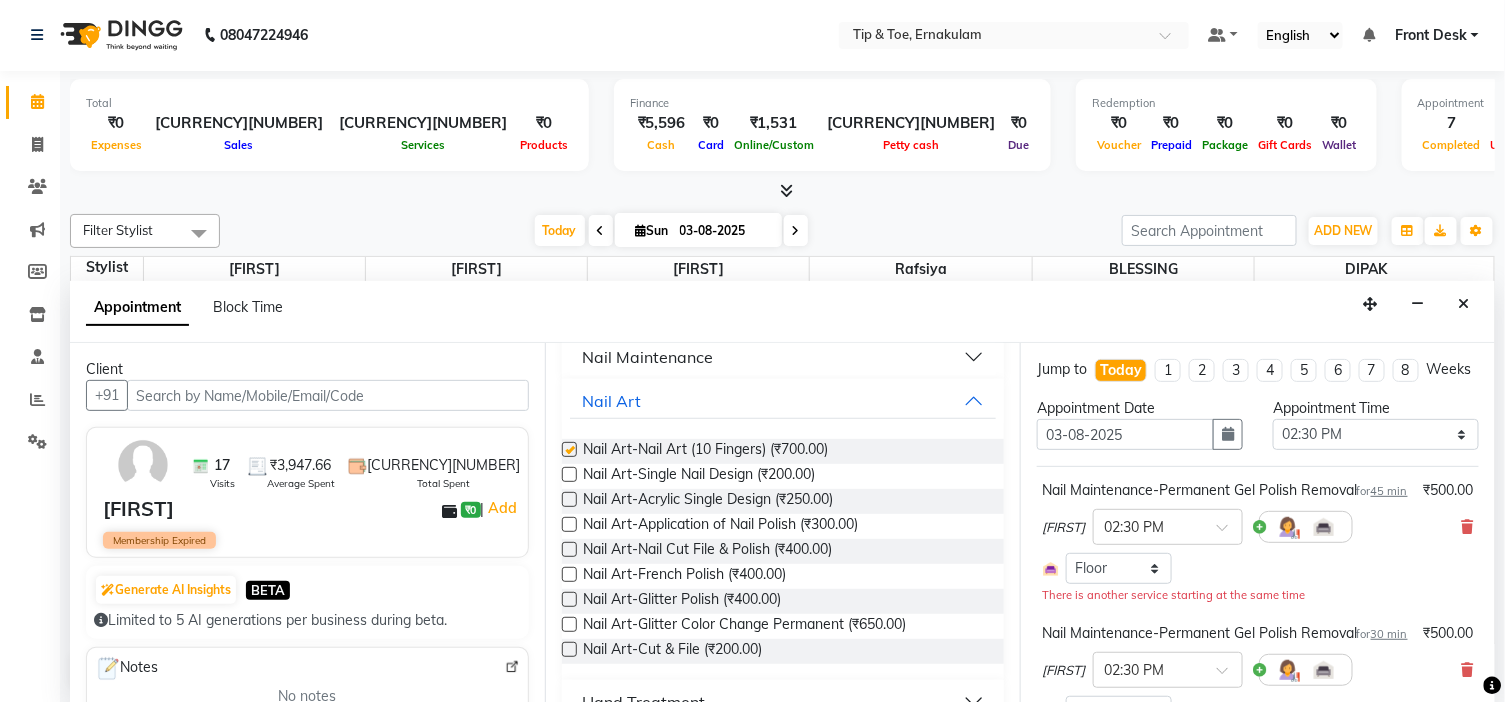checkbox on "false" 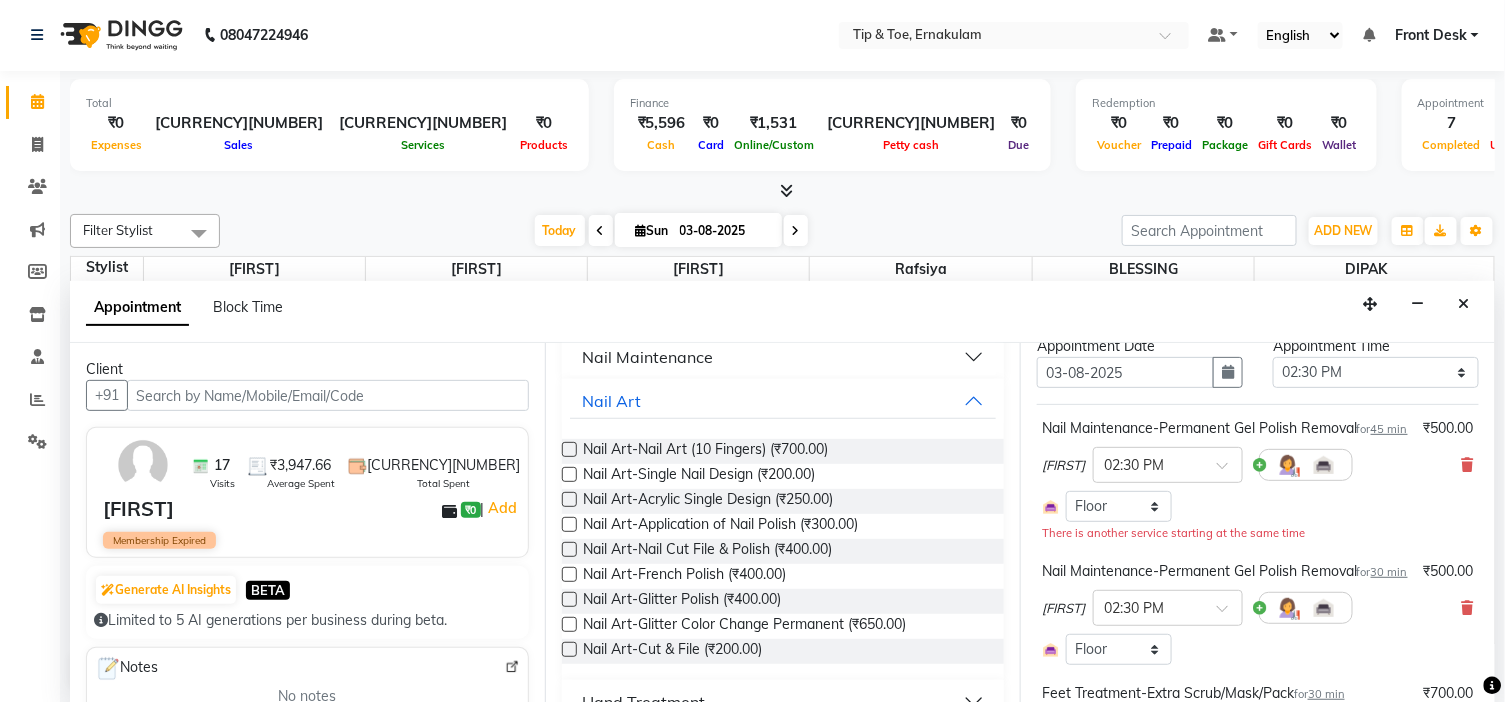 scroll, scrollTop: 0, scrollLeft: 0, axis: both 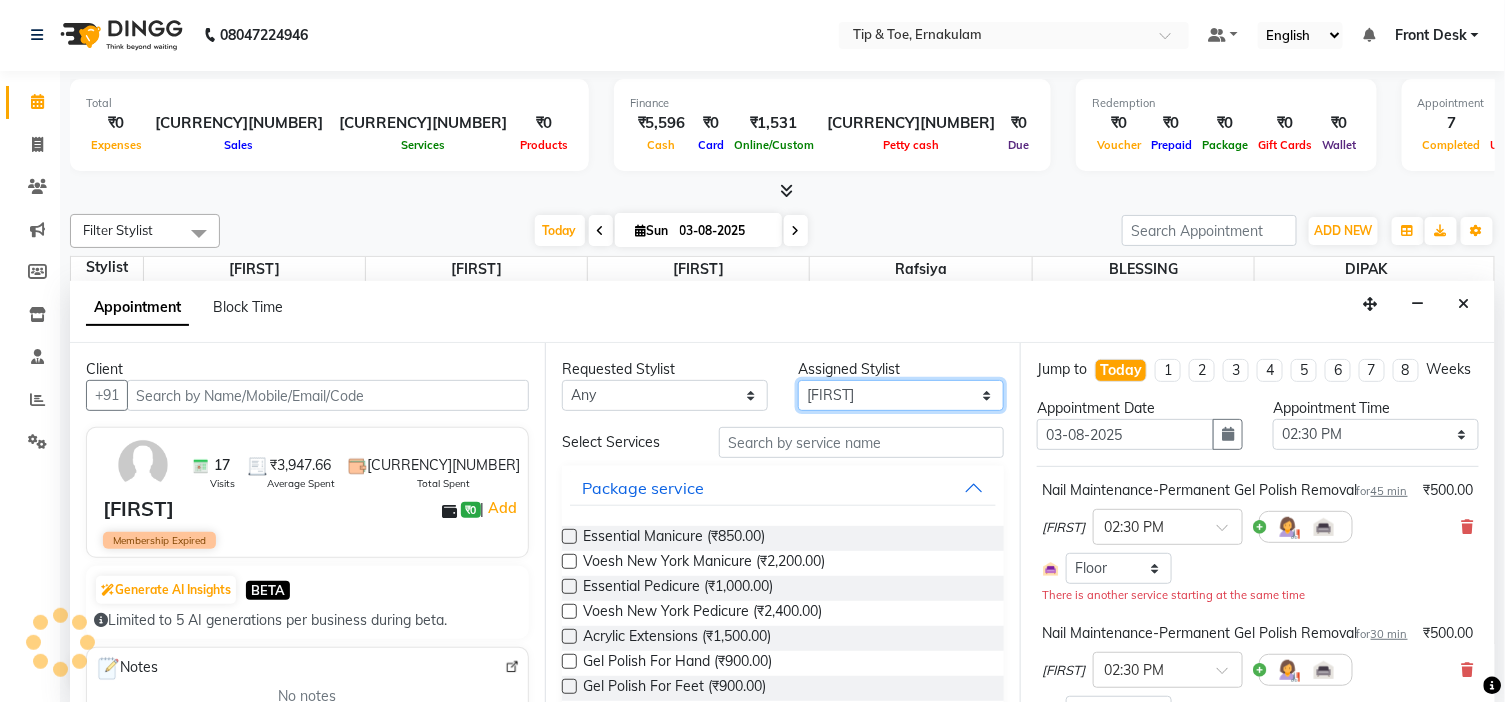 click on "Select [FIRST] [FIRST] [FIRST] [FIRST] [FIRST] [FIRST]" at bounding box center (901, 395) 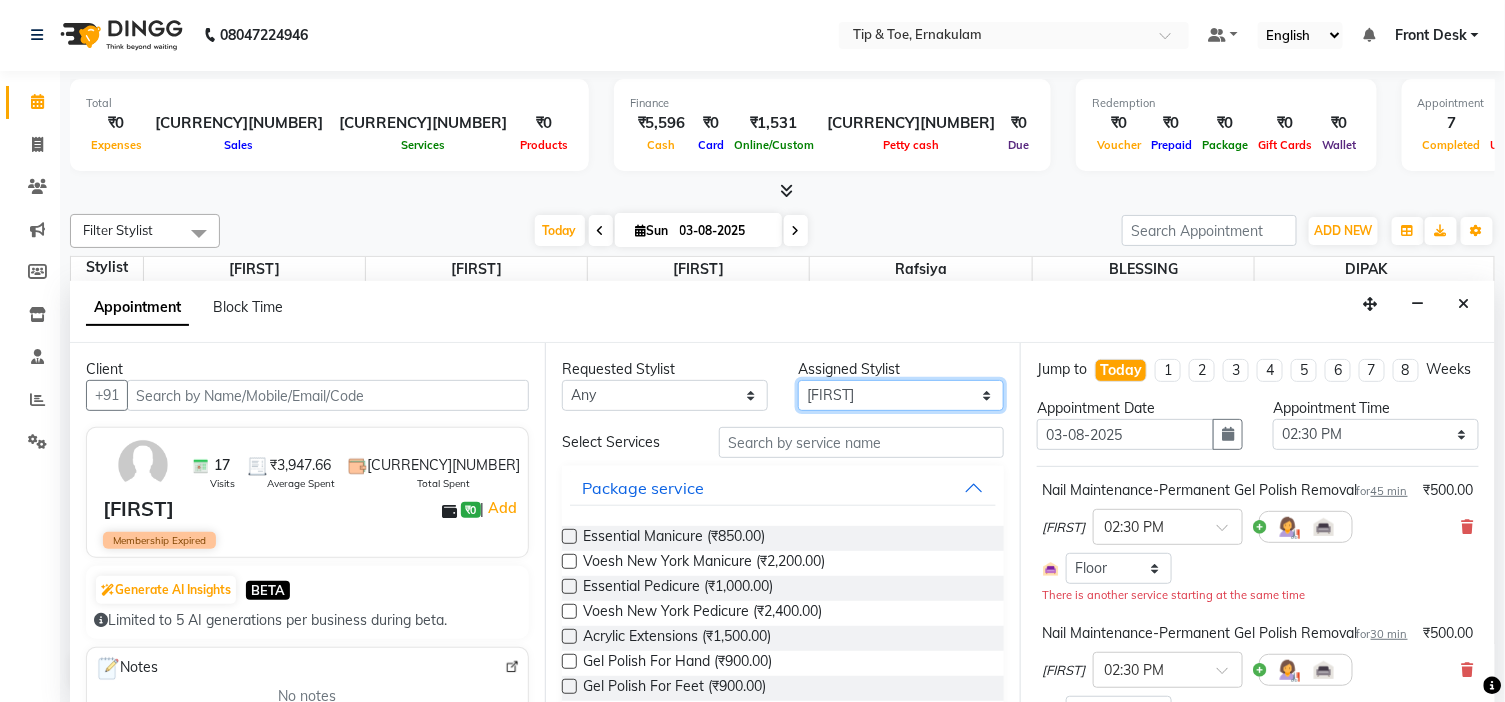 select on "59876" 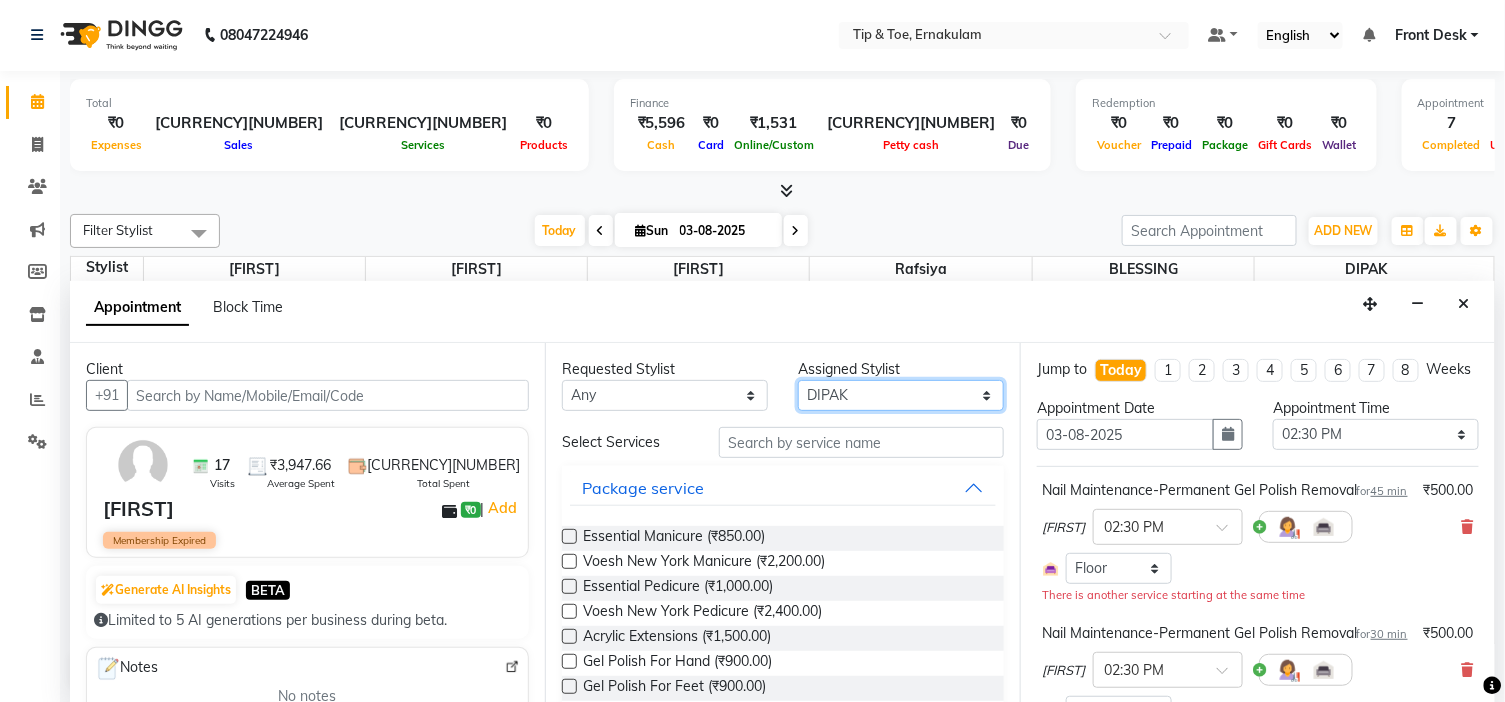 click on "Select [FIRST] [FIRST] [FIRST] [FIRST] [FIRST] [FIRST]" at bounding box center (901, 395) 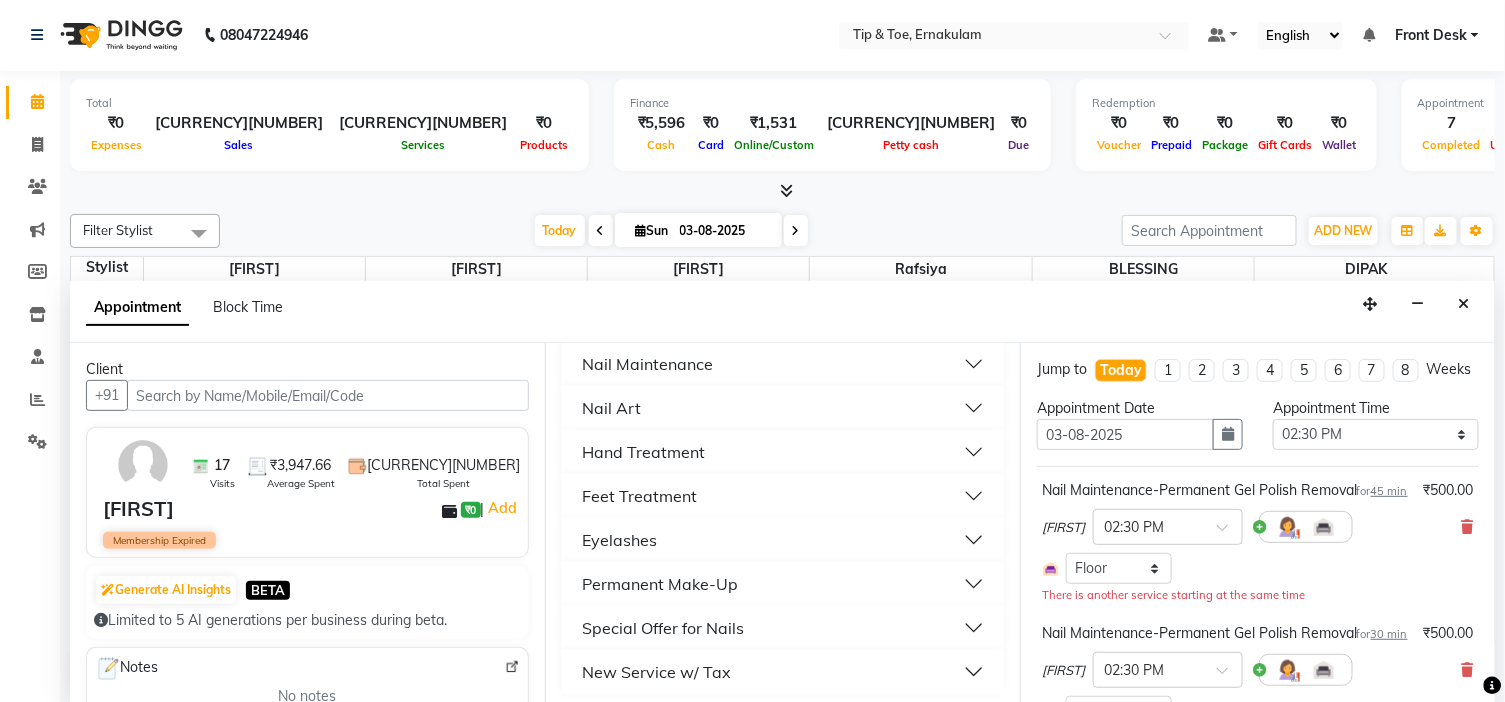 scroll, scrollTop: 520, scrollLeft: 0, axis: vertical 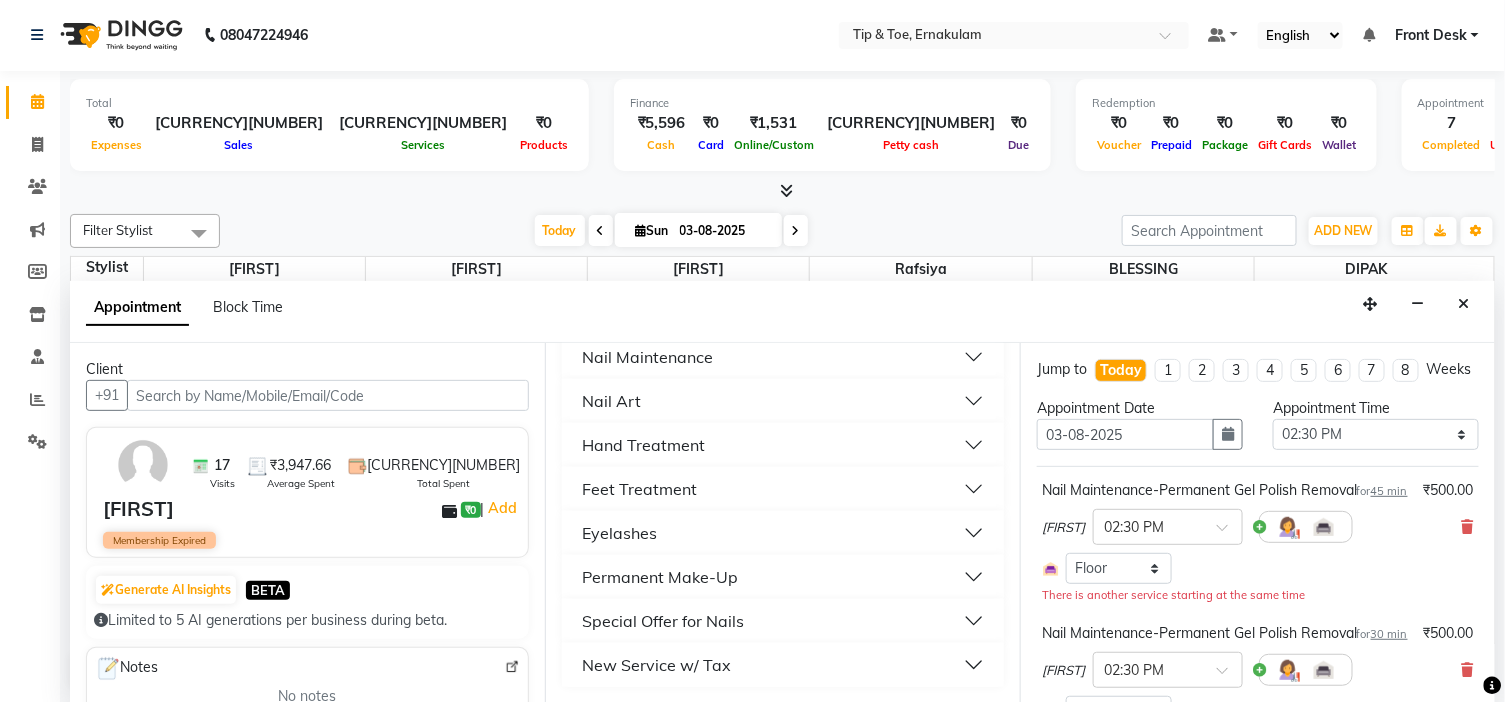 click on "Feet Treatment" at bounding box center (783, 489) 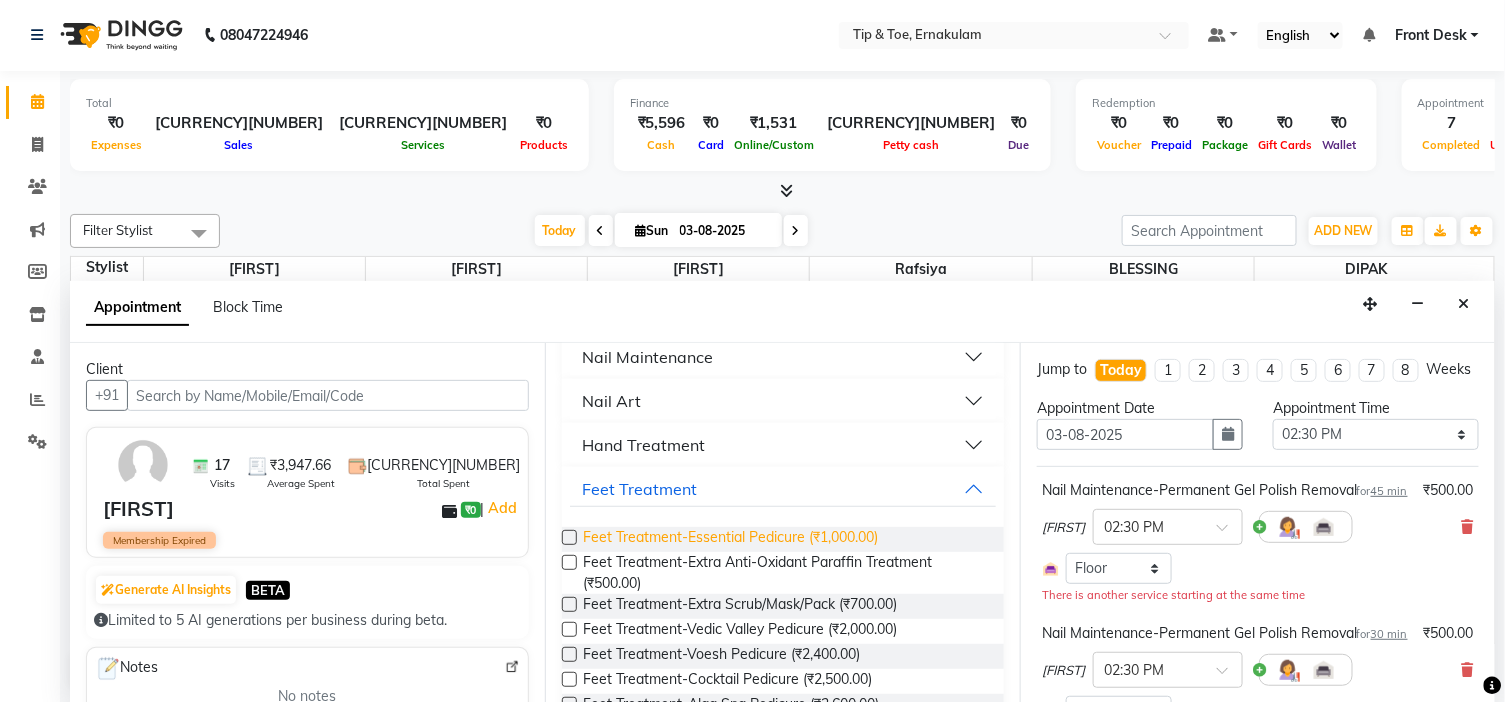 click on "Feet Treatment-Essential Pedicure (₹1,000.00)" at bounding box center (730, 539) 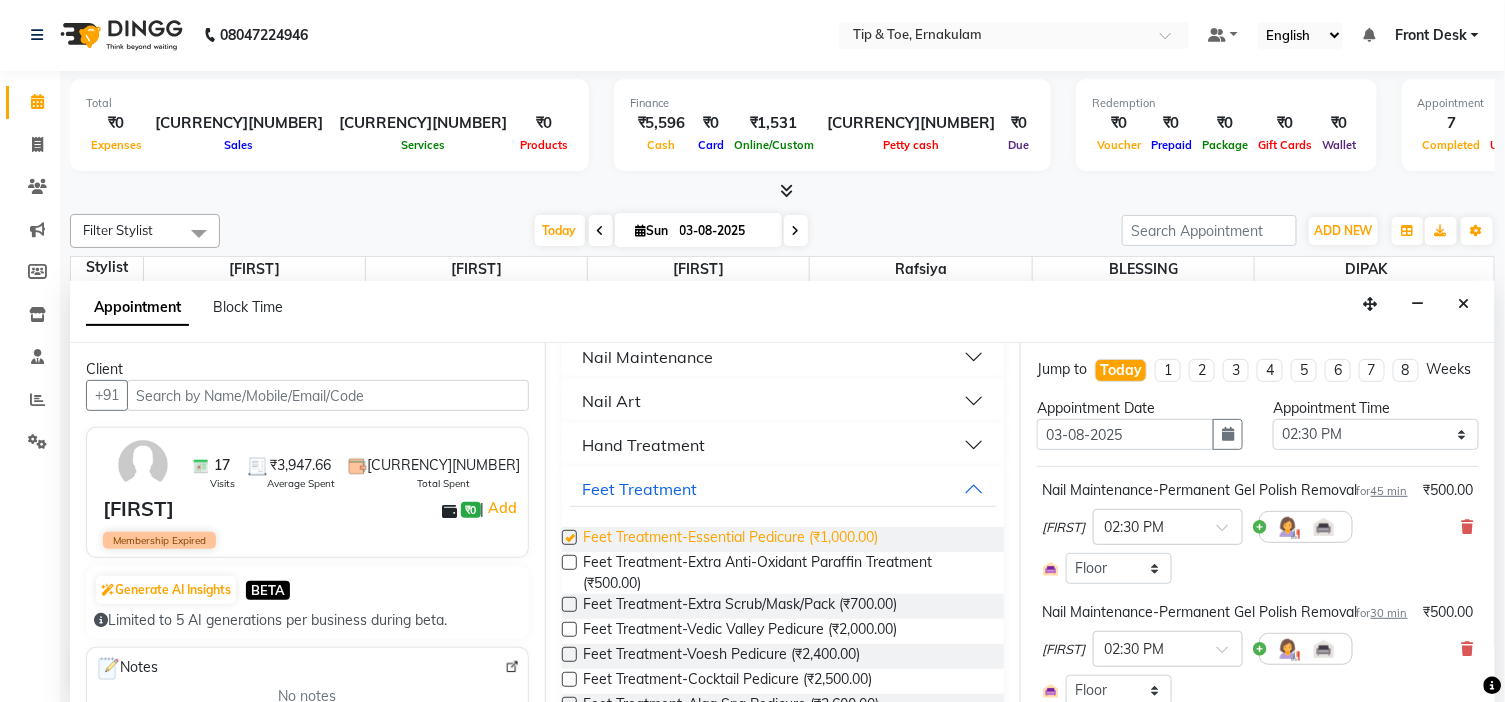 checkbox on "false" 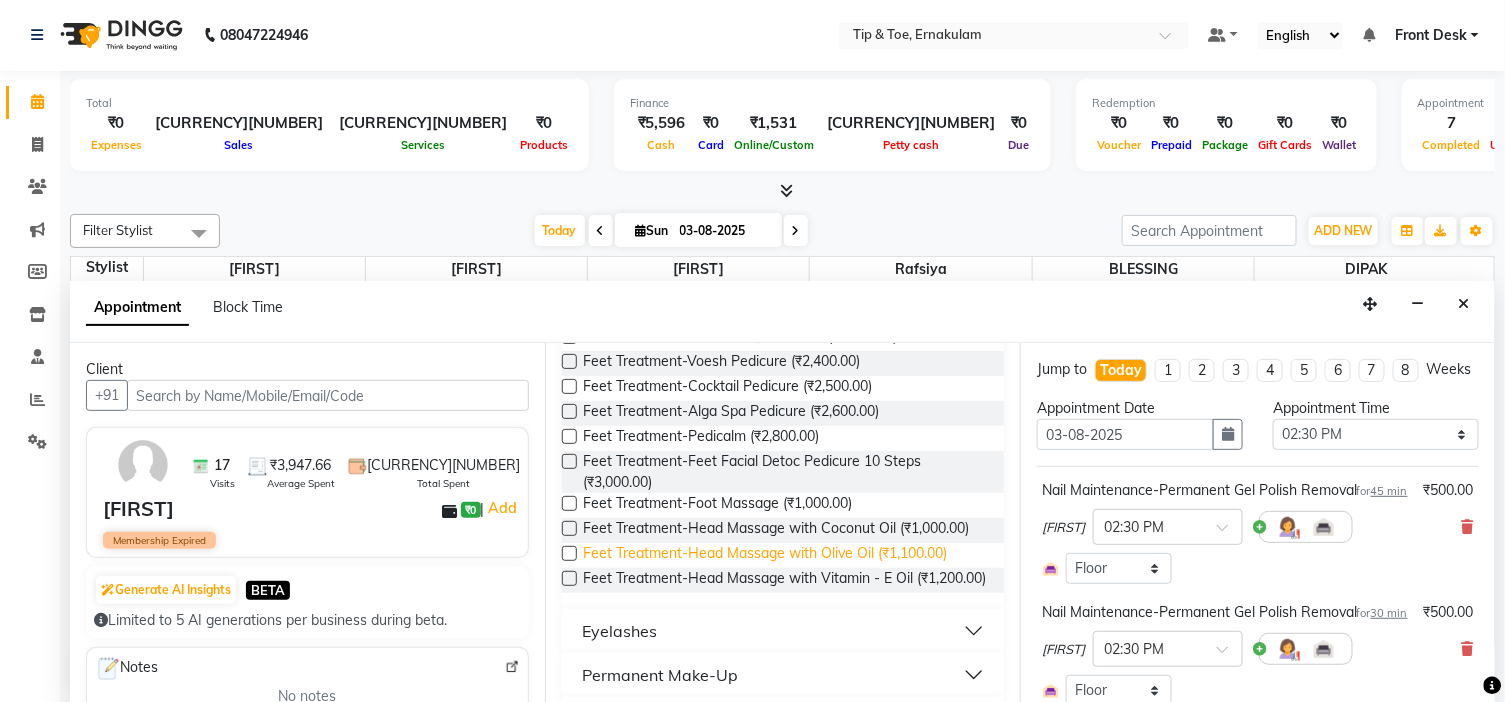 scroll, scrollTop: 853, scrollLeft: 0, axis: vertical 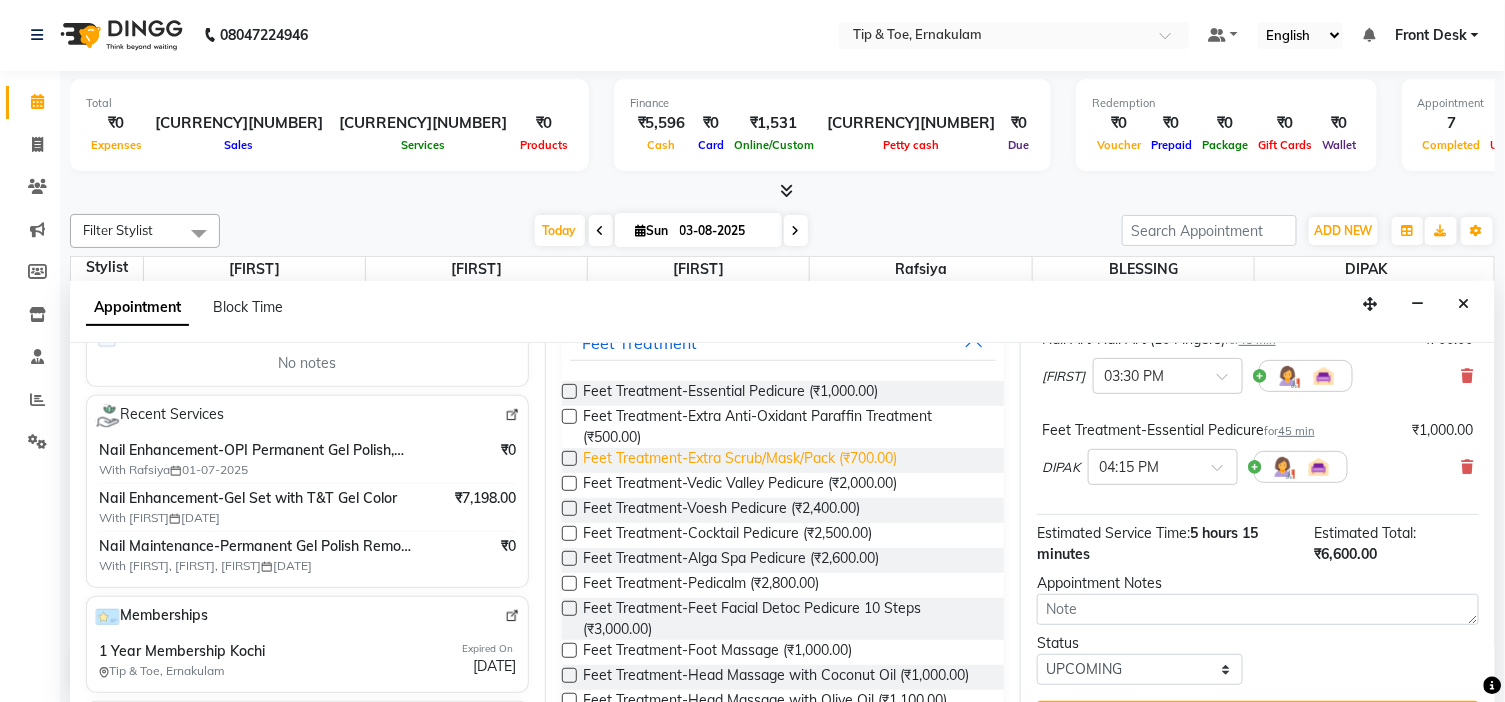 click on "Feet Treatment-Extra Scrub/Mask/Pack (₹700.00)" at bounding box center (740, 460) 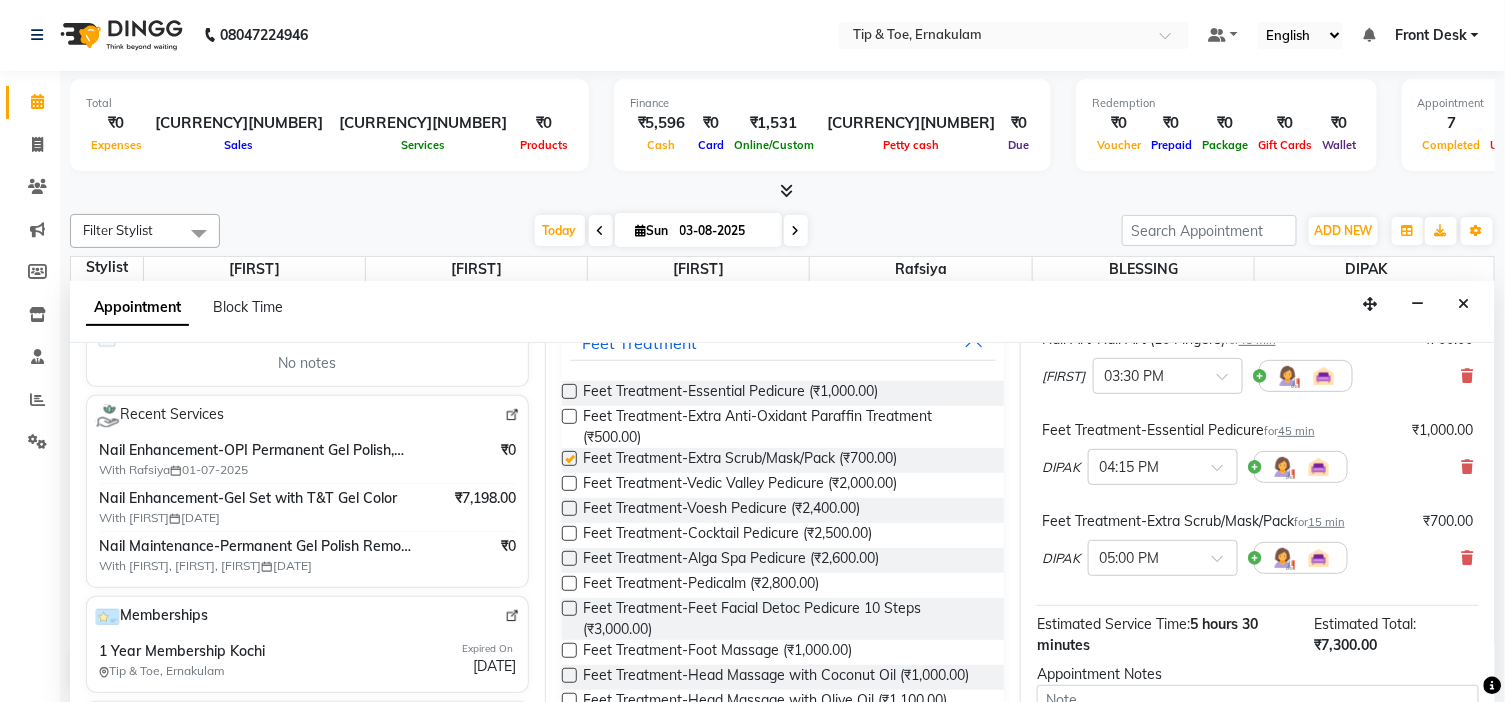 checkbox on "false" 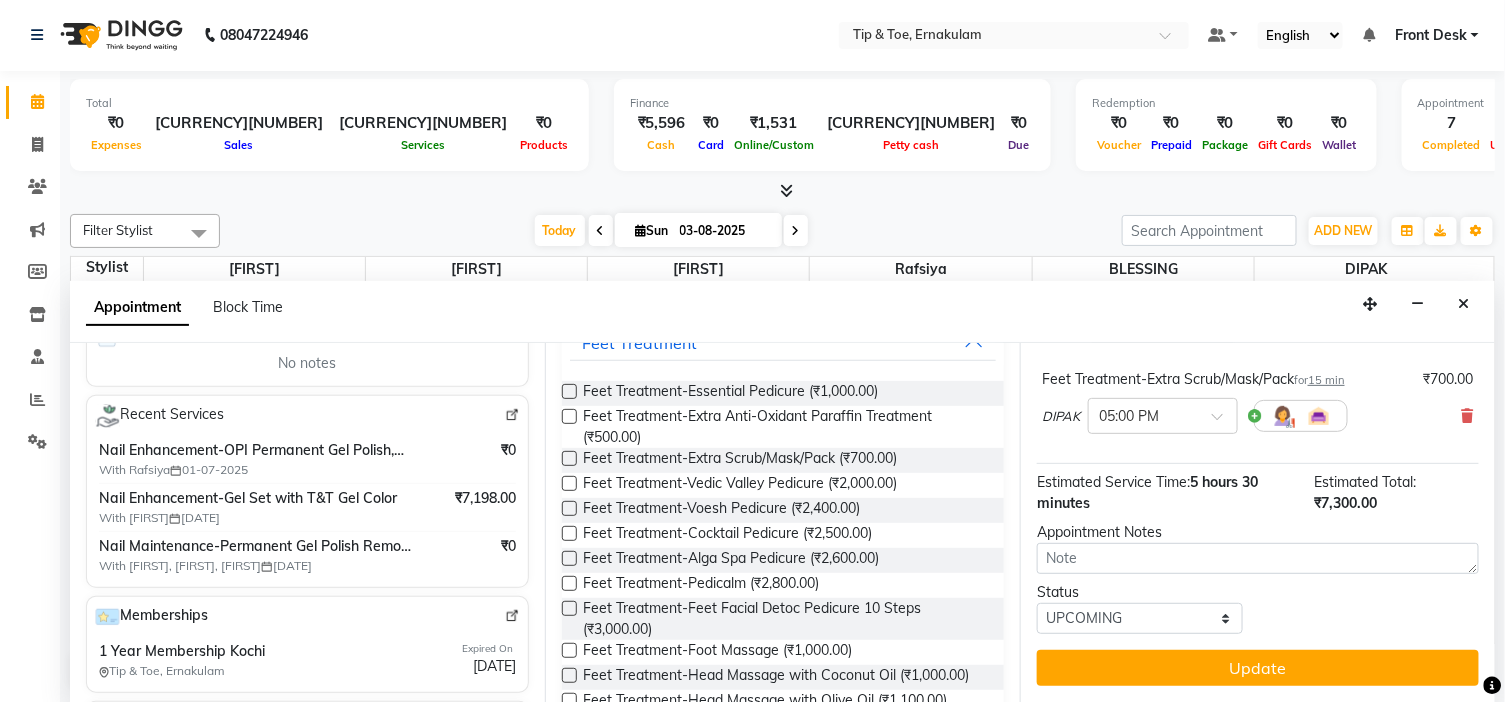 scroll, scrollTop: 1085, scrollLeft: 0, axis: vertical 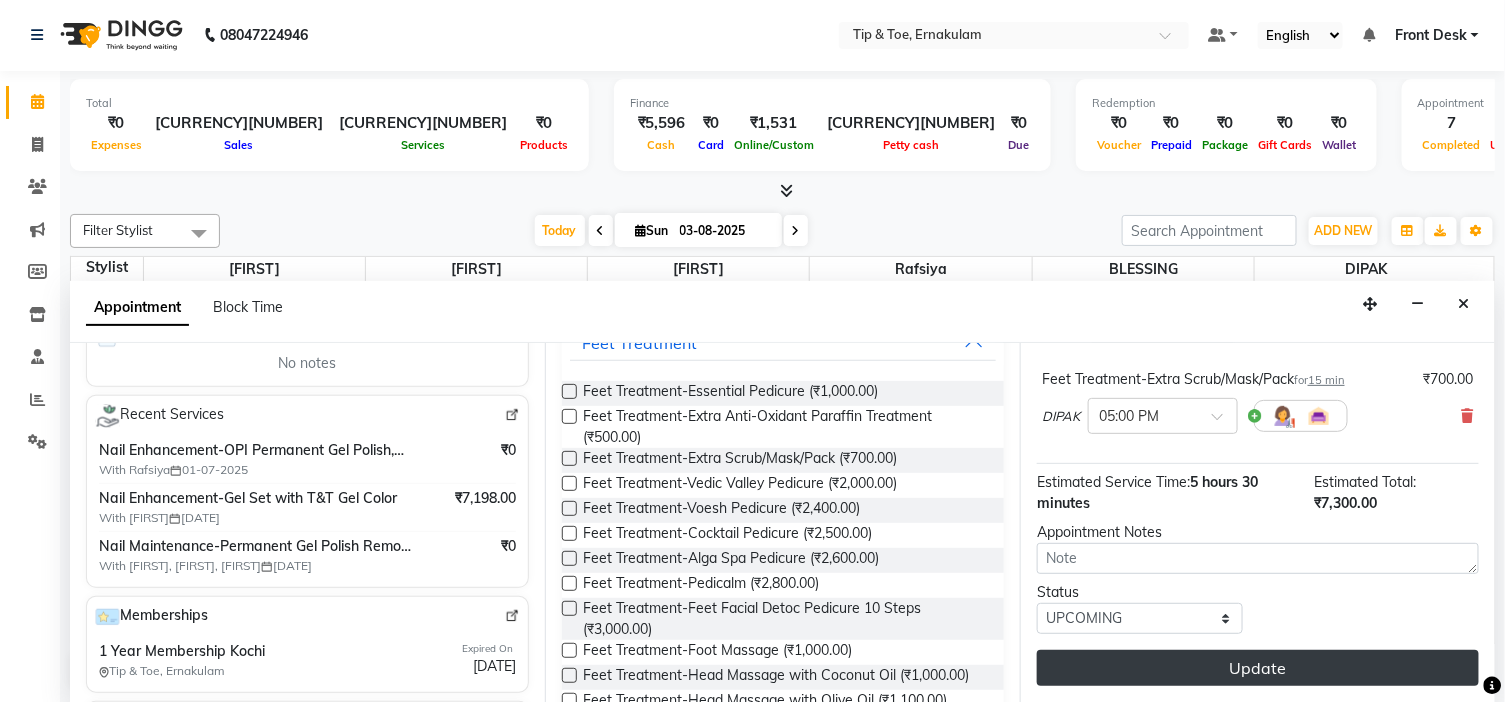 click on "Update" at bounding box center (1258, 668) 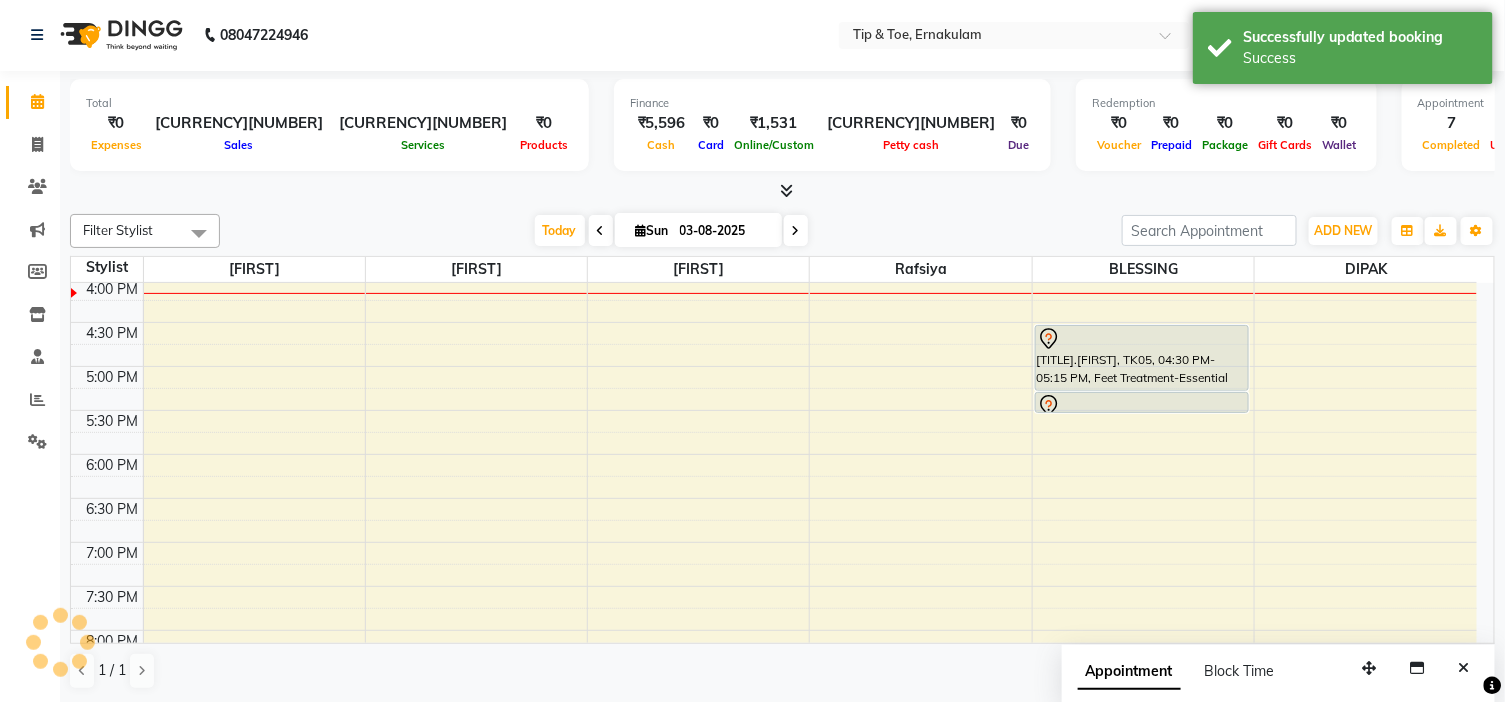 scroll, scrollTop: 0, scrollLeft: 0, axis: both 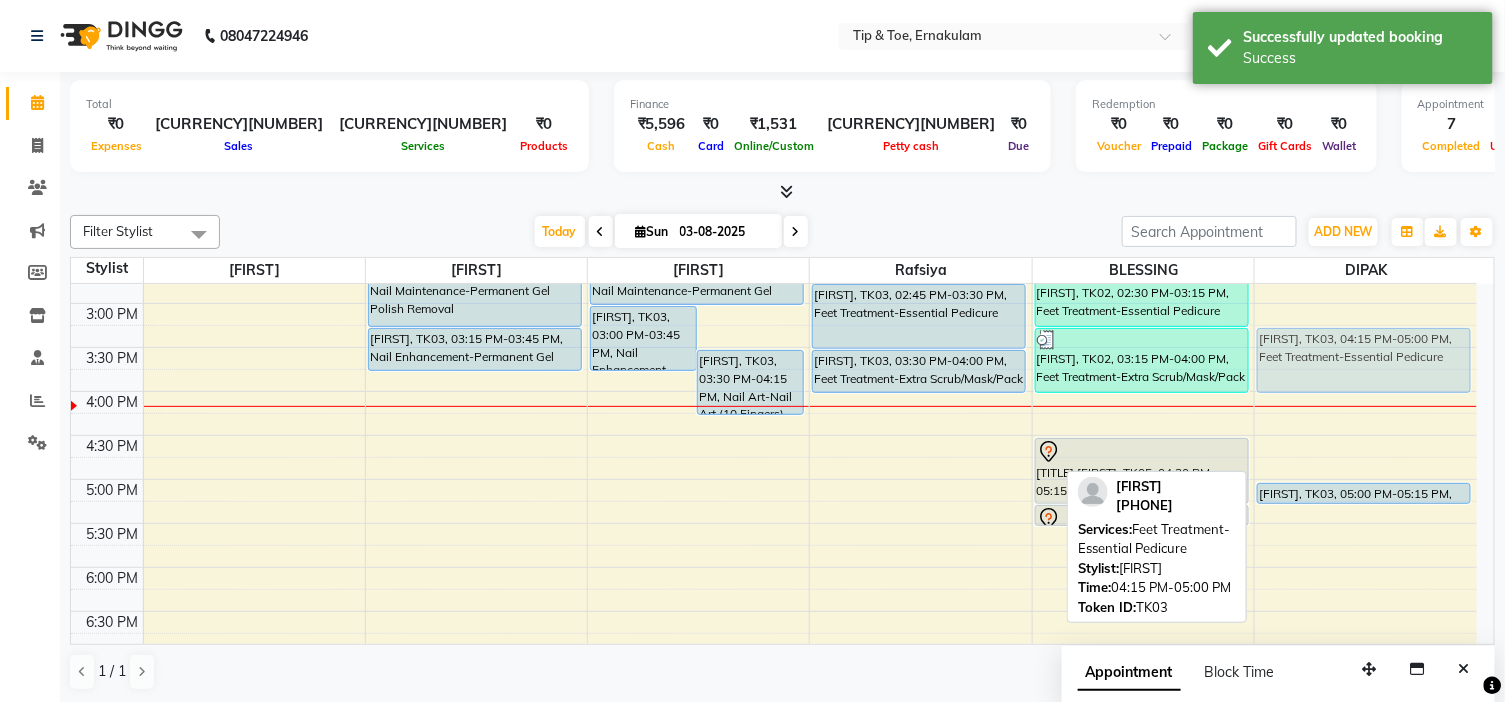 drag, startPoint x: 1397, startPoint y: 422, endPoint x: 1387, endPoint y: 343, distance: 79.630394 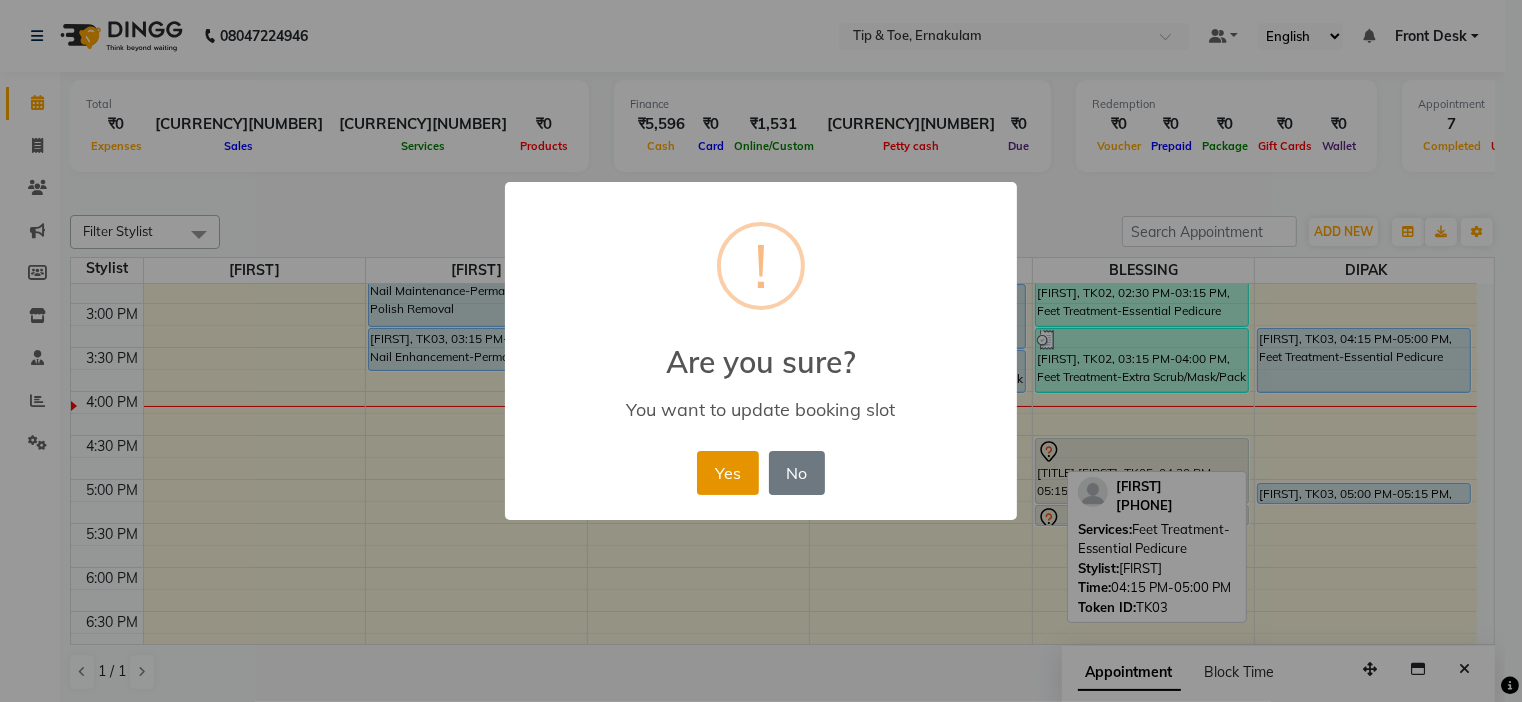 click on "Yes" at bounding box center (727, 473) 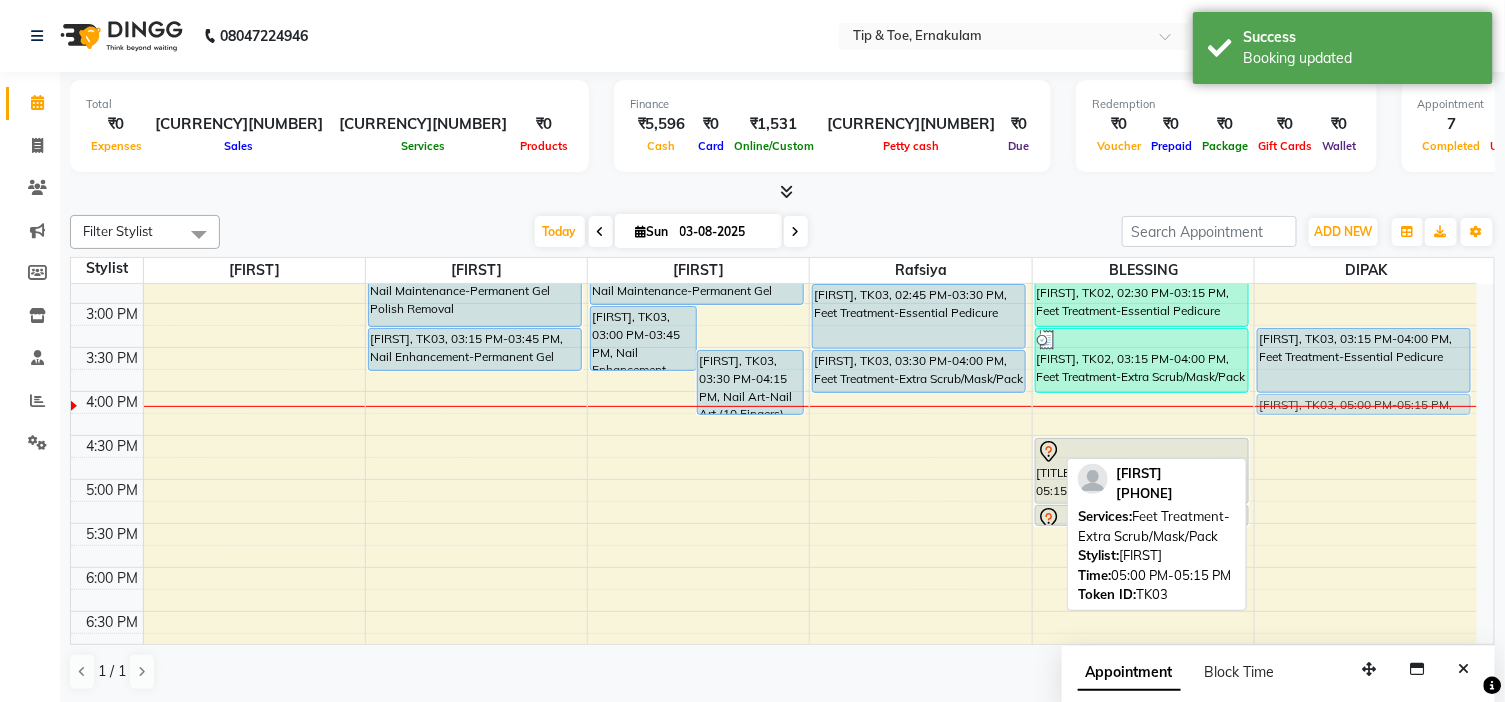 drag, startPoint x: 1373, startPoint y: 490, endPoint x: 1360, endPoint y: 405, distance: 85.98837 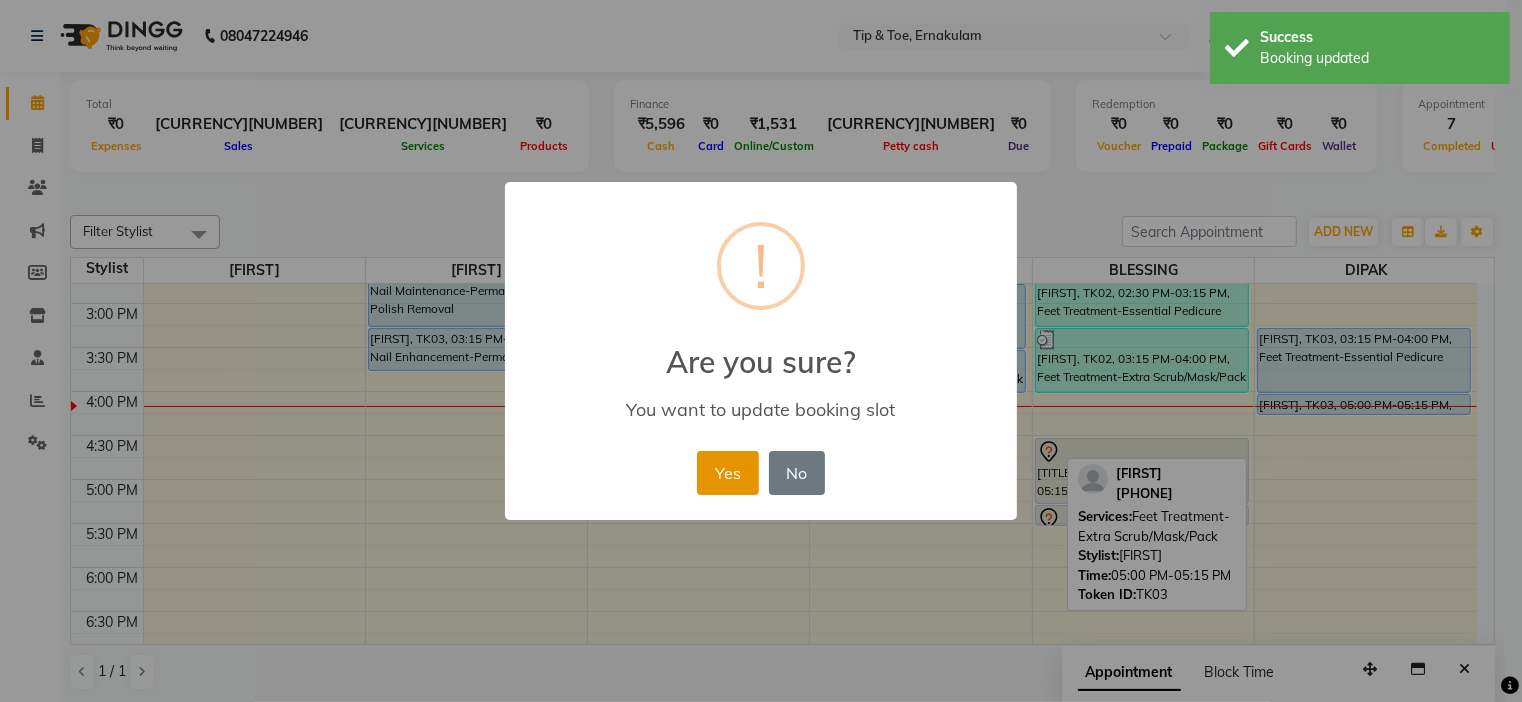 click on "Yes" at bounding box center (727, 473) 